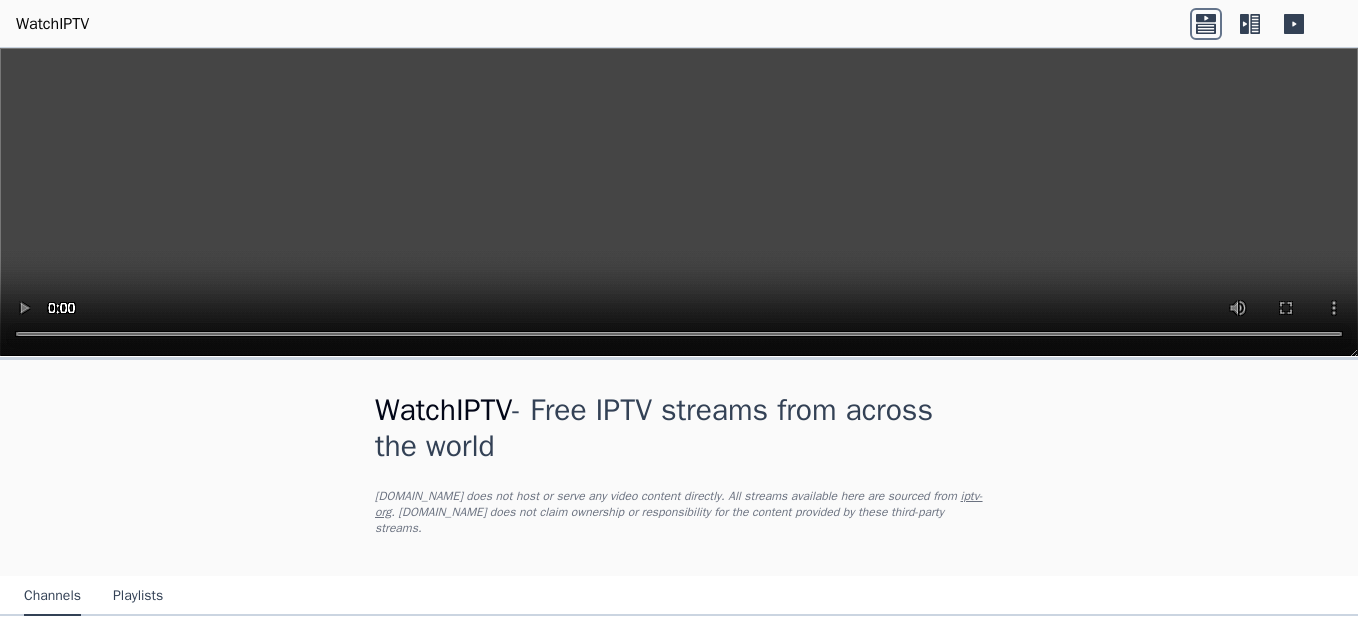 scroll, scrollTop: 0, scrollLeft: 0, axis: both 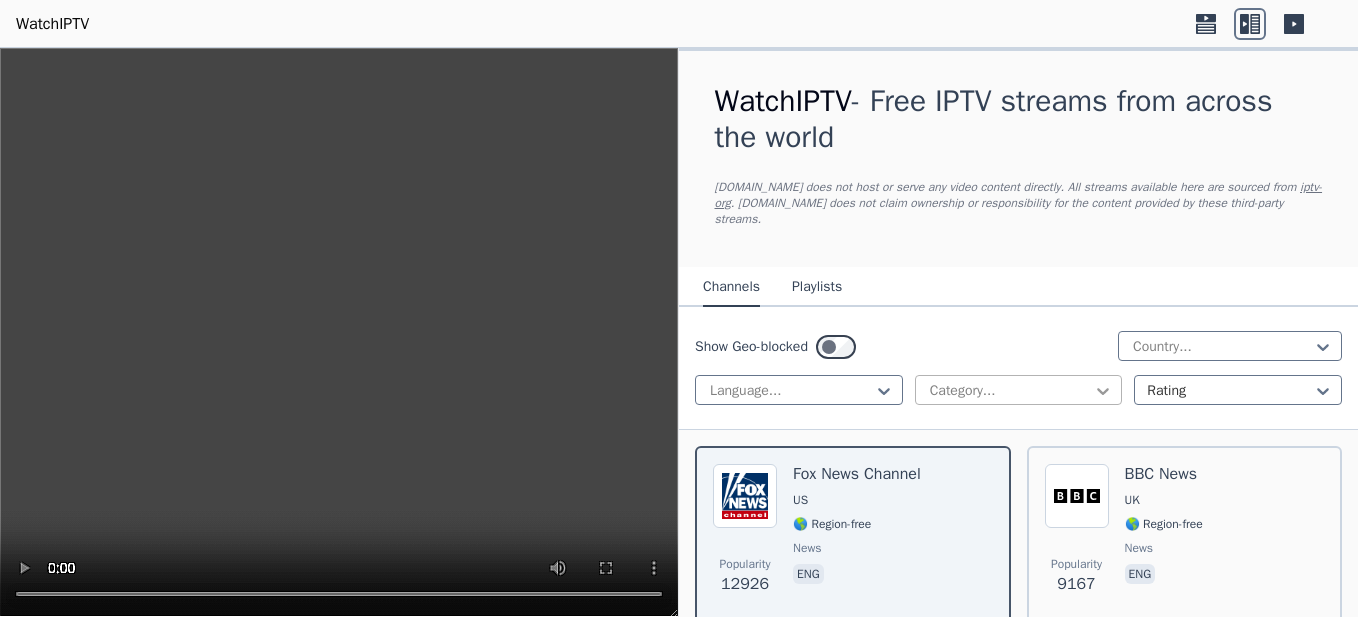 click 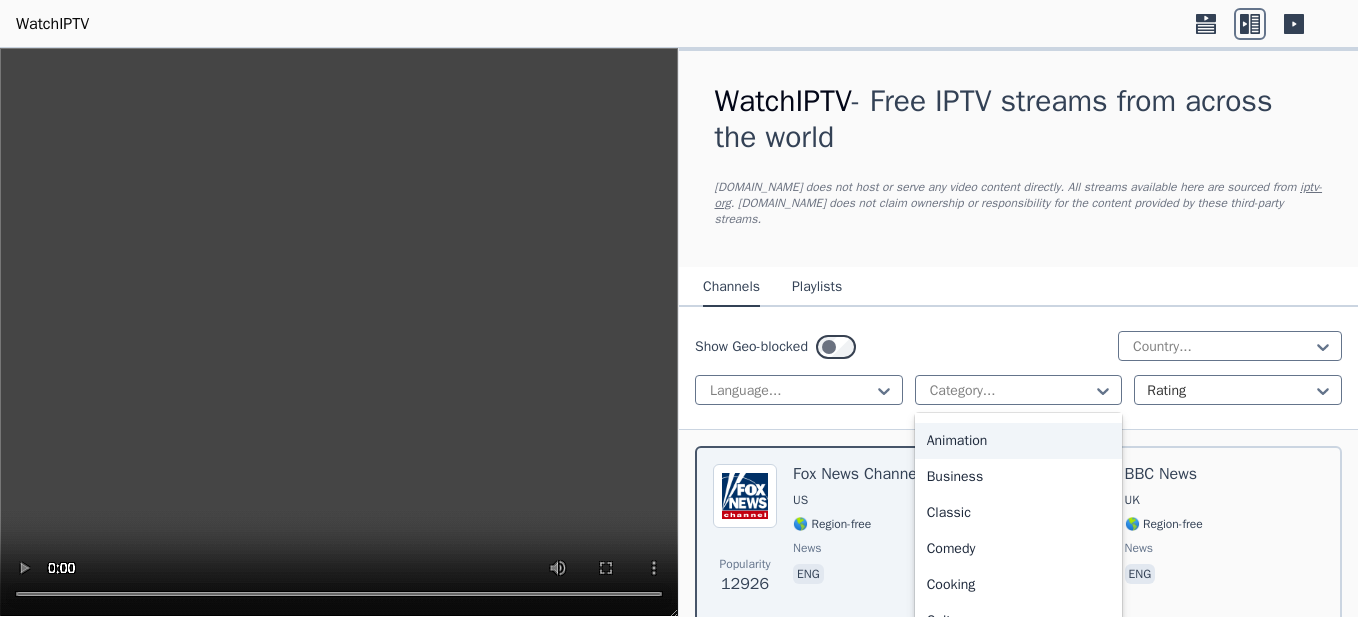 scroll, scrollTop: 100, scrollLeft: 0, axis: vertical 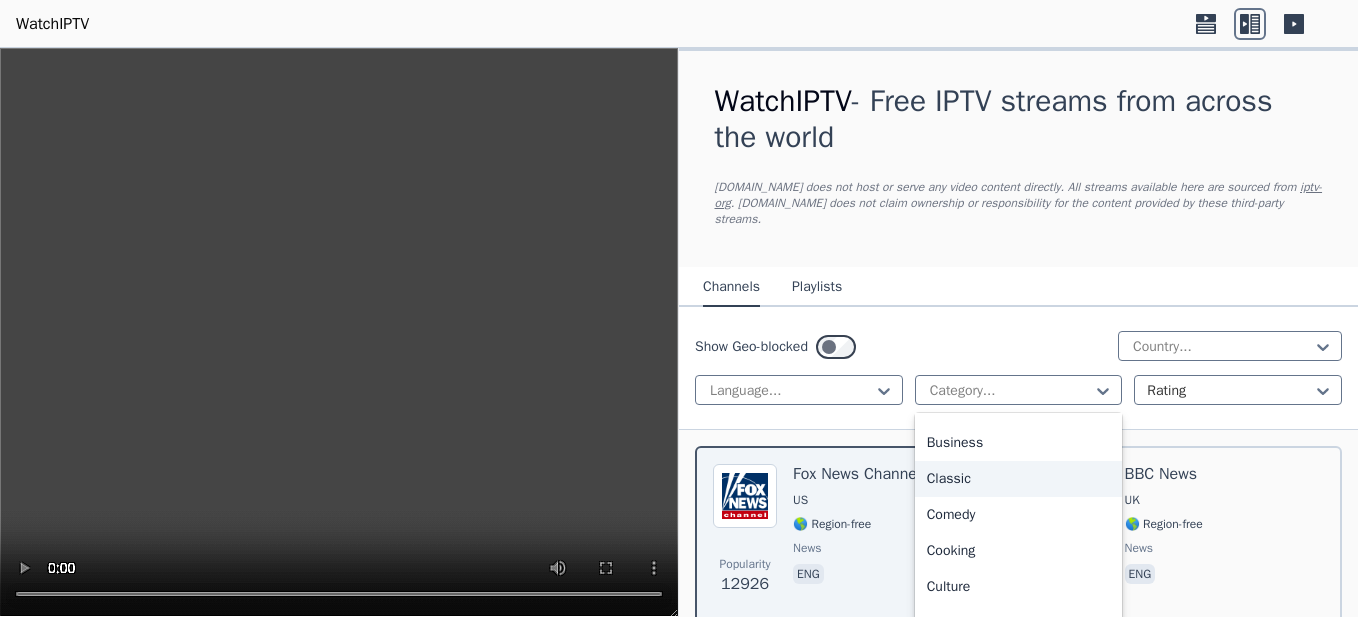 click on "Classic" at bounding box center [1019, 479] 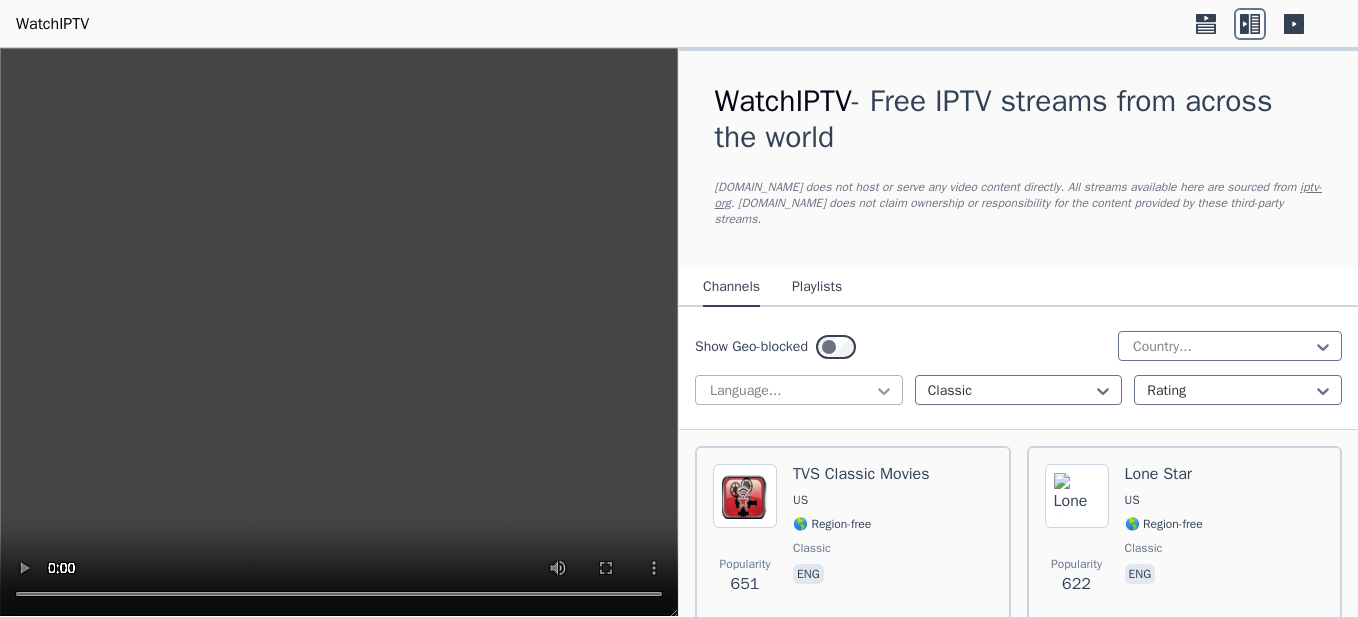 click 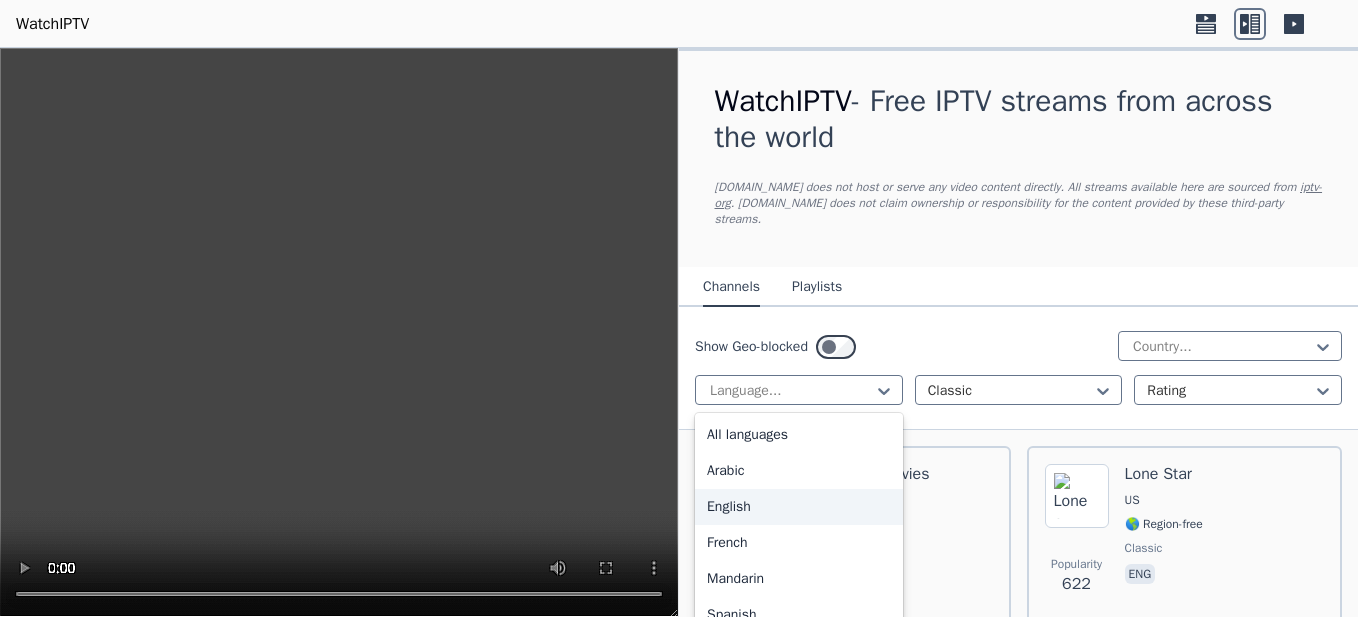 click on "English" at bounding box center [799, 507] 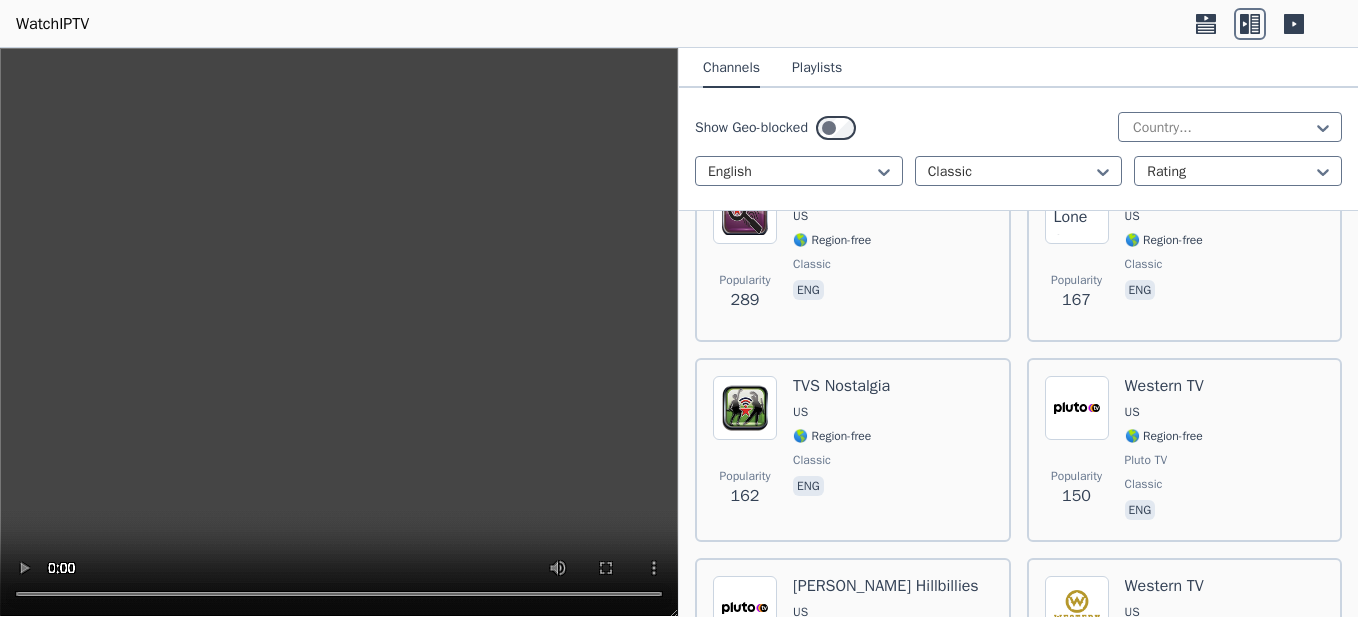scroll, scrollTop: 1000, scrollLeft: 0, axis: vertical 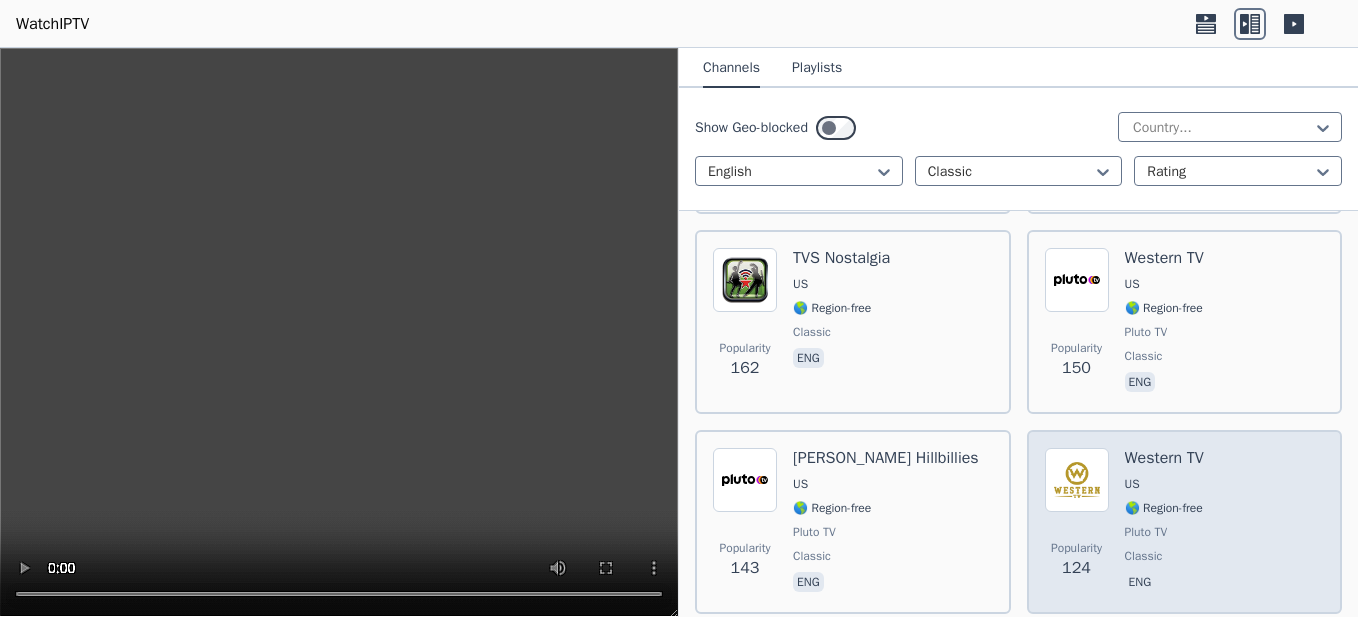 click at bounding box center (1077, 480) 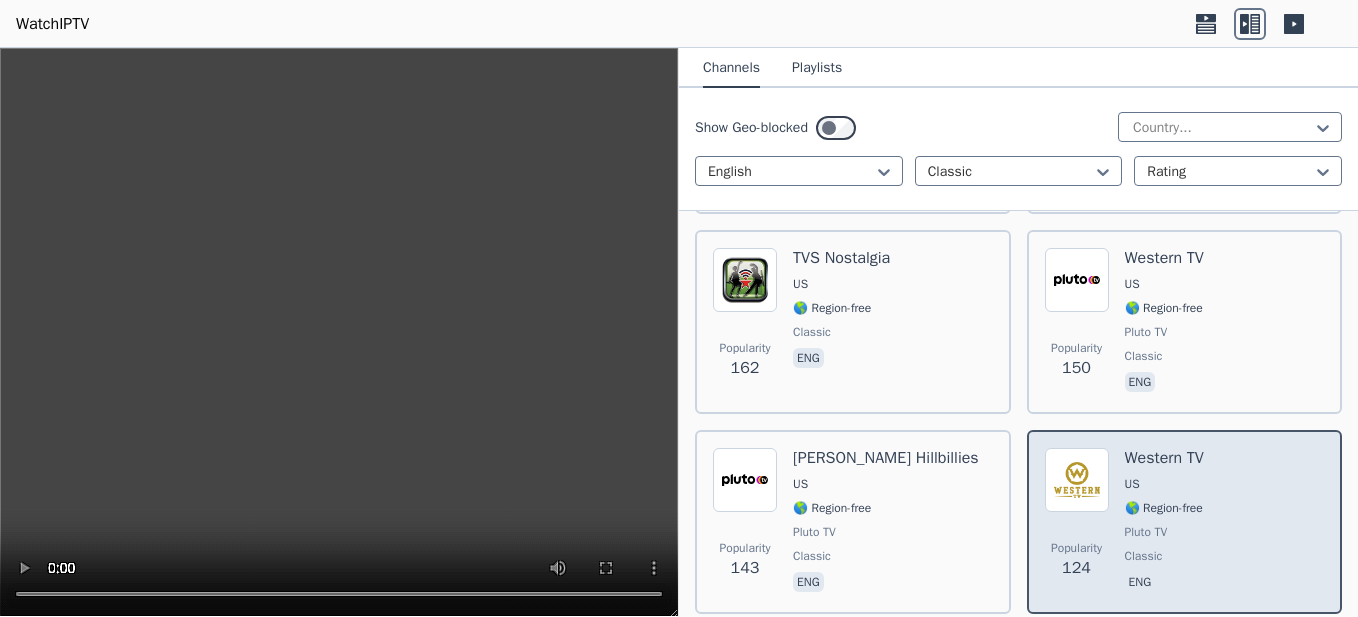 click at bounding box center (1077, 480) 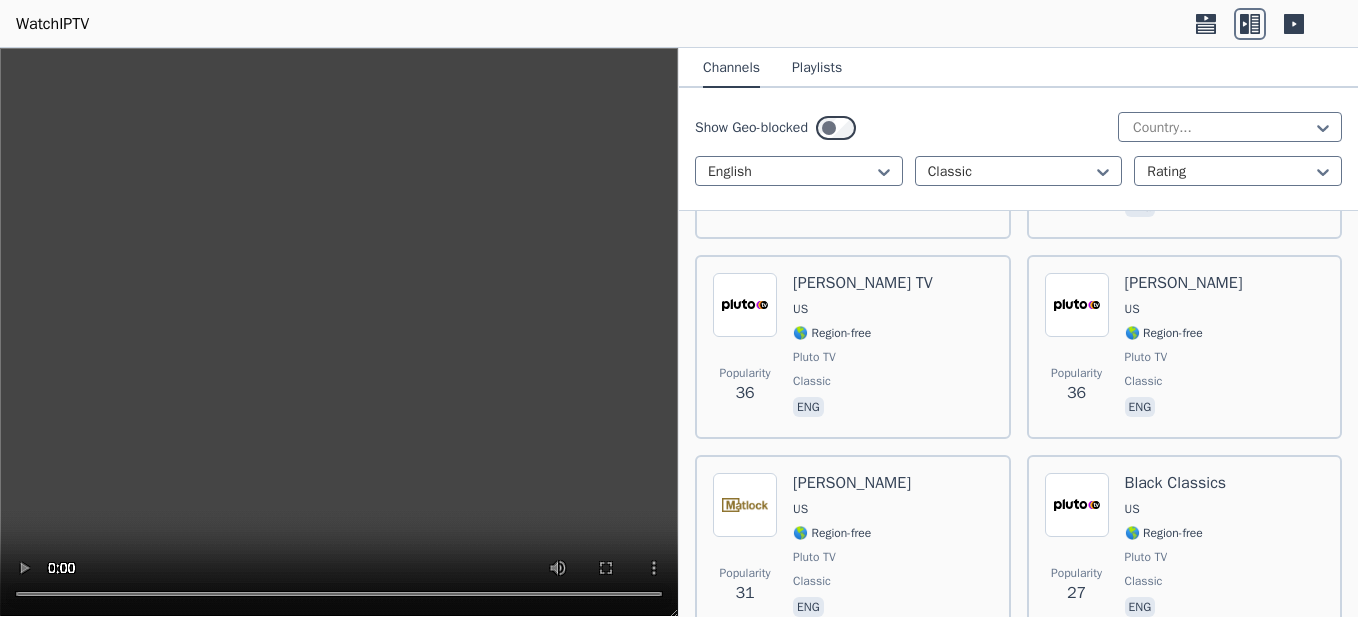 scroll, scrollTop: 2700, scrollLeft: 0, axis: vertical 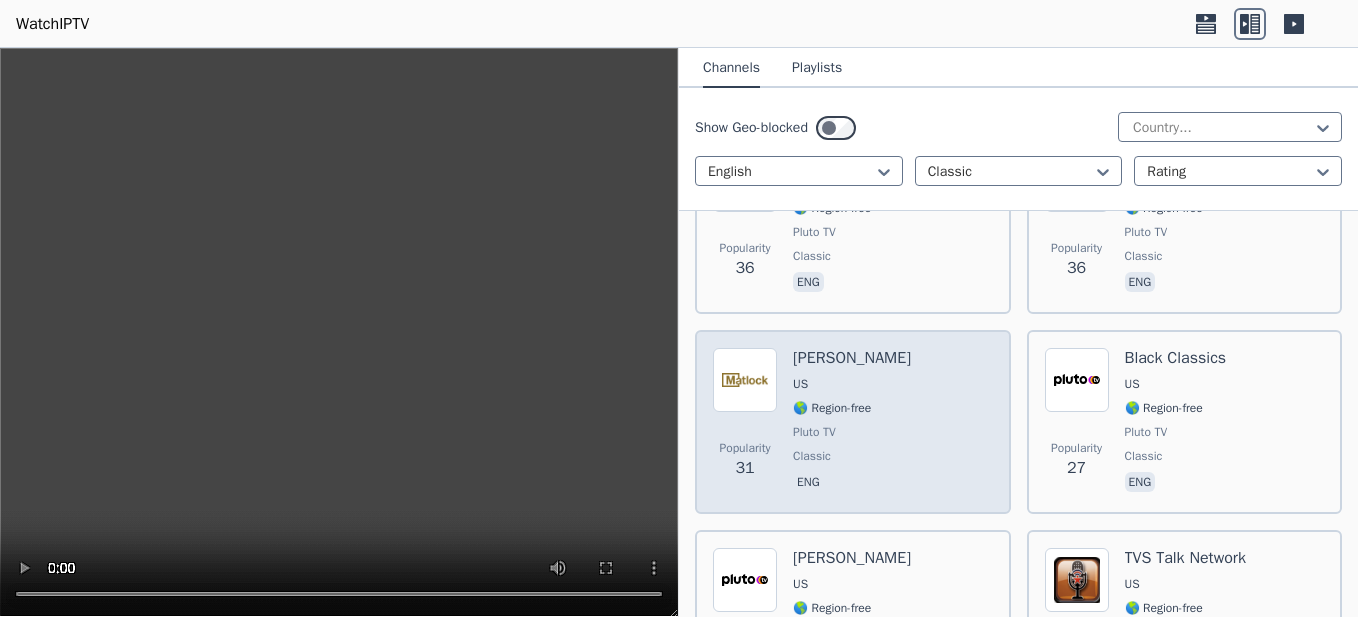 click on "[PERSON_NAME]" at bounding box center (852, 358) 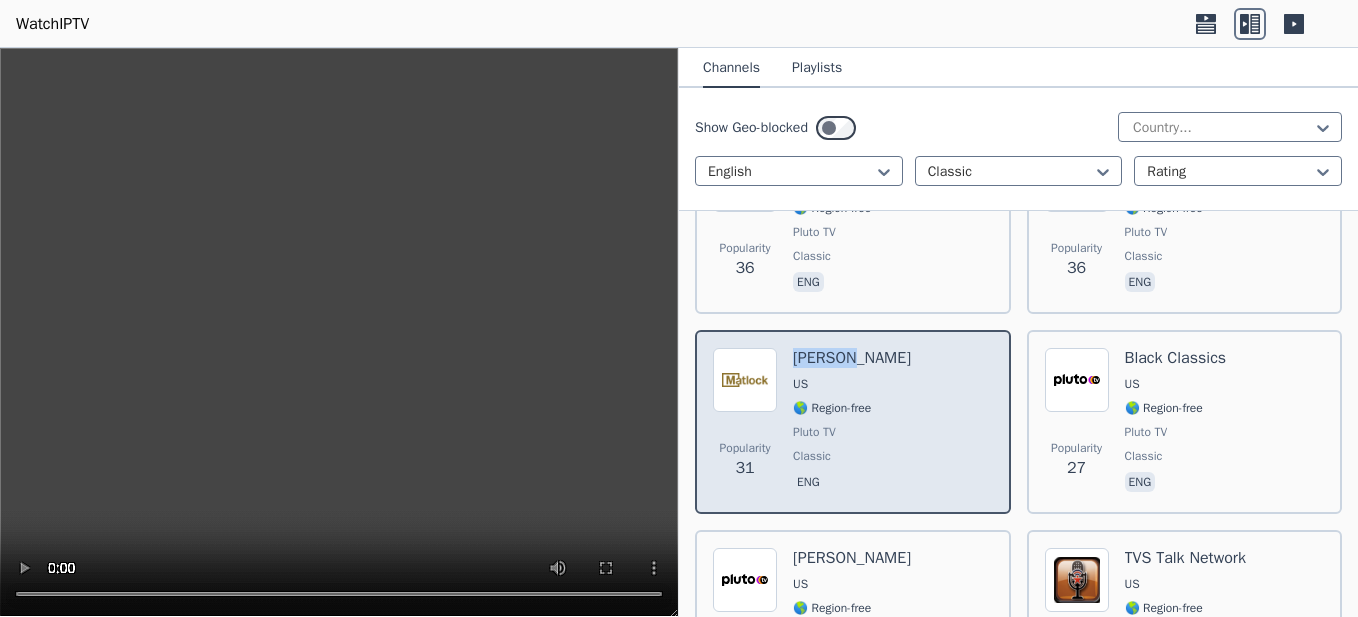 click on "[PERSON_NAME]" at bounding box center (852, 358) 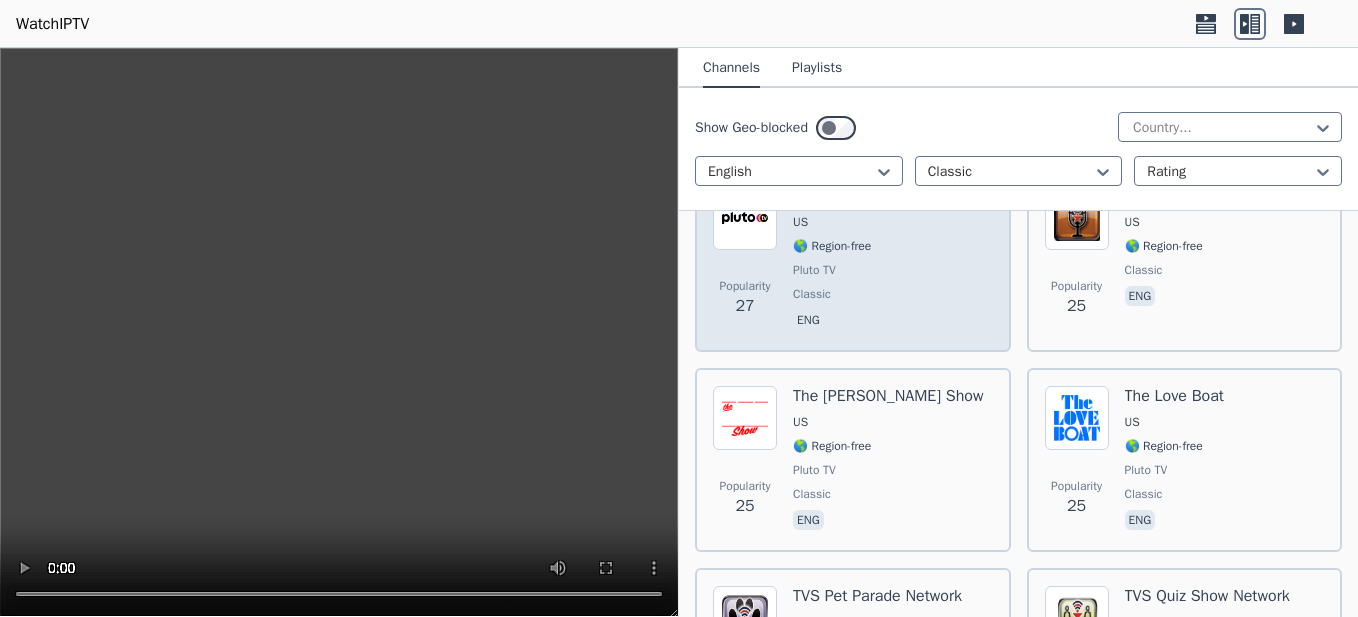 scroll, scrollTop: 3100, scrollLeft: 0, axis: vertical 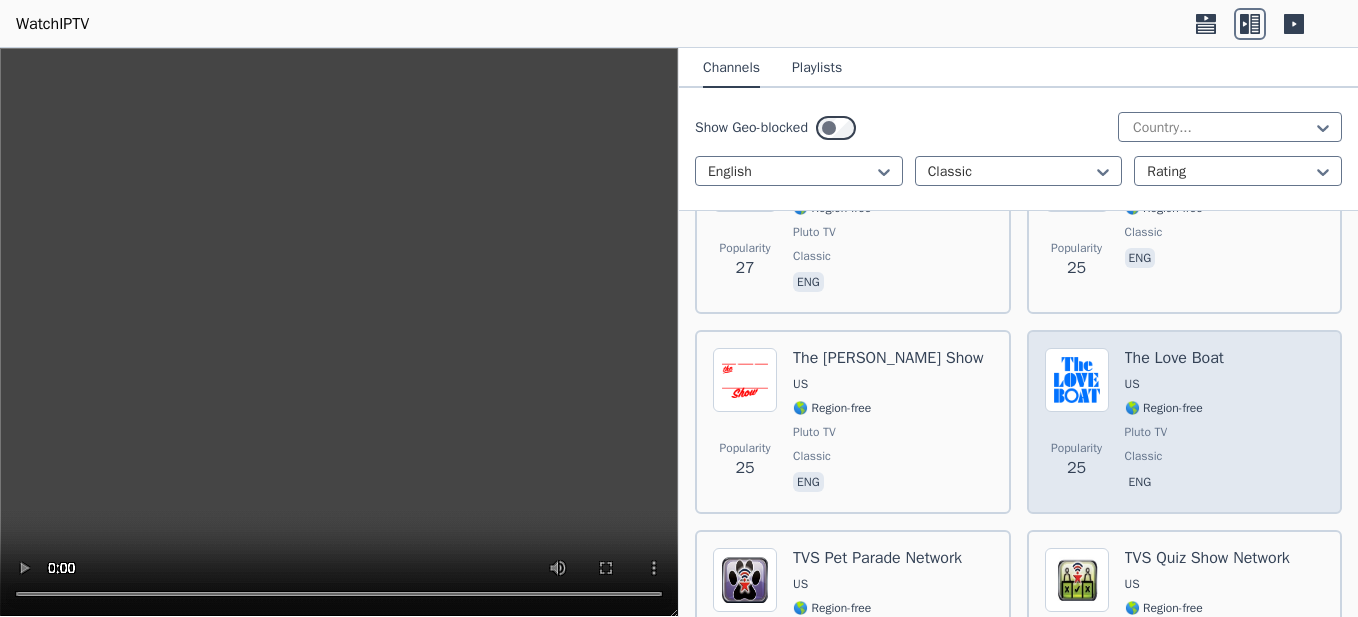 click at bounding box center [1077, 380] 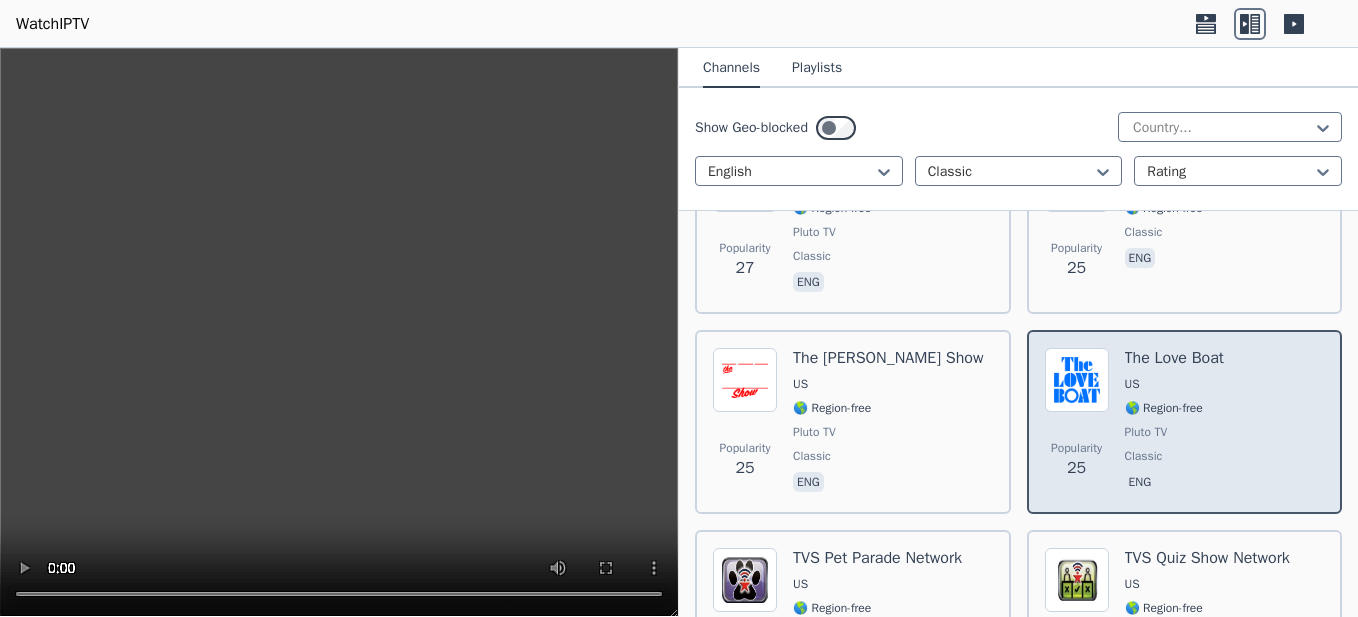 click at bounding box center (1077, 380) 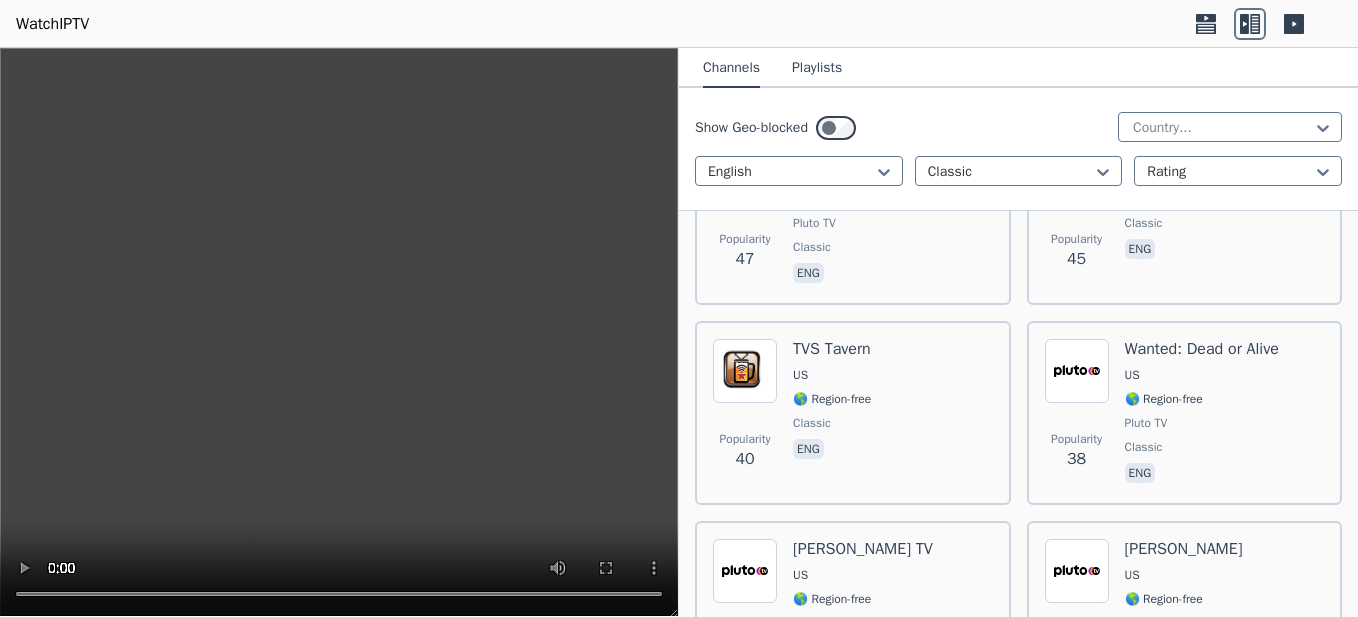 scroll, scrollTop: 2200, scrollLeft: 0, axis: vertical 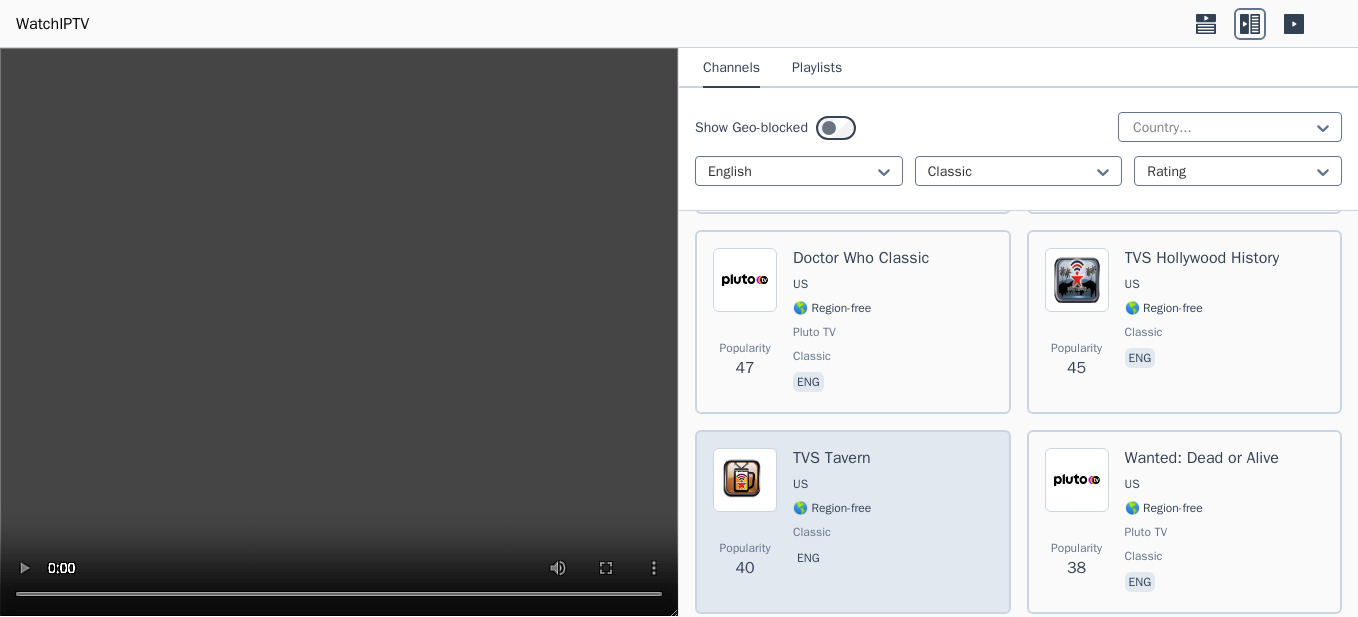 click on "TVS Tavern" at bounding box center (832, 458) 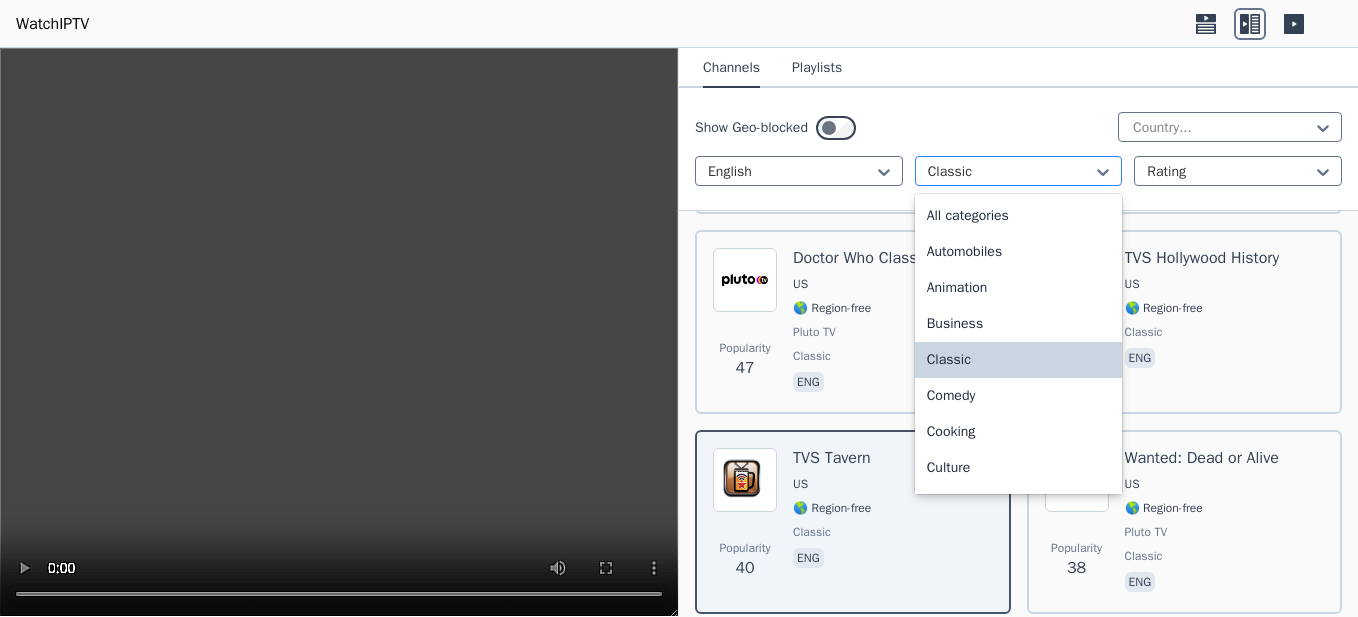 click at bounding box center (1011, 172) 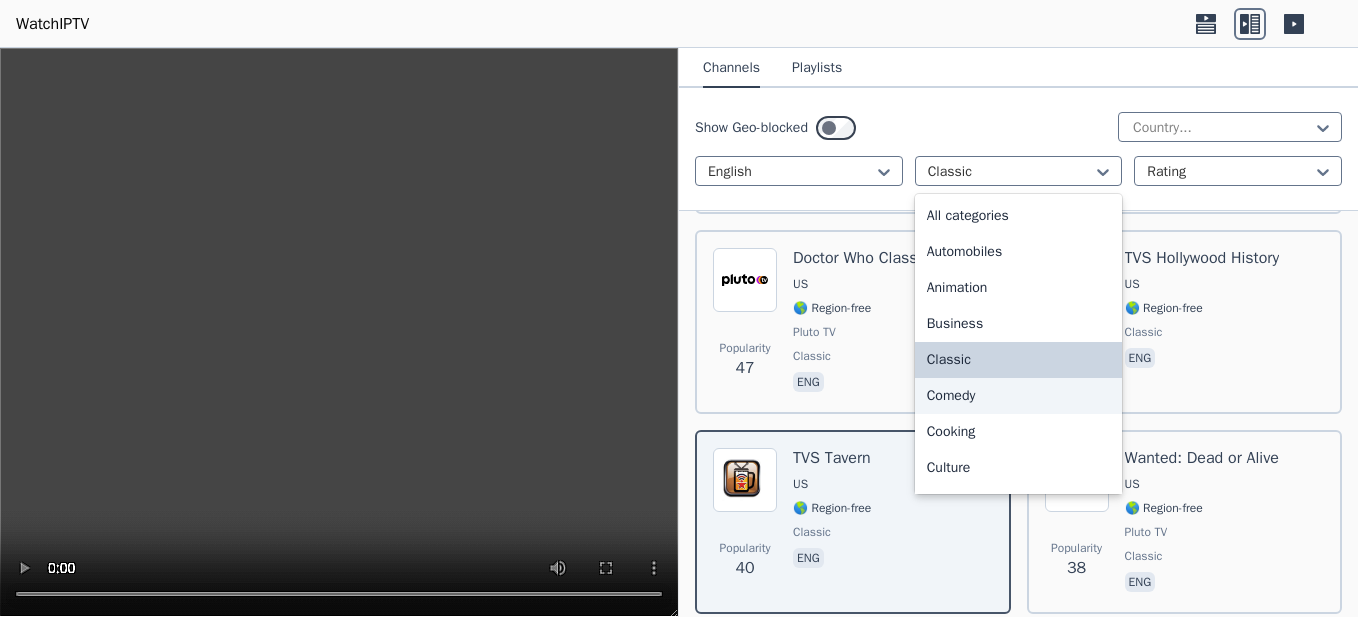 click on "Comedy" at bounding box center [1019, 396] 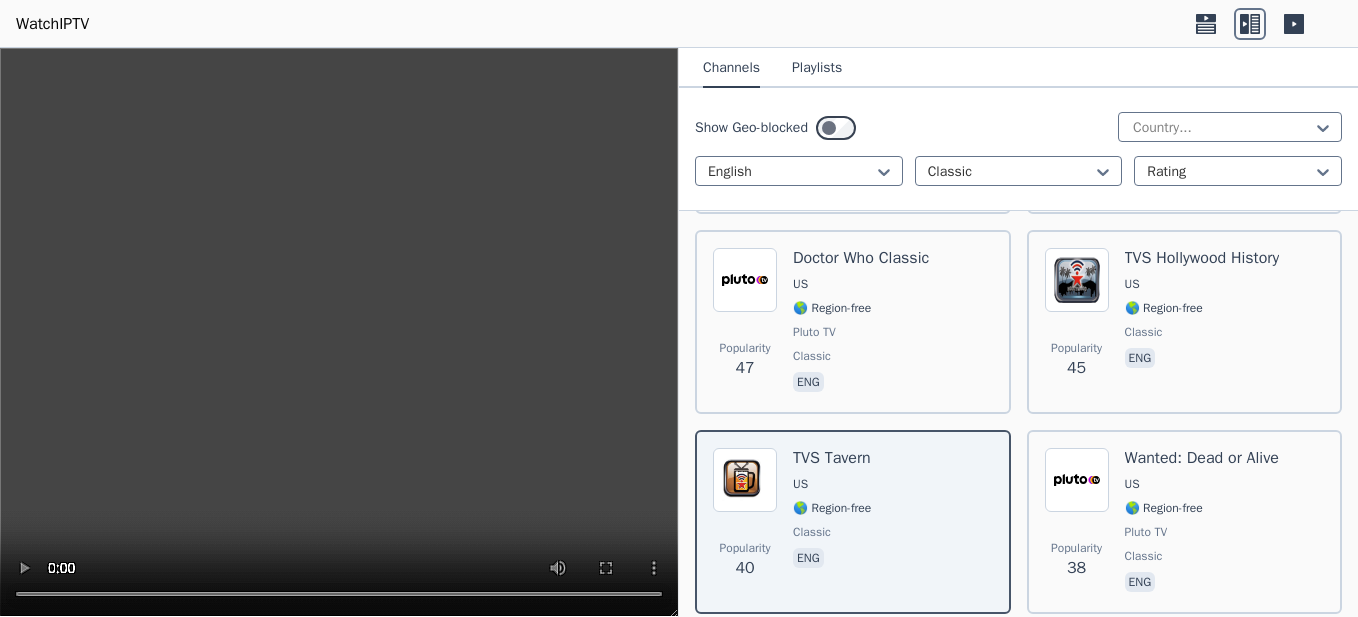scroll, scrollTop: 0, scrollLeft: 0, axis: both 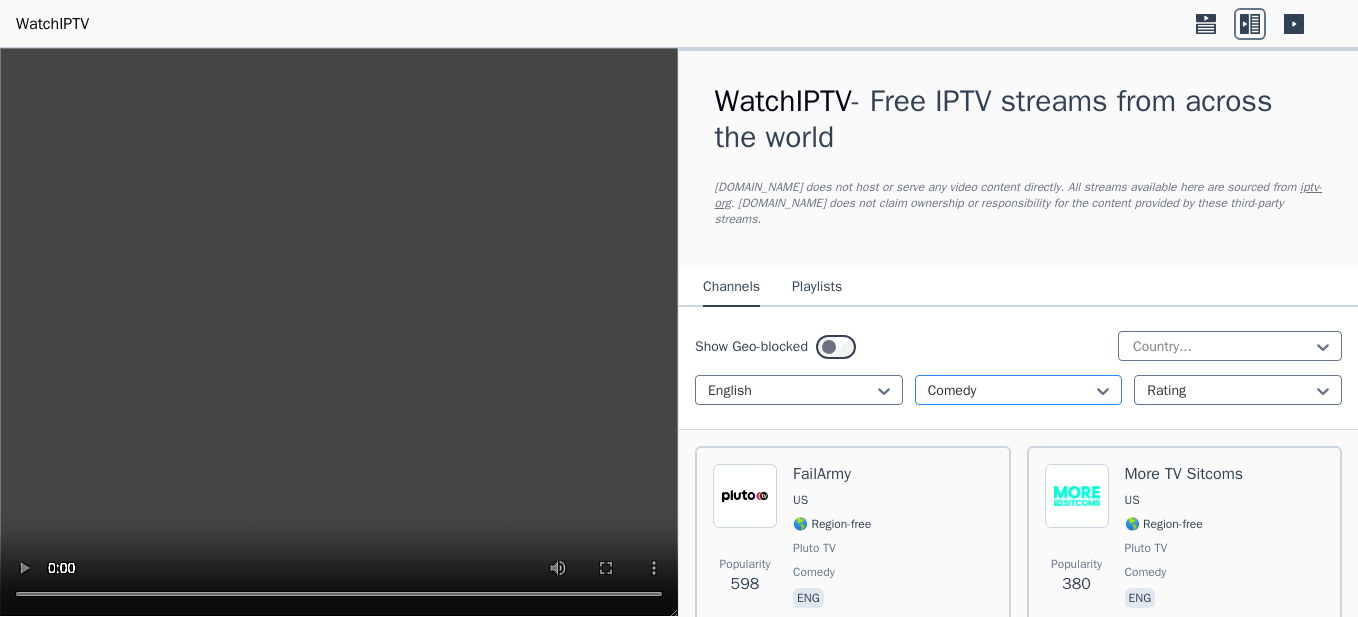 click on "Comedy" at bounding box center (1019, 390) 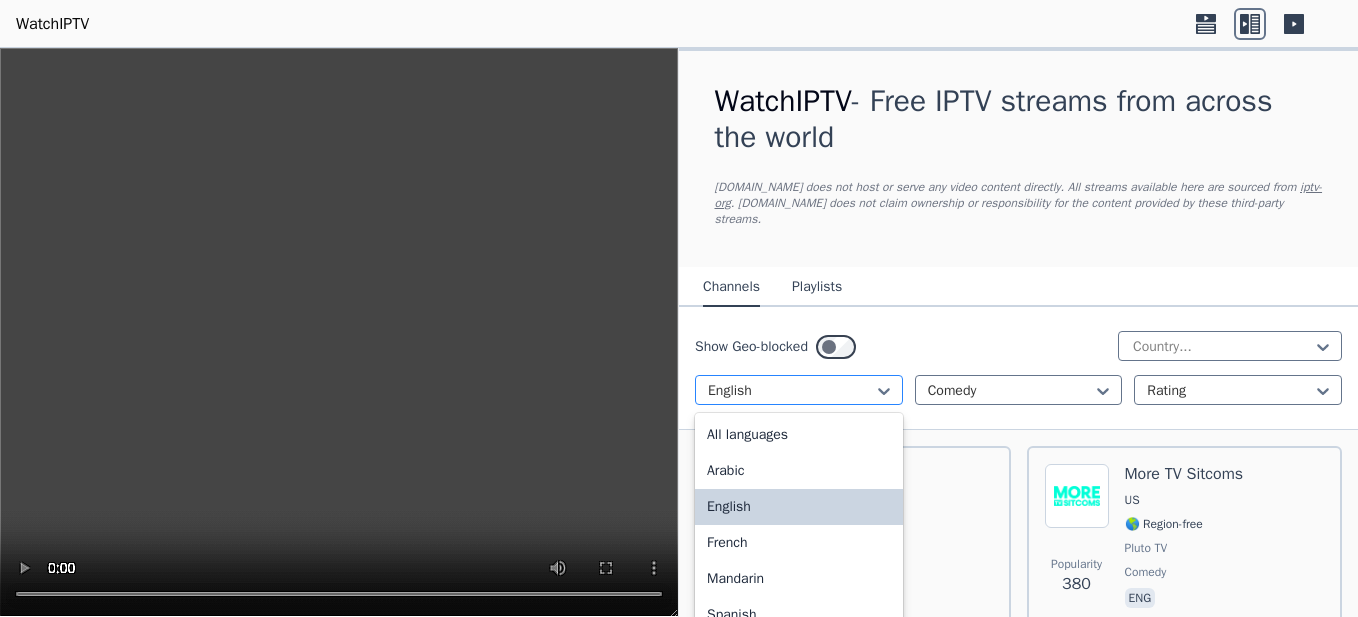 click at bounding box center [791, 391] 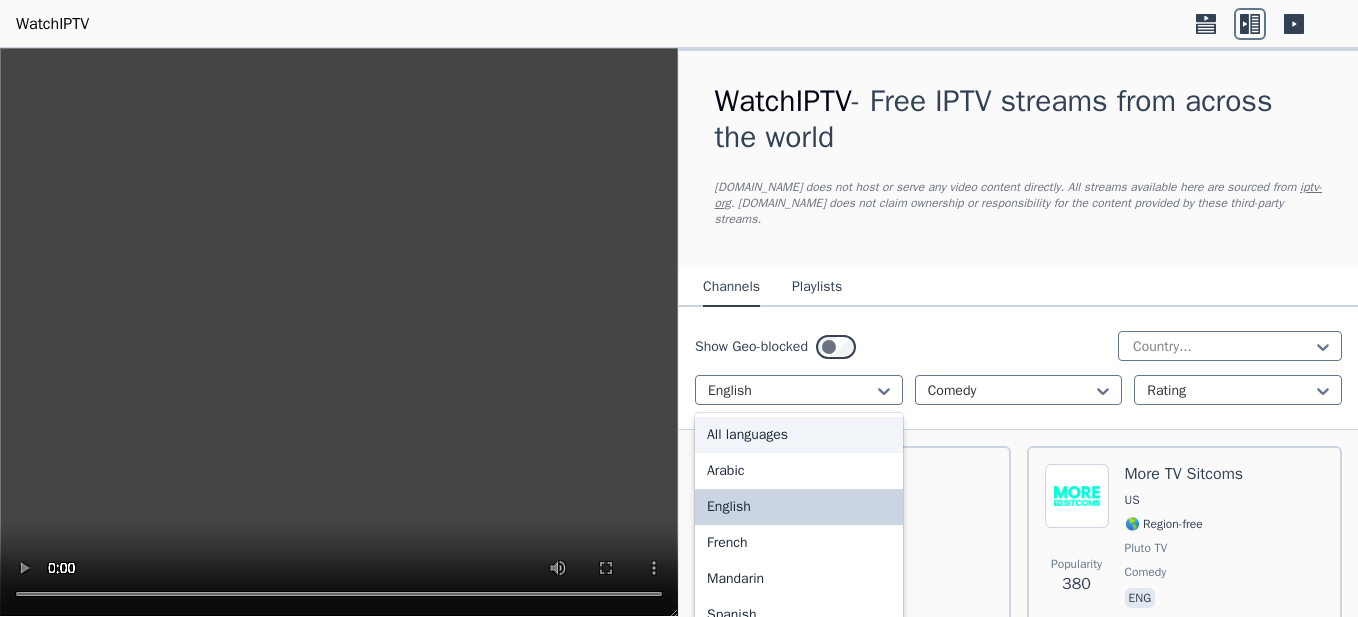 click on "All languages" at bounding box center (799, 435) 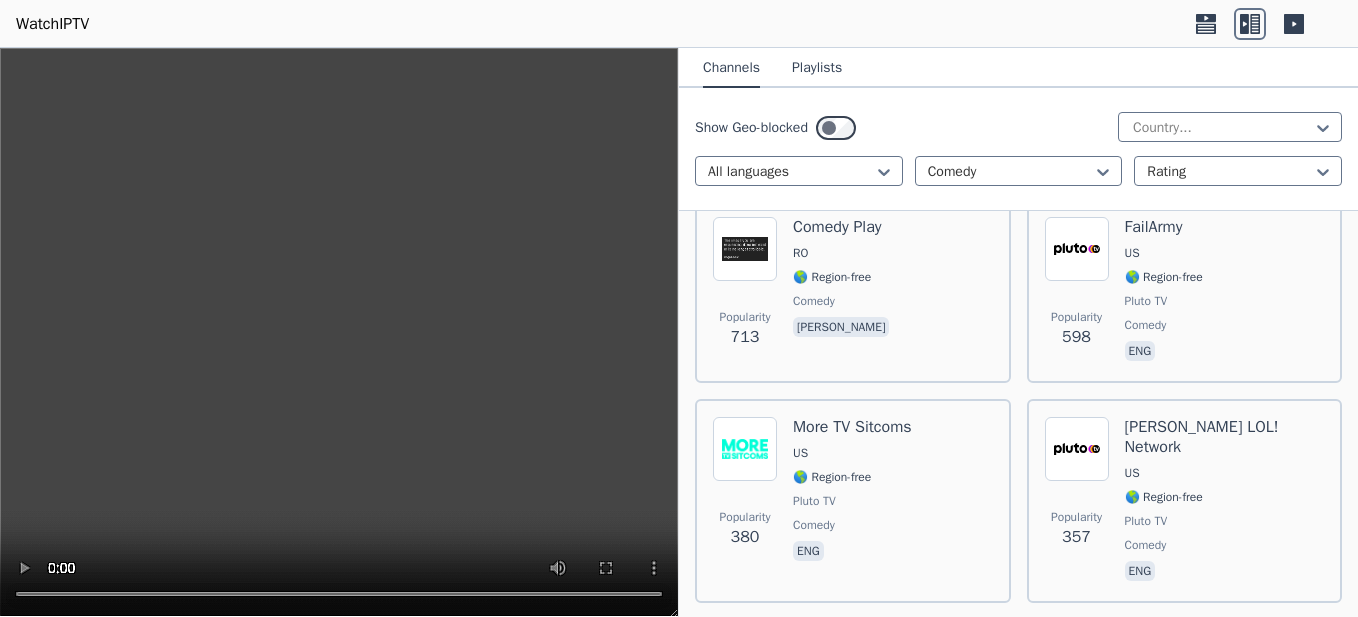 scroll, scrollTop: 300, scrollLeft: 0, axis: vertical 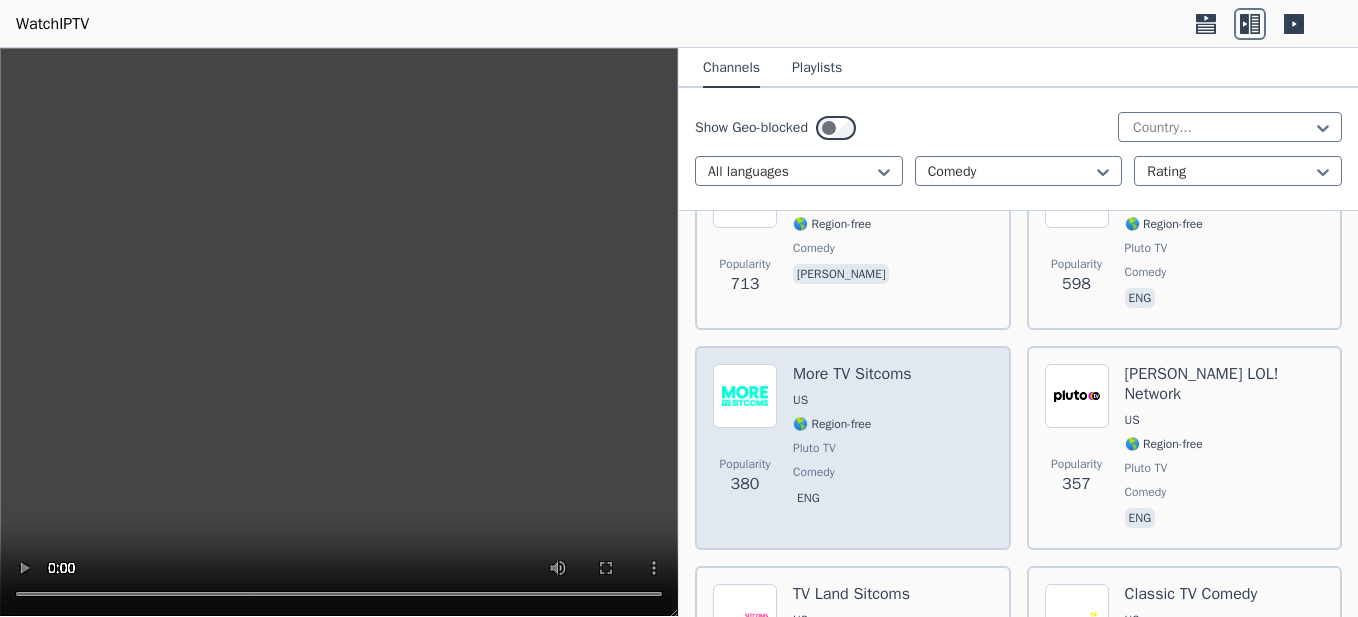 click on "More TV Sitcoms" at bounding box center [852, 374] 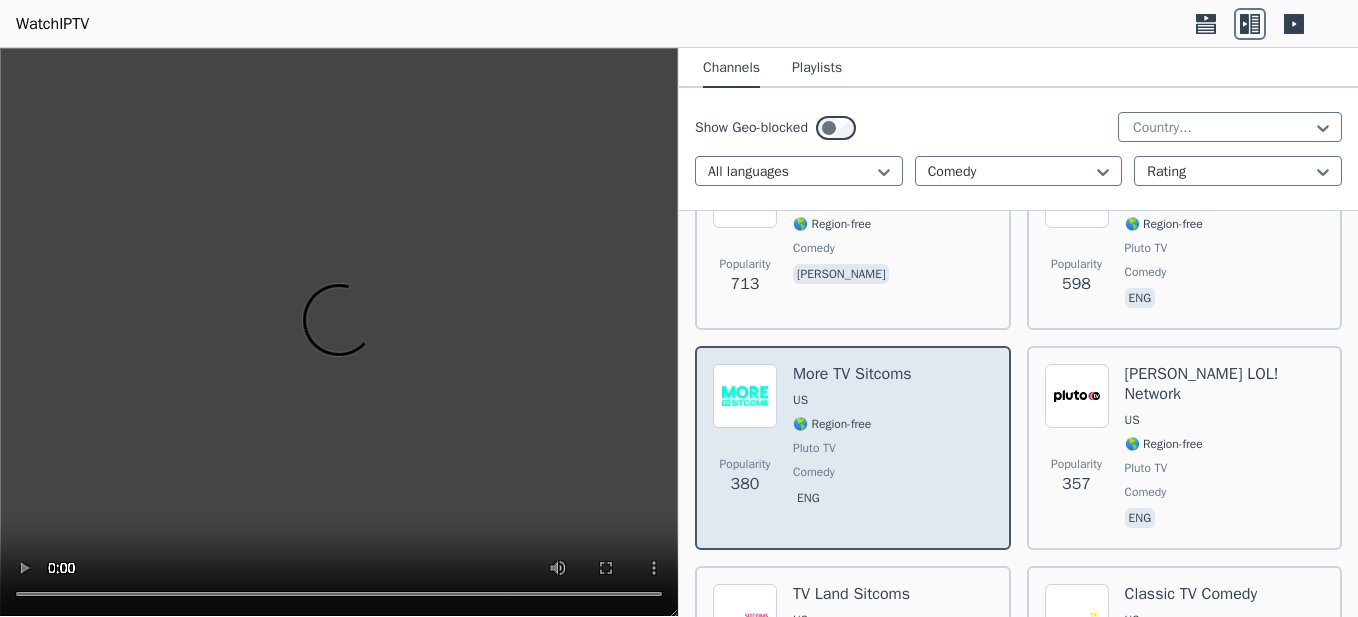 click at bounding box center (745, 396) 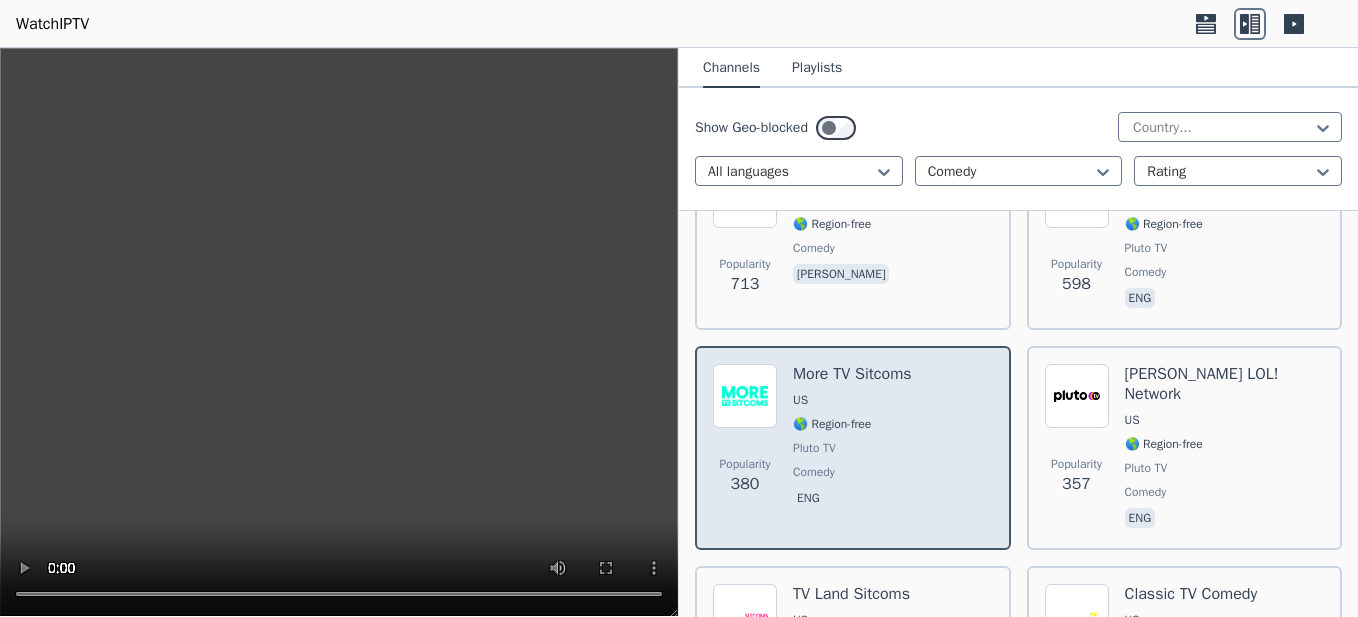 click at bounding box center [745, 396] 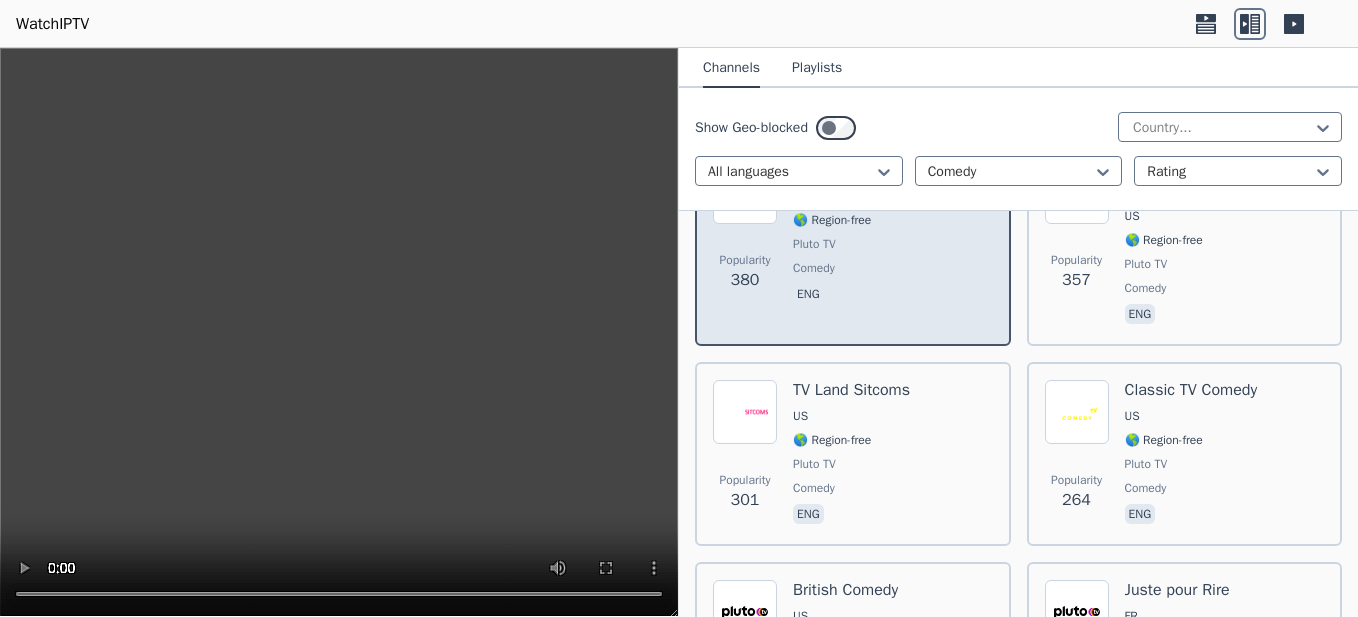 scroll, scrollTop: 600, scrollLeft: 0, axis: vertical 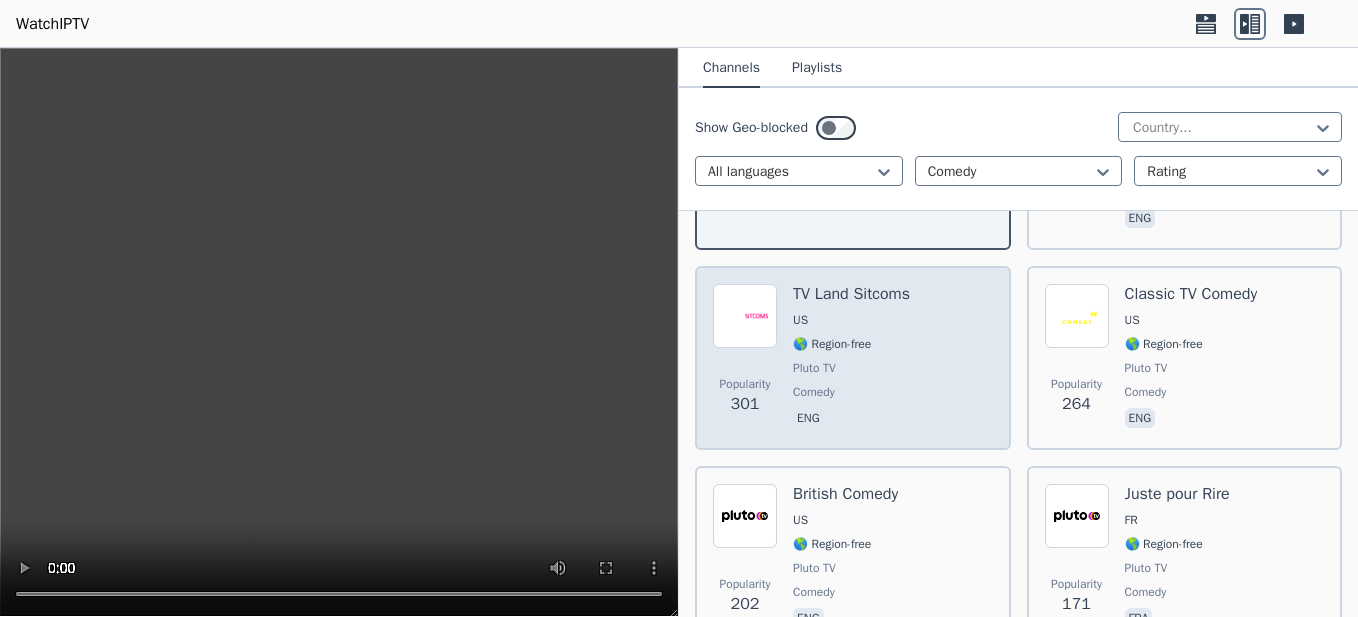 click at bounding box center (745, 316) 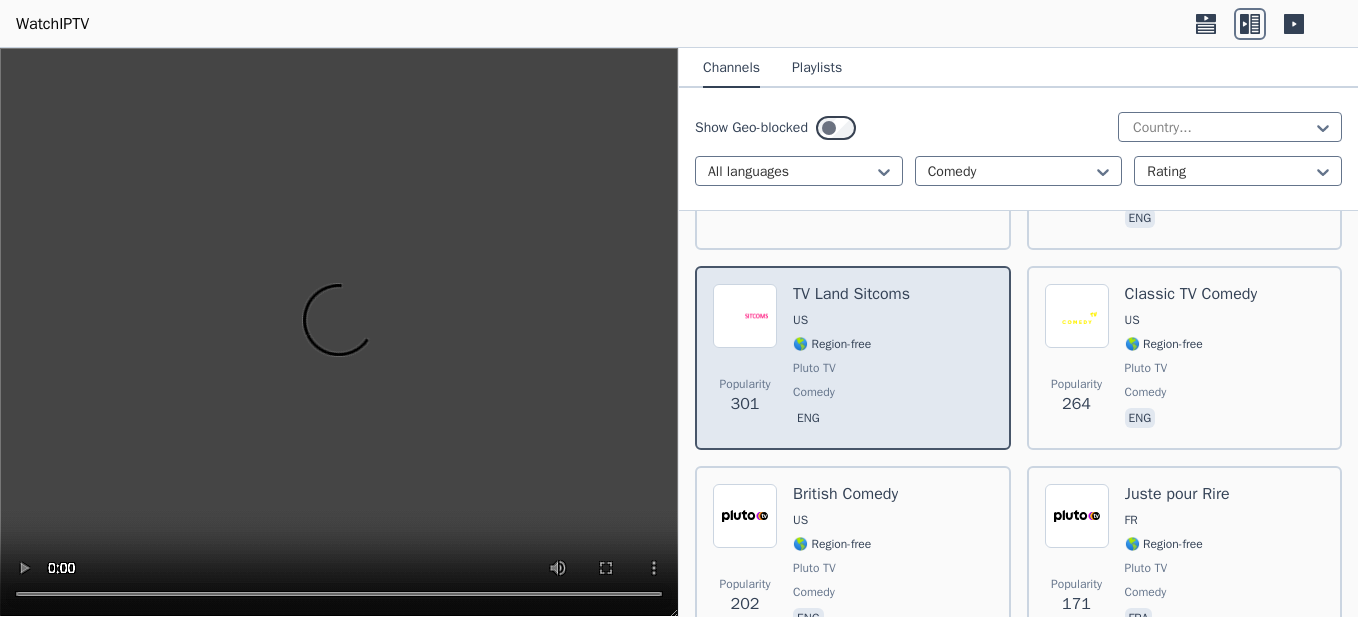 click at bounding box center [745, 316] 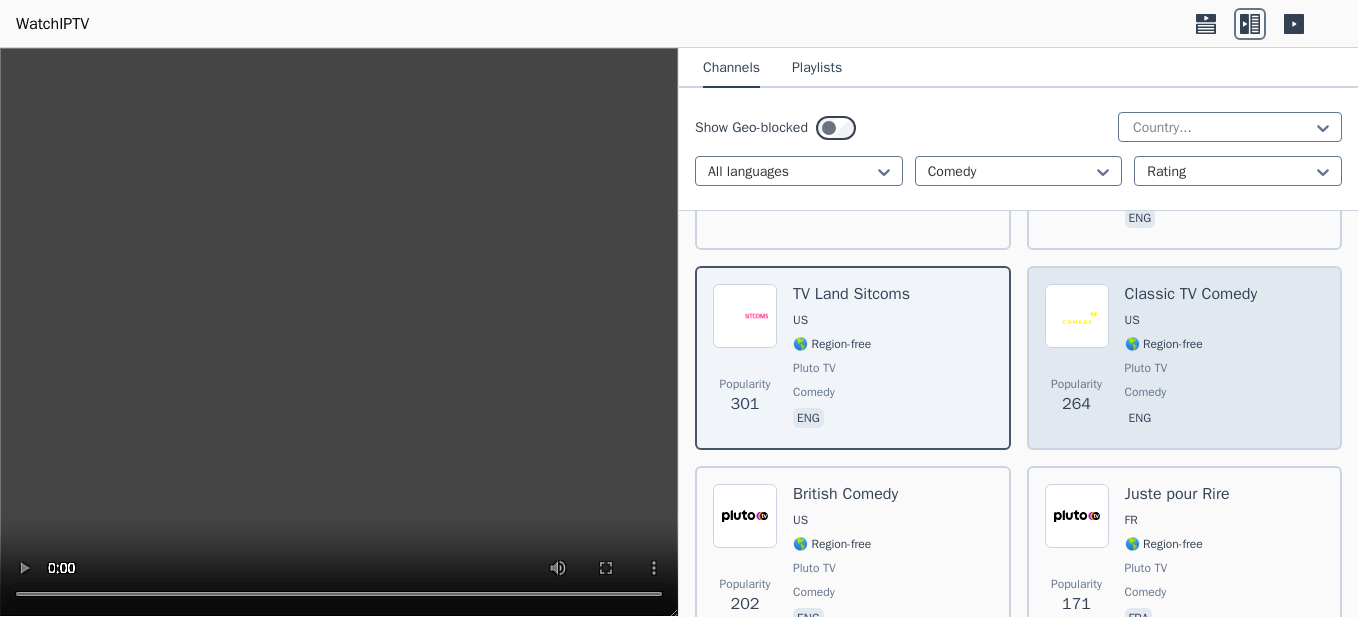 click at bounding box center (1077, 316) 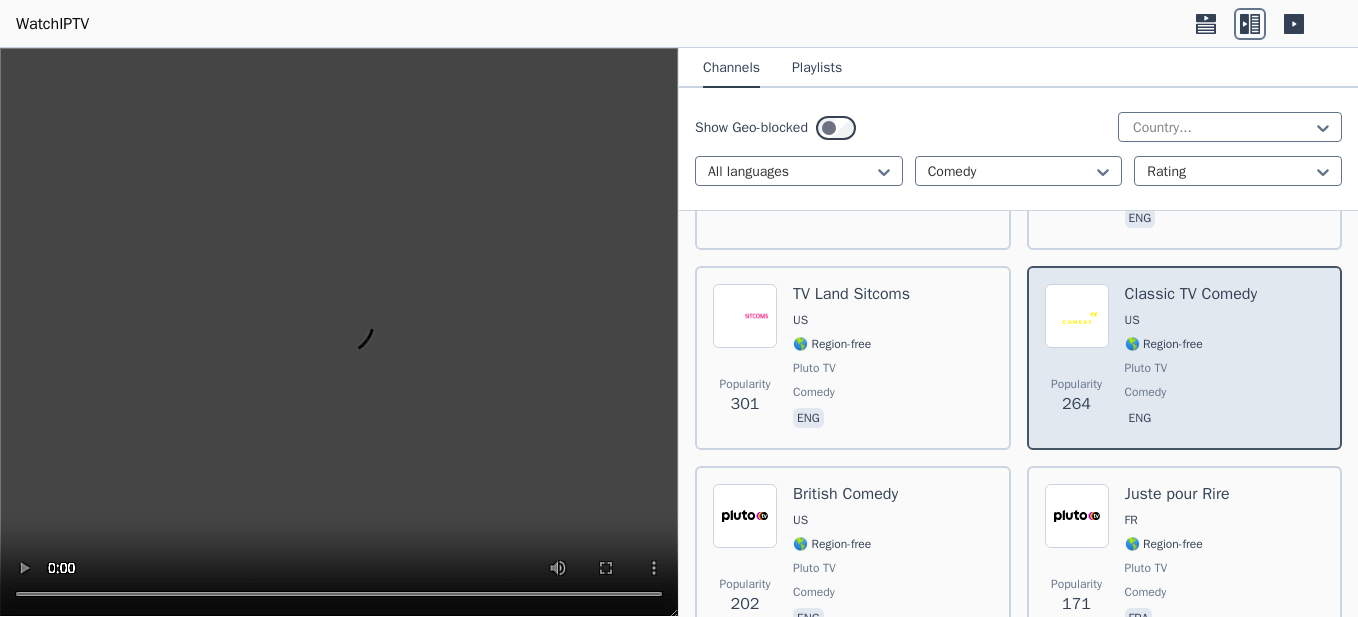click at bounding box center (1077, 316) 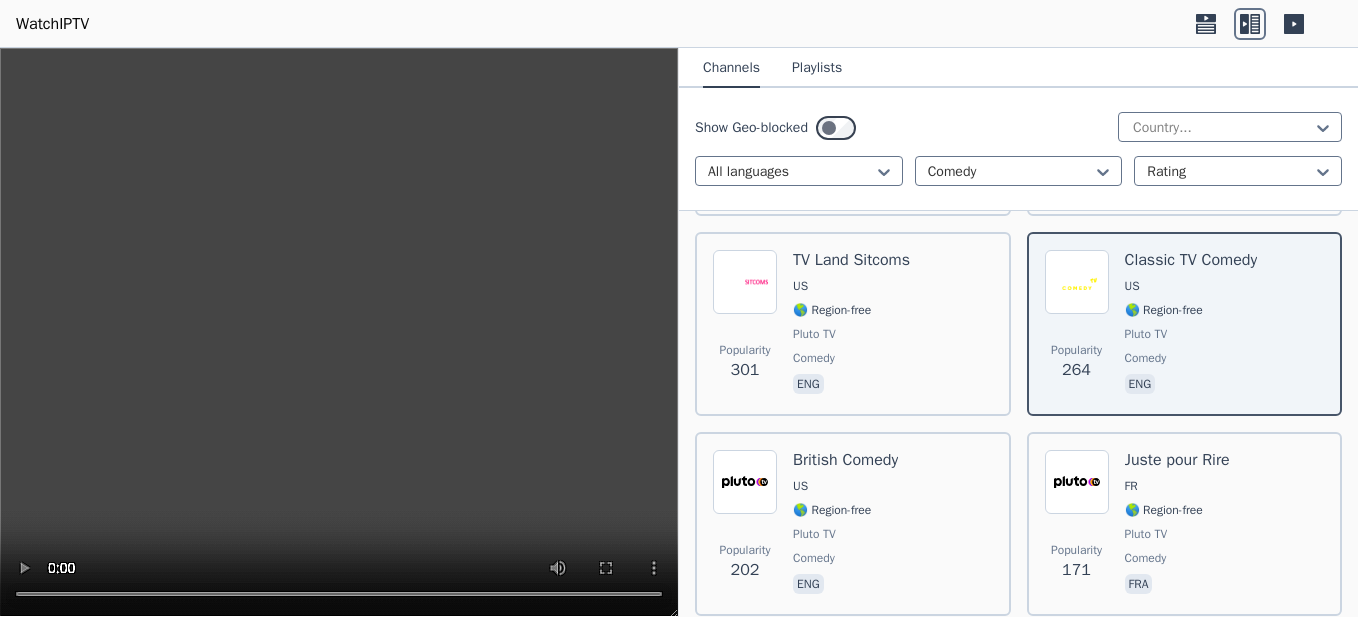 scroll, scrollTop: 1000, scrollLeft: 0, axis: vertical 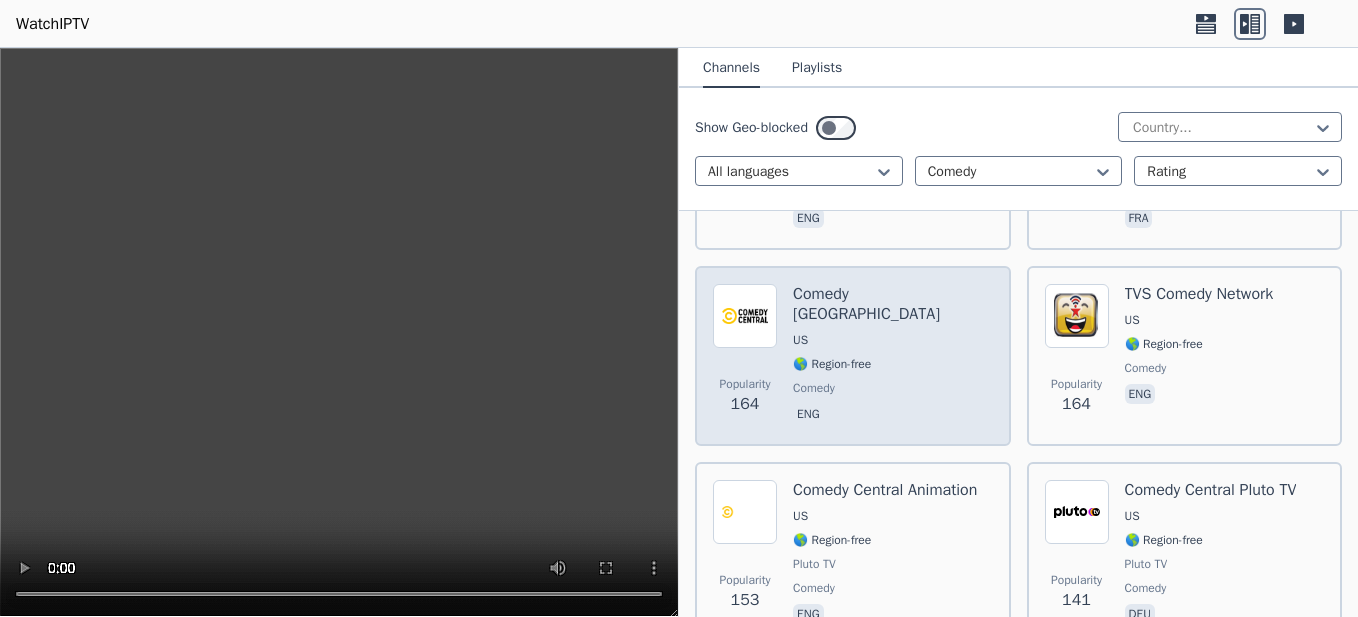 click at bounding box center [745, 316] 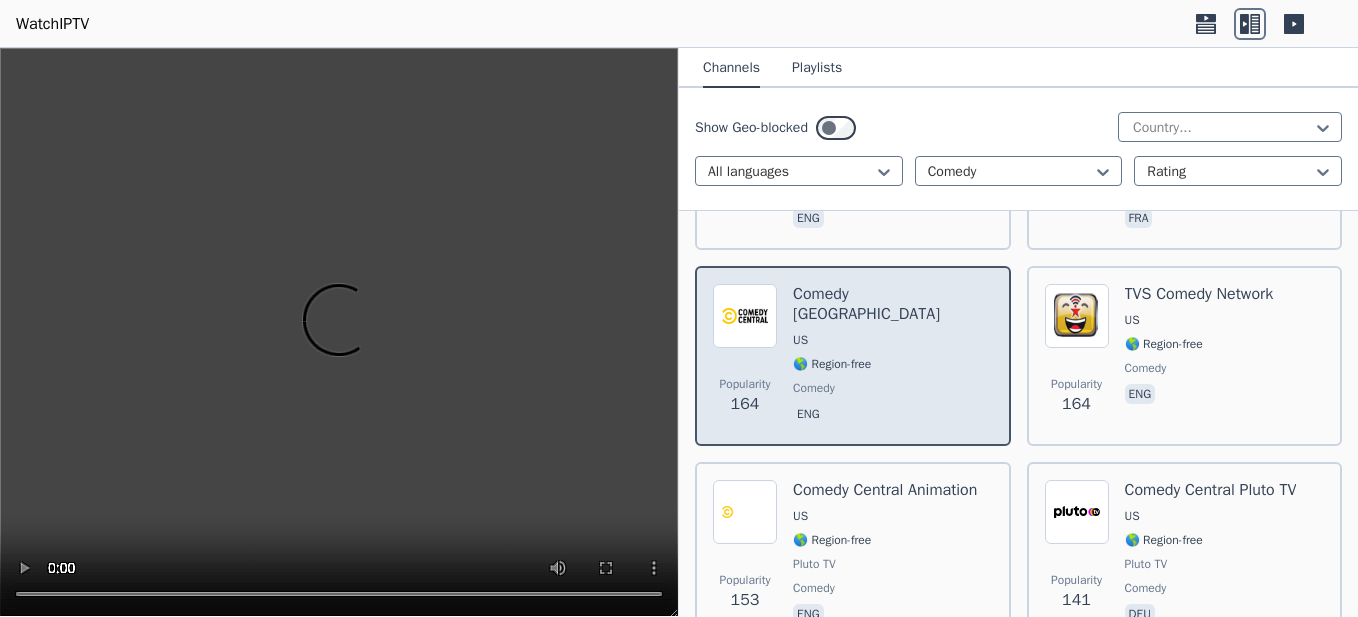 click at bounding box center (745, 316) 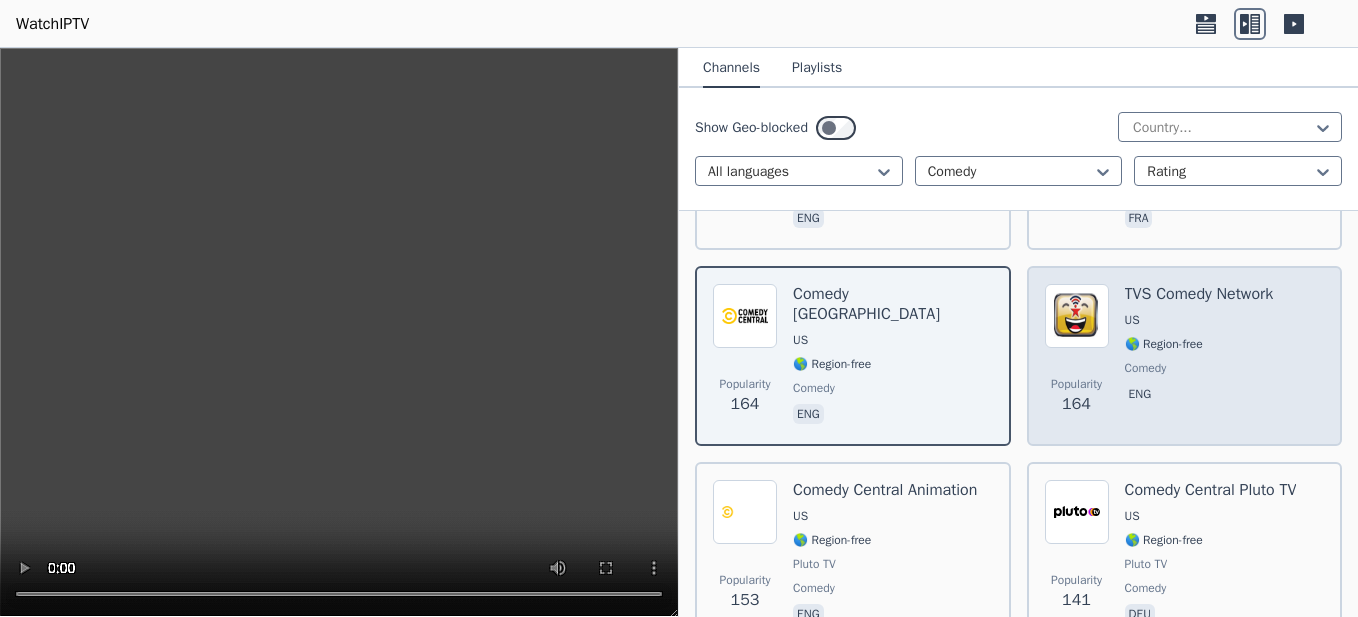 click at bounding box center [1077, 316] 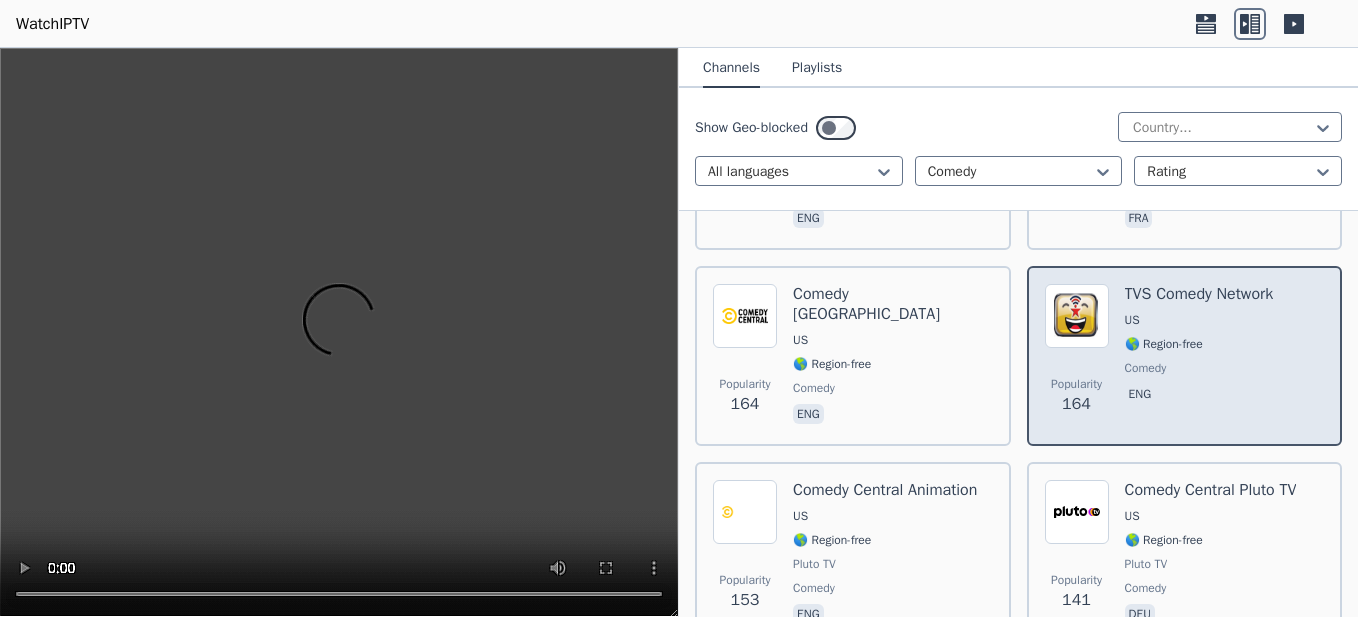 click at bounding box center (1077, 316) 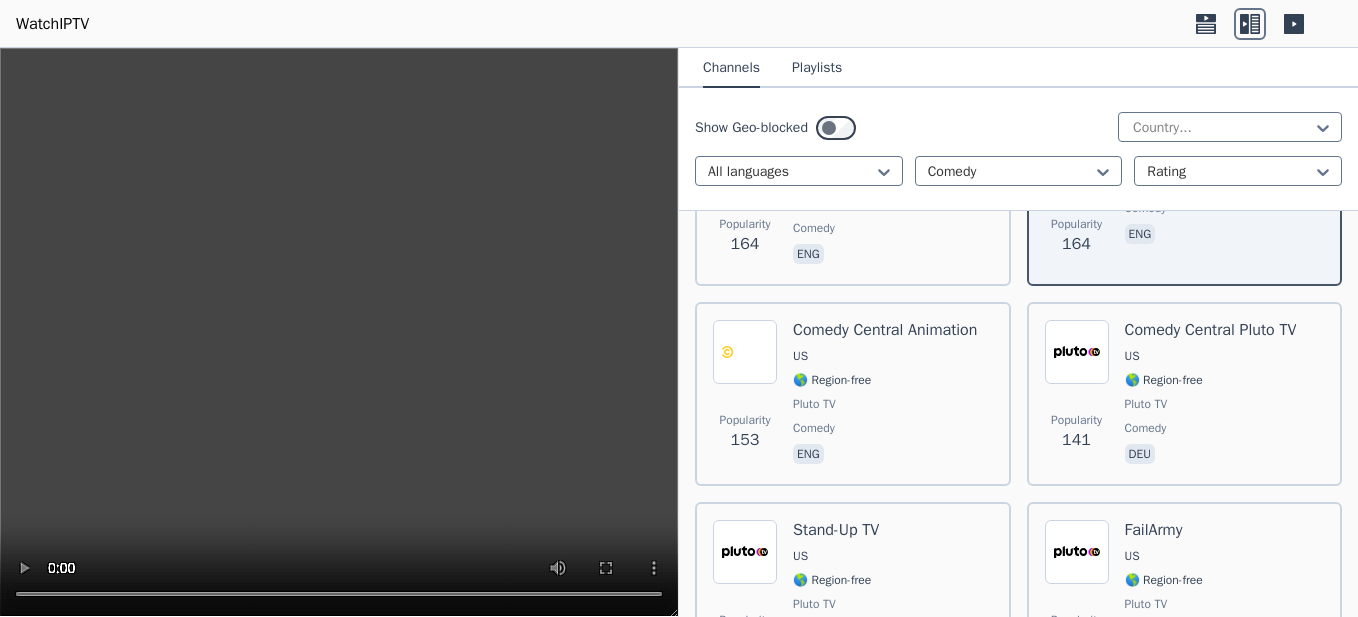 scroll, scrollTop: 1600, scrollLeft: 0, axis: vertical 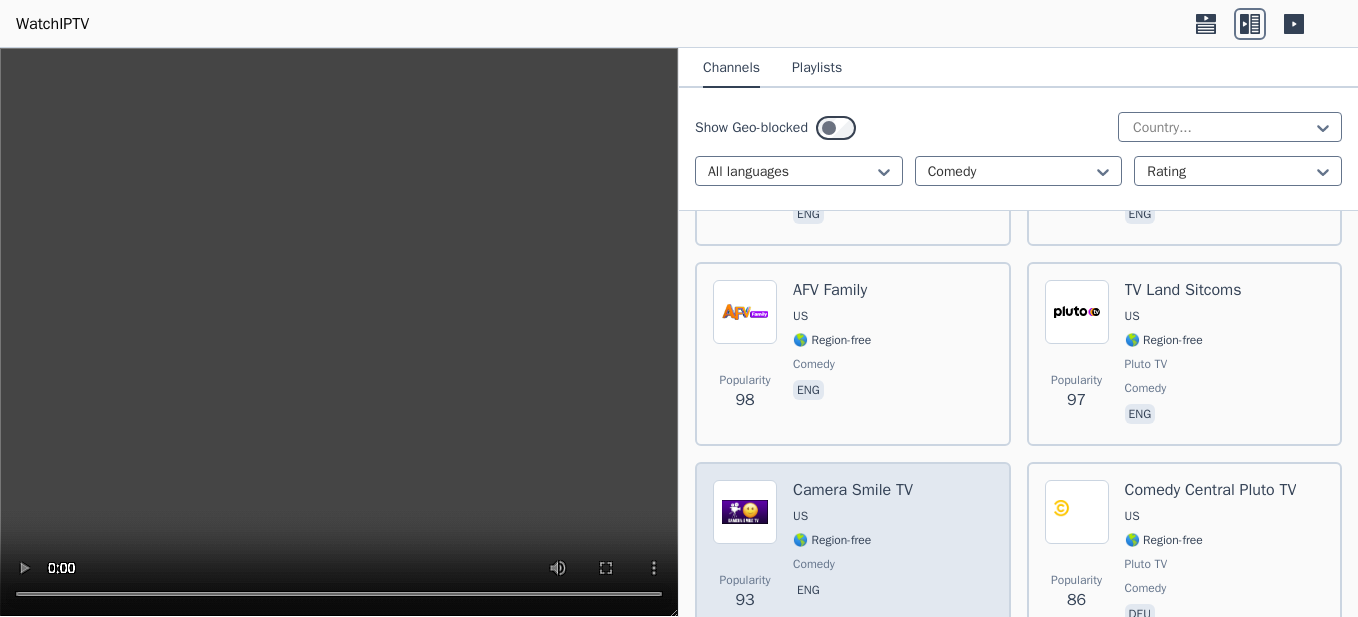 click on "Camera Smile TV" at bounding box center [853, 490] 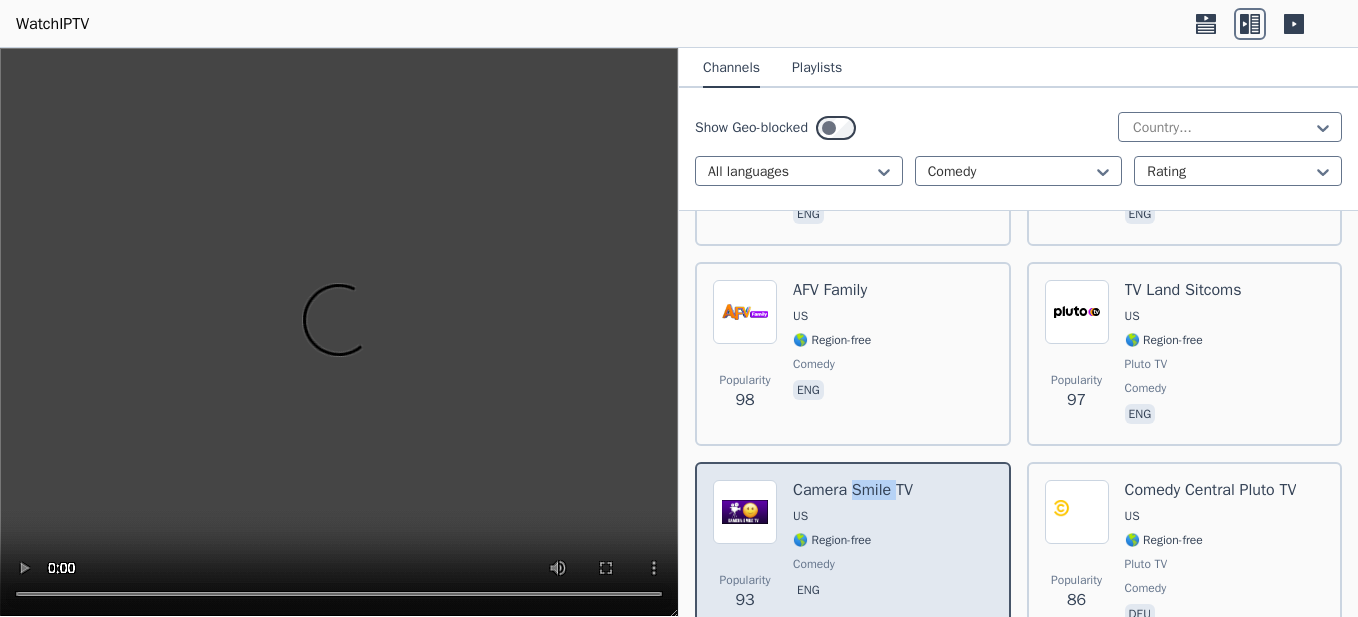 click on "Camera Smile TV" at bounding box center [853, 490] 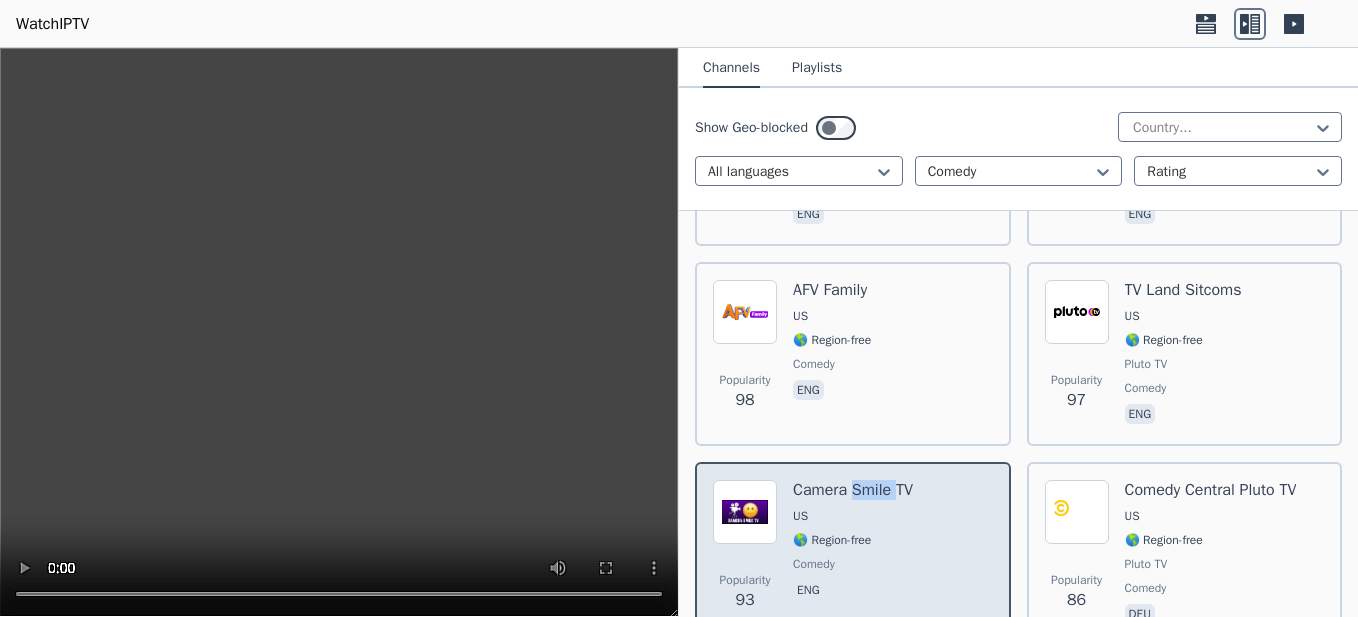 click on "Camera Smile TV" at bounding box center (853, 490) 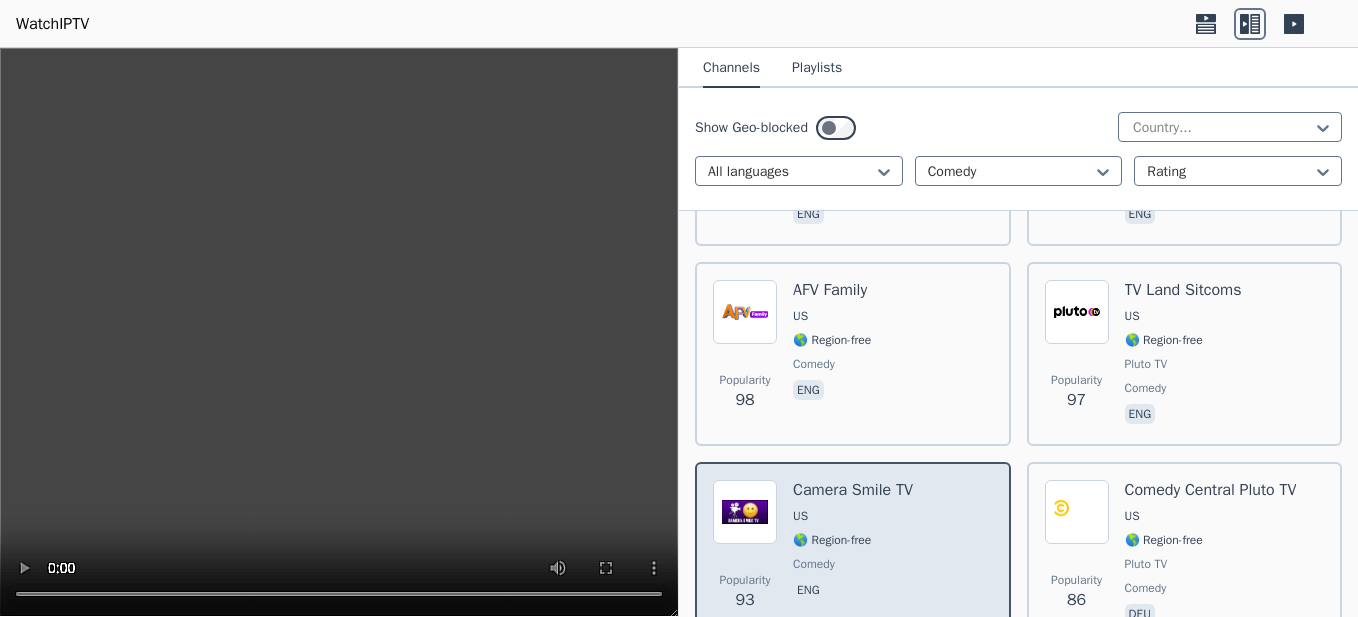 click on "Camera Smile TV" at bounding box center [853, 490] 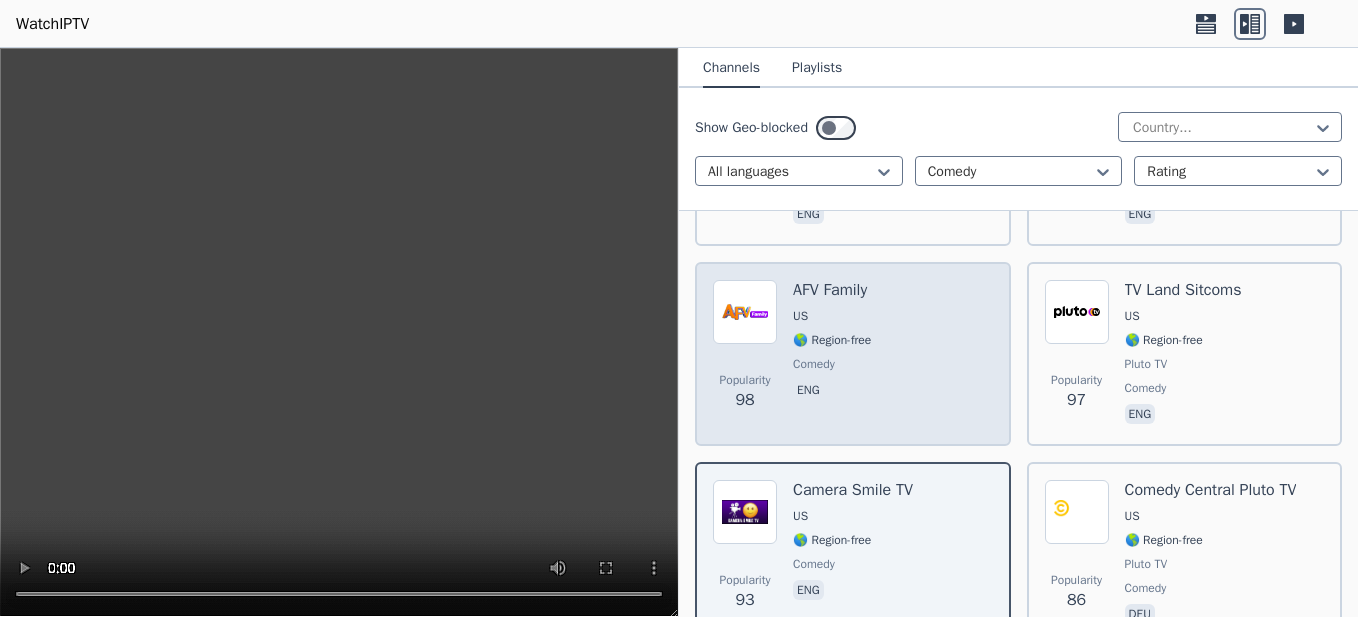 click on "AFV Family" at bounding box center (832, 290) 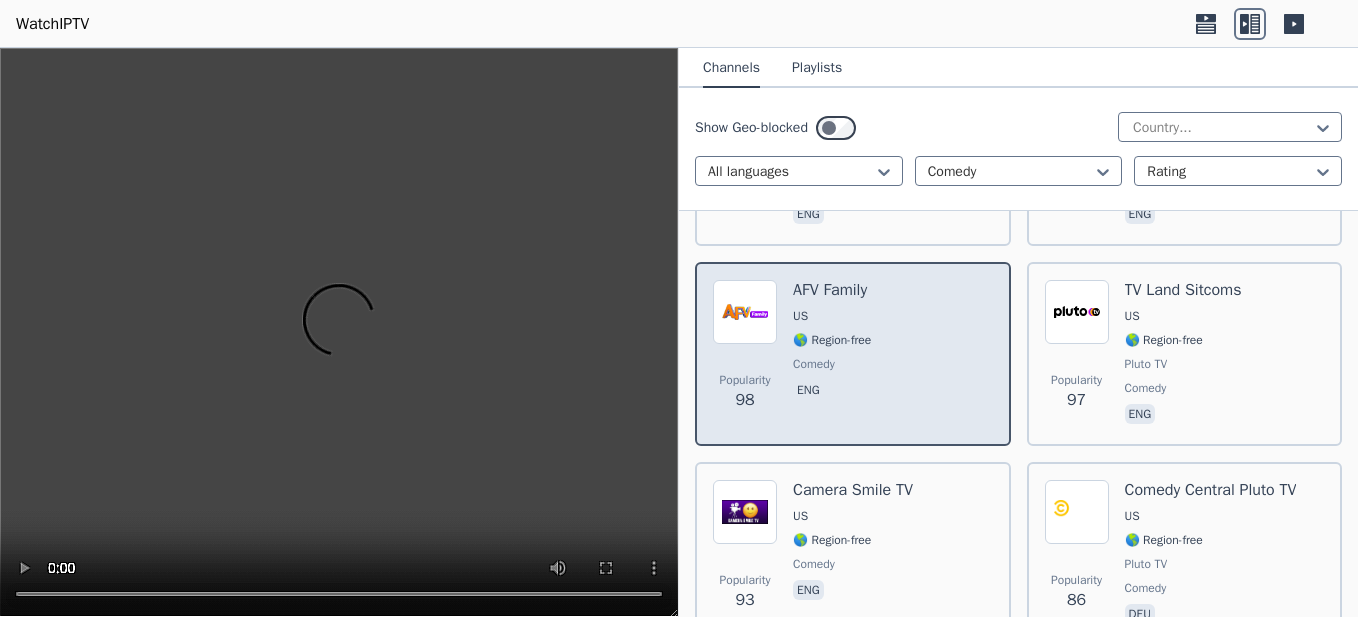 click on "AFV Family" at bounding box center (832, 290) 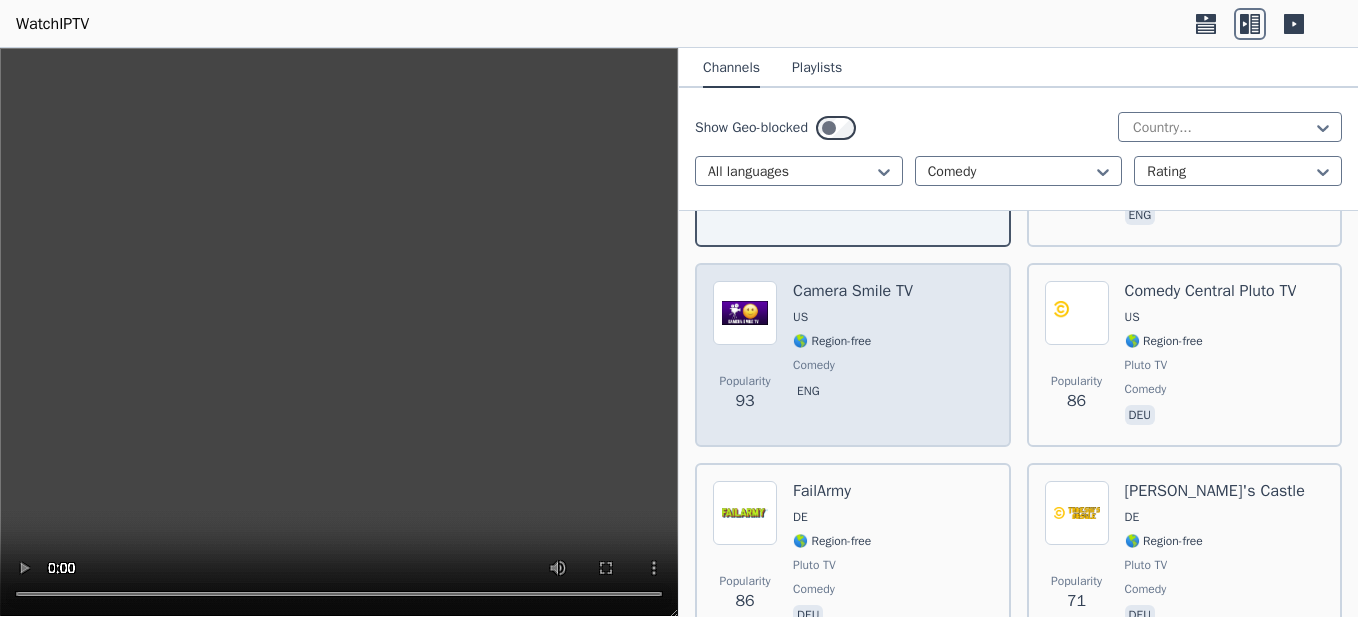 scroll, scrollTop: 1800, scrollLeft: 0, axis: vertical 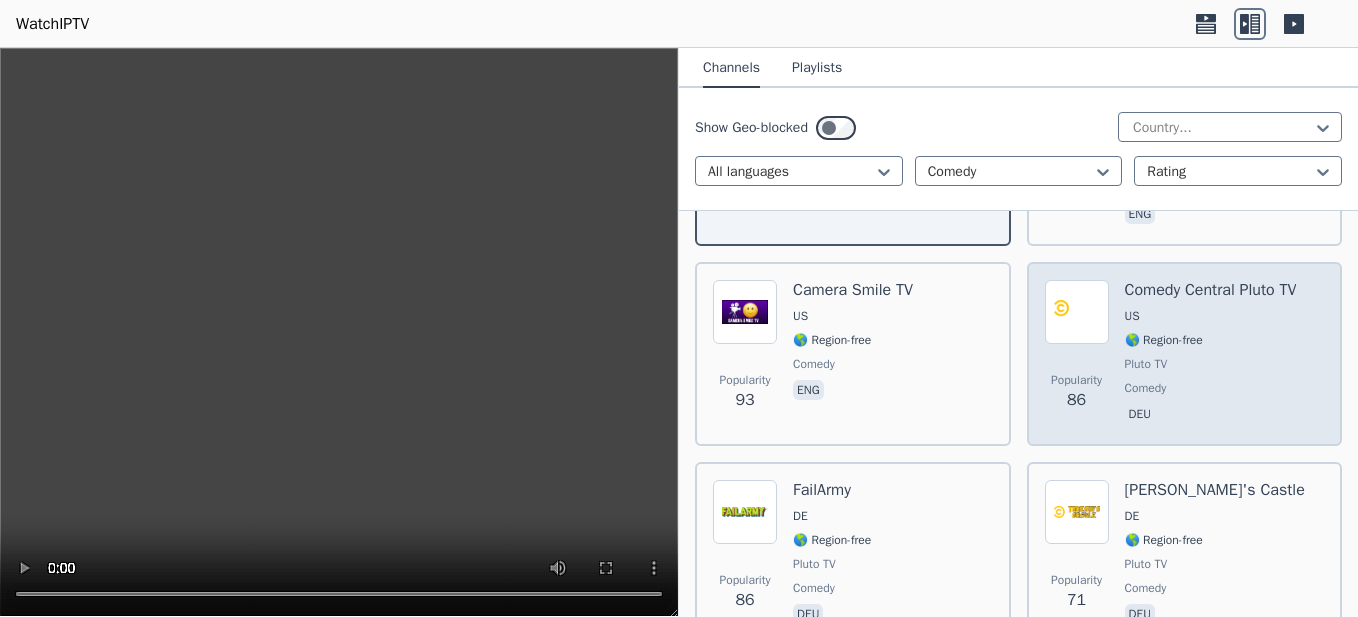 click at bounding box center [1077, 312] 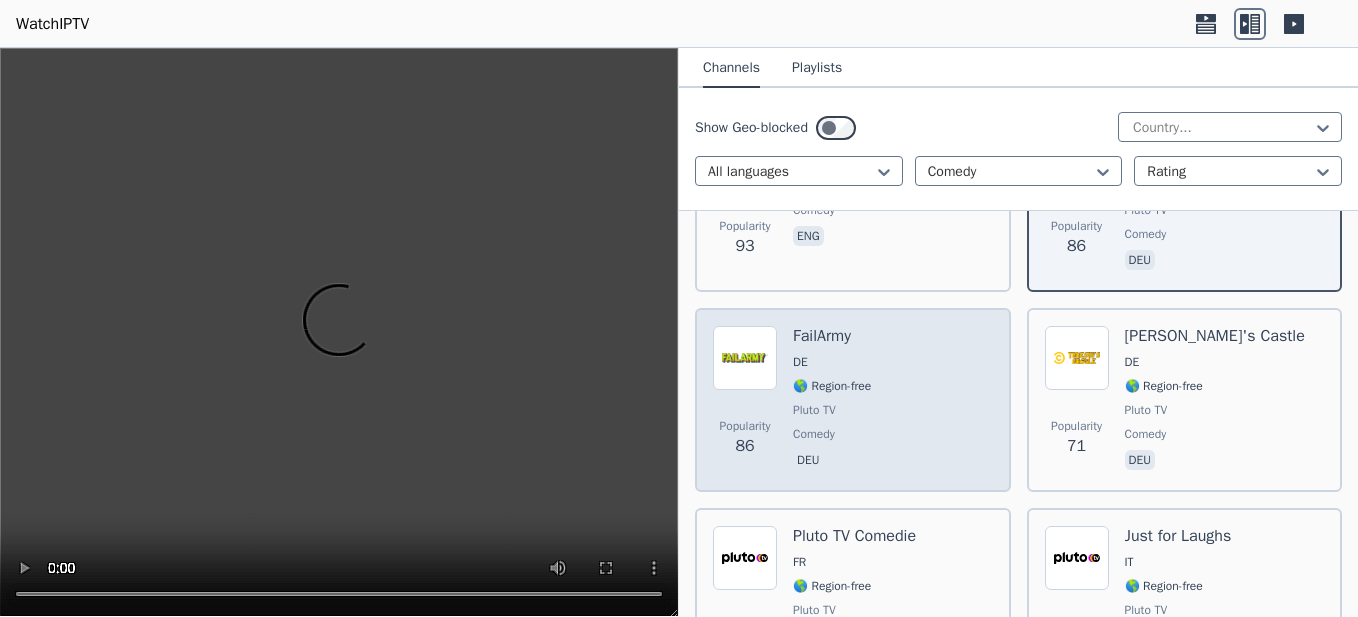 scroll, scrollTop: 2000, scrollLeft: 0, axis: vertical 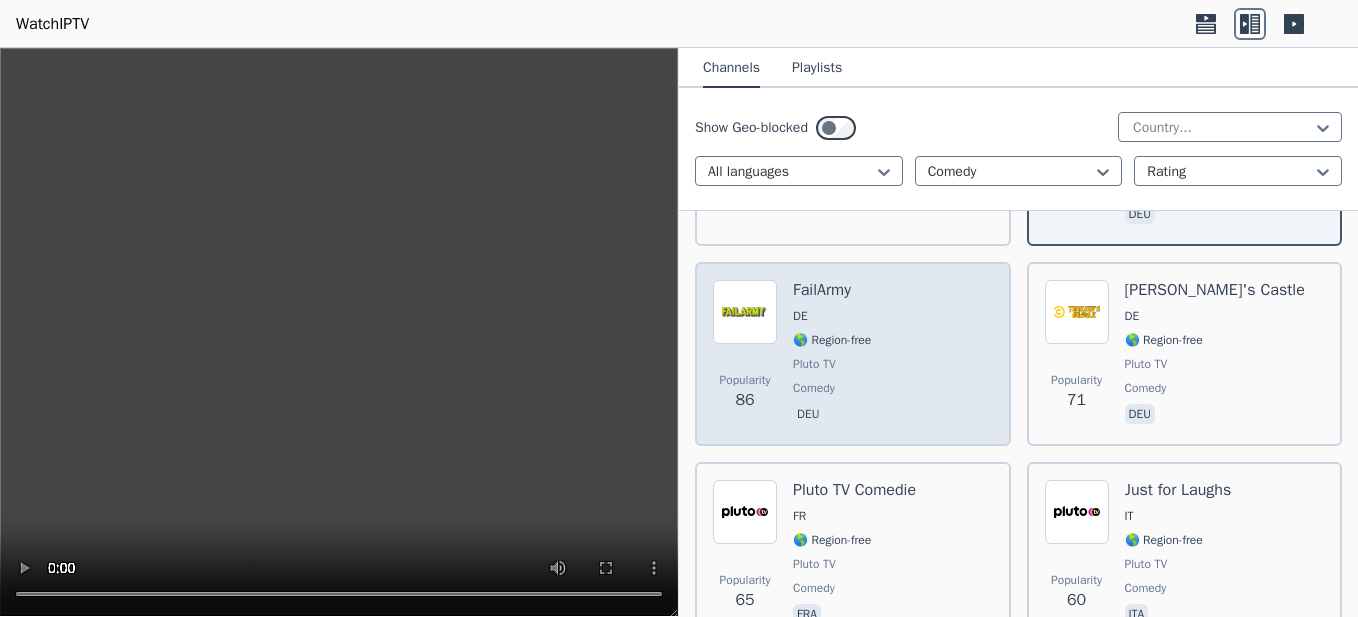 click at bounding box center (745, 312) 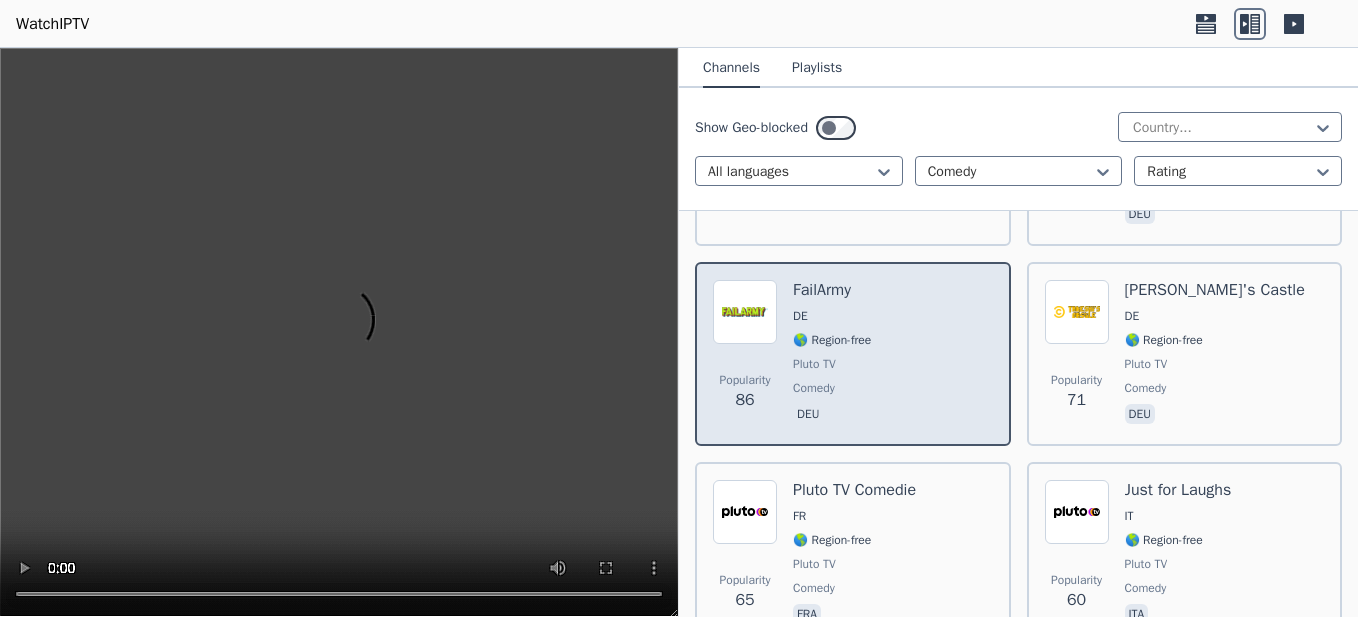 click at bounding box center (745, 312) 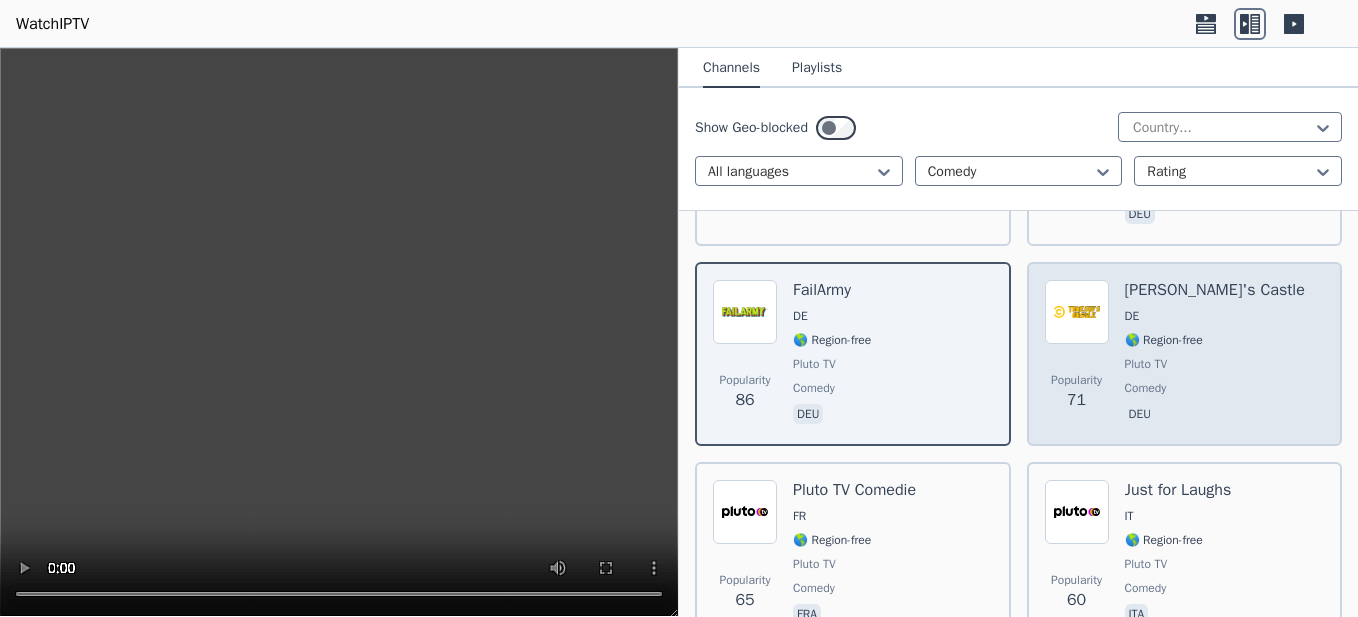 click at bounding box center (1077, 312) 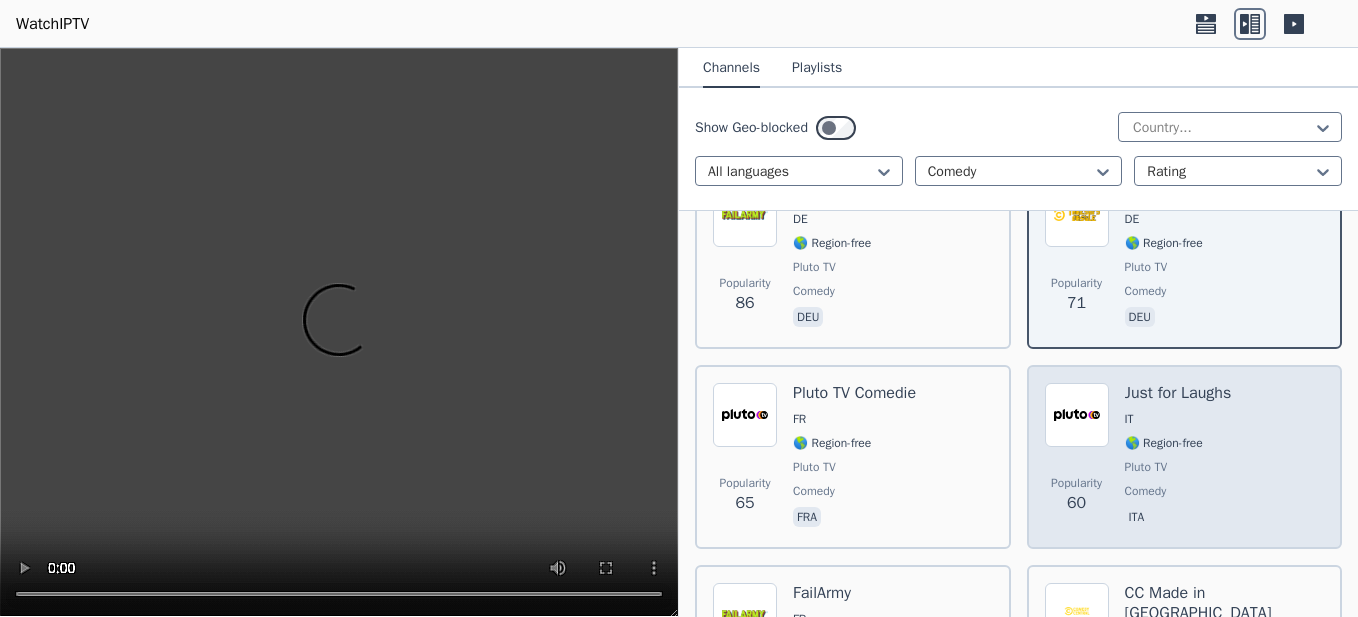 scroll, scrollTop: 2300, scrollLeft: 0, axis: vertical 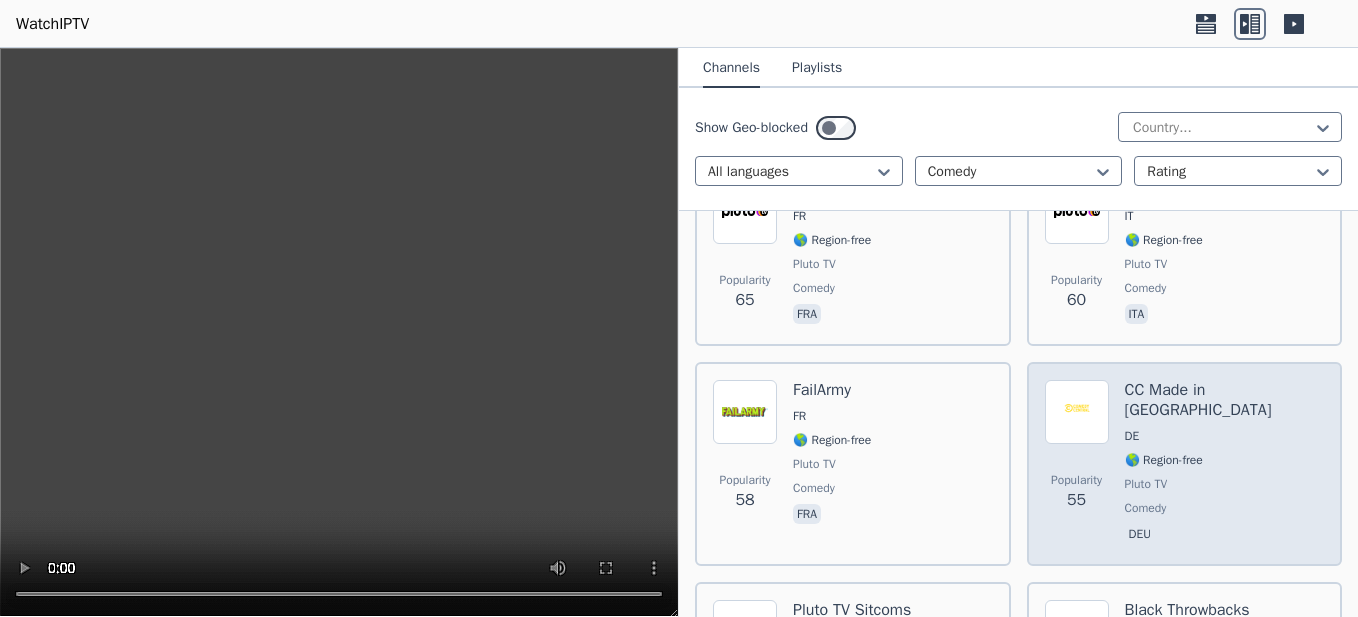 click at bounding box center [1077, 412] 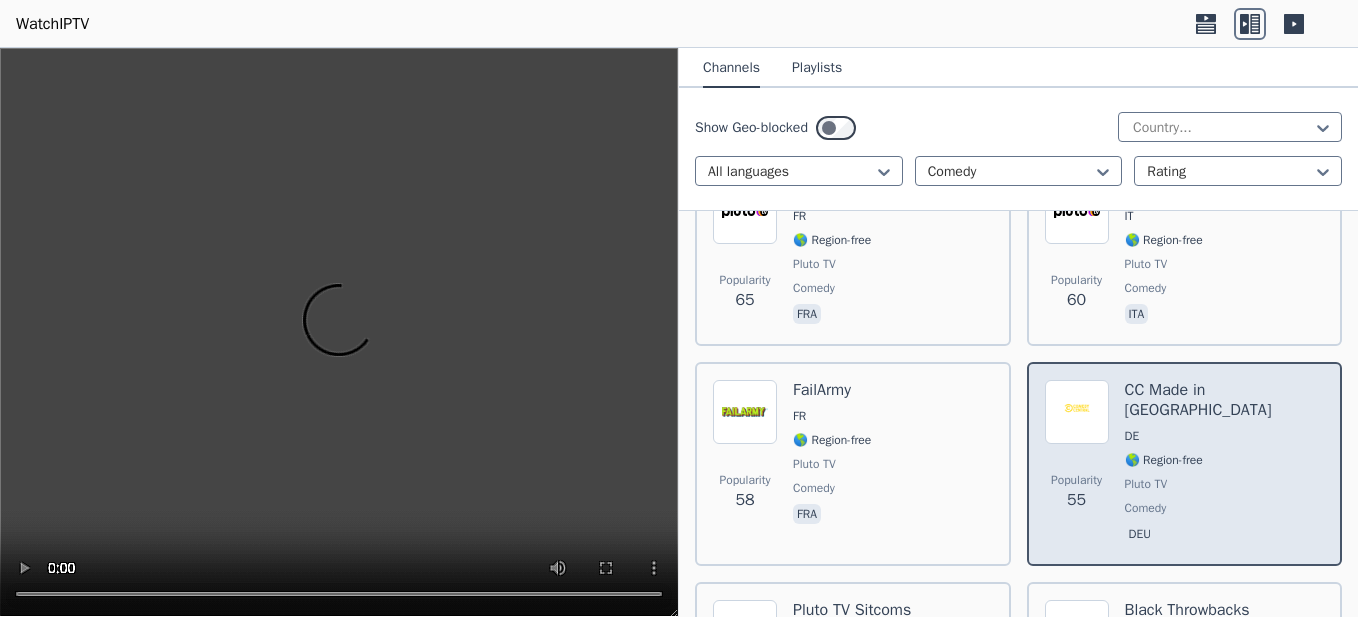 click at bounding box center [1077, 412] 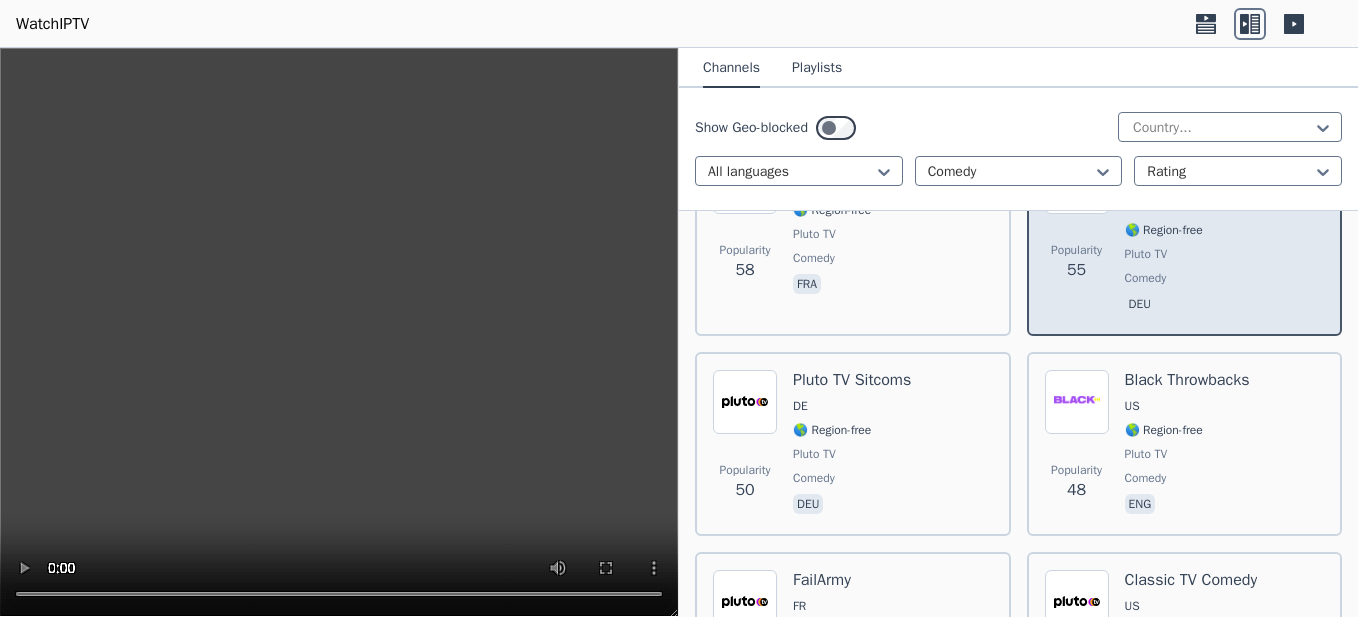 scroll, scrollTop: 2600, scrollLeft: 0, axis: vertical 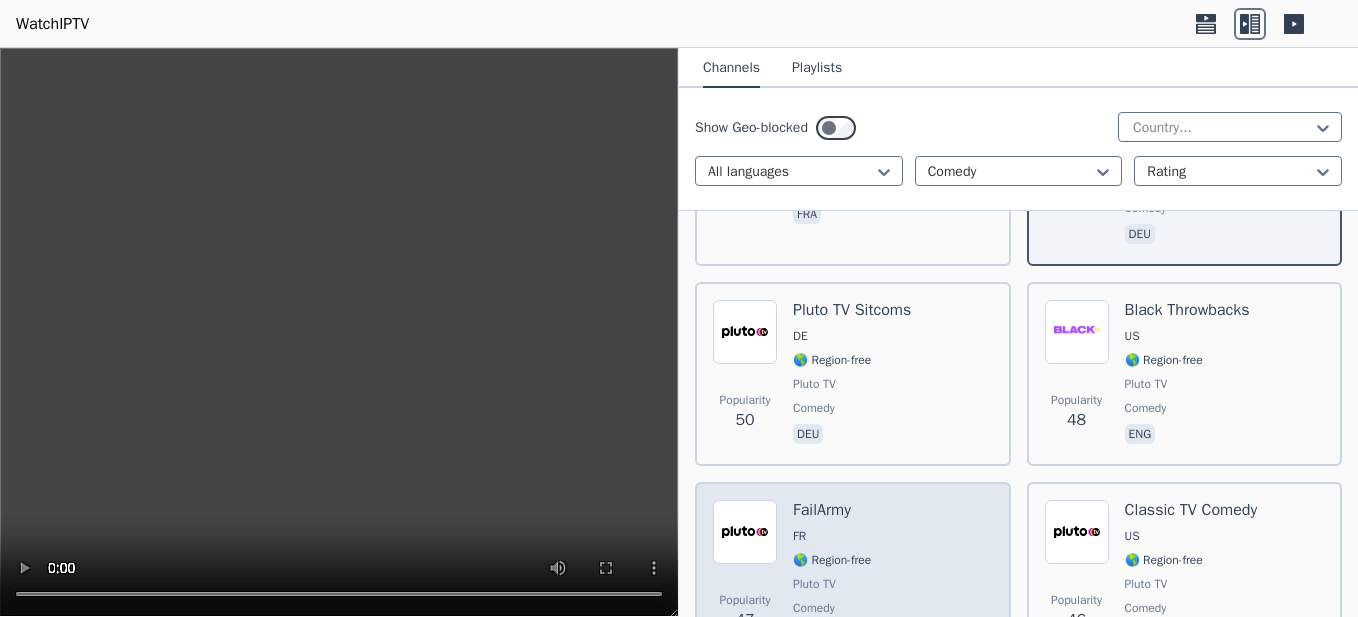 click on "FailArmy" at bounding box center [832, 510] 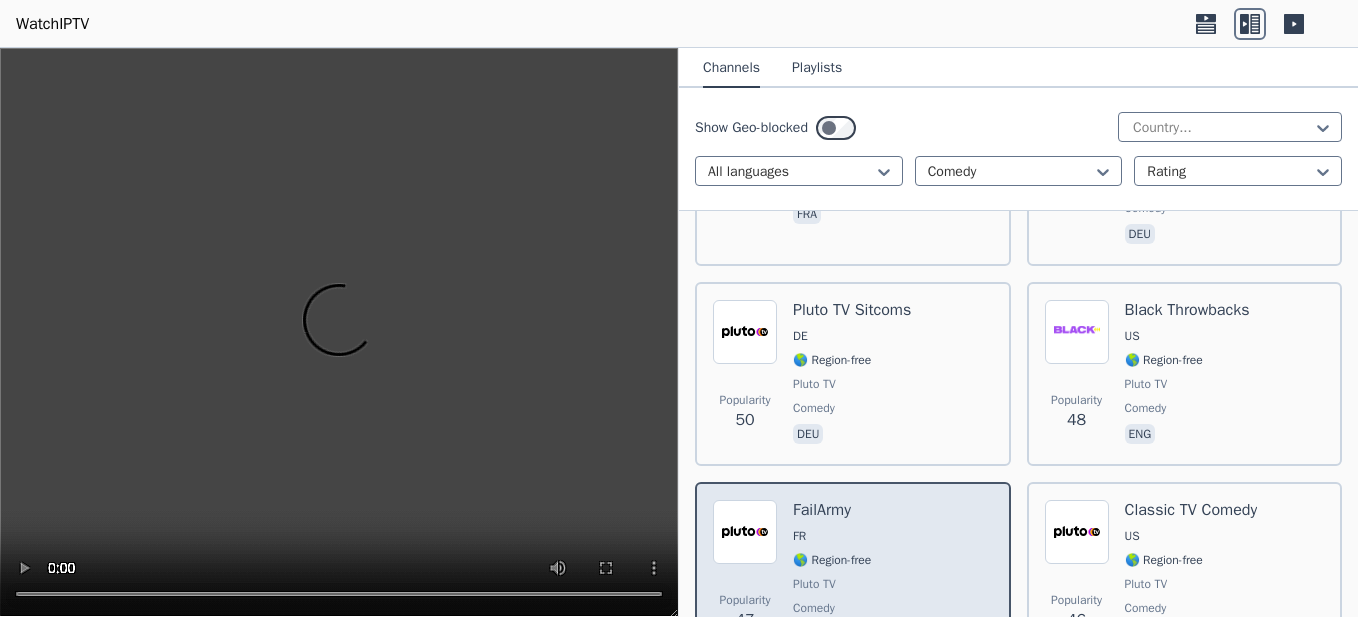 click on "FailArmy" at bounding box center [832, 510] 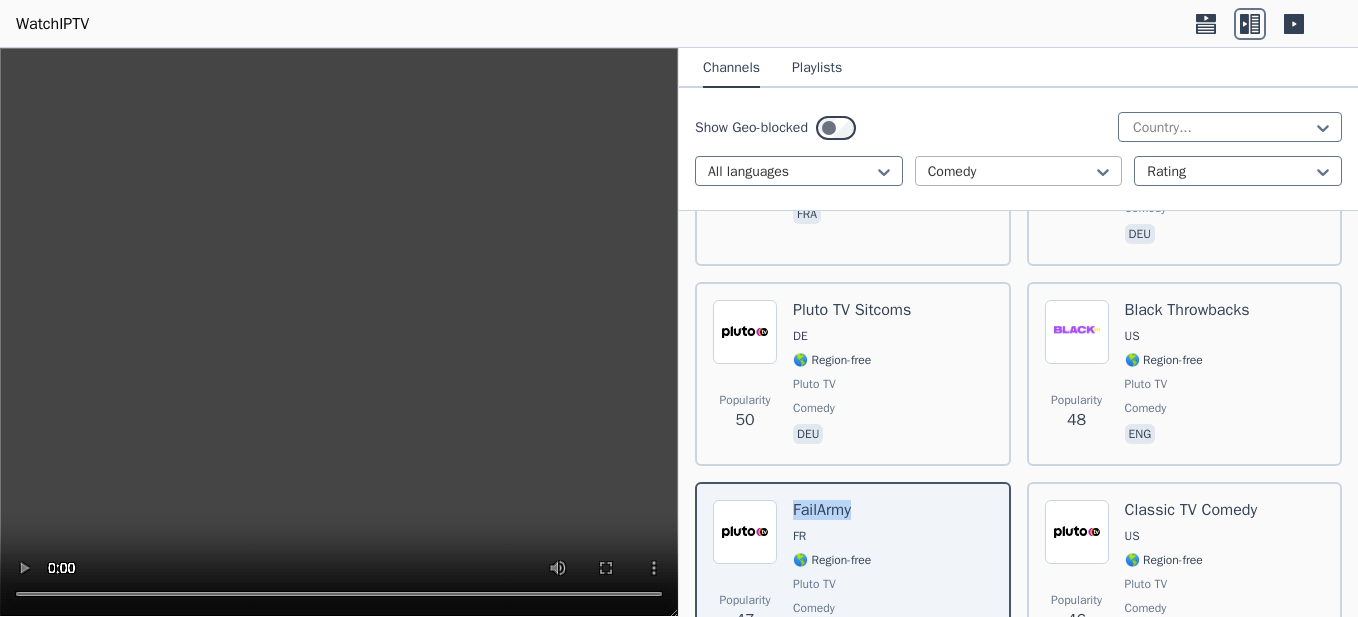 click at bounding box center (1011, 172) 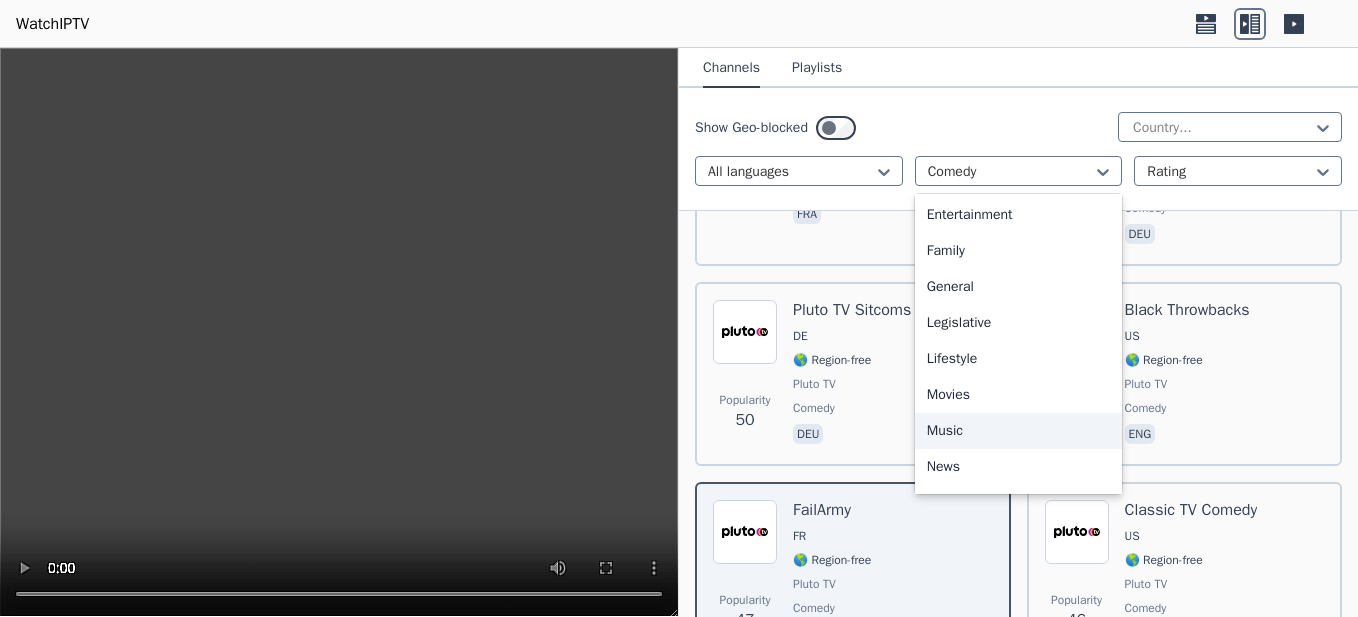 scroll, scrollTop: 400, scrollLeft: 0, axis: vertical 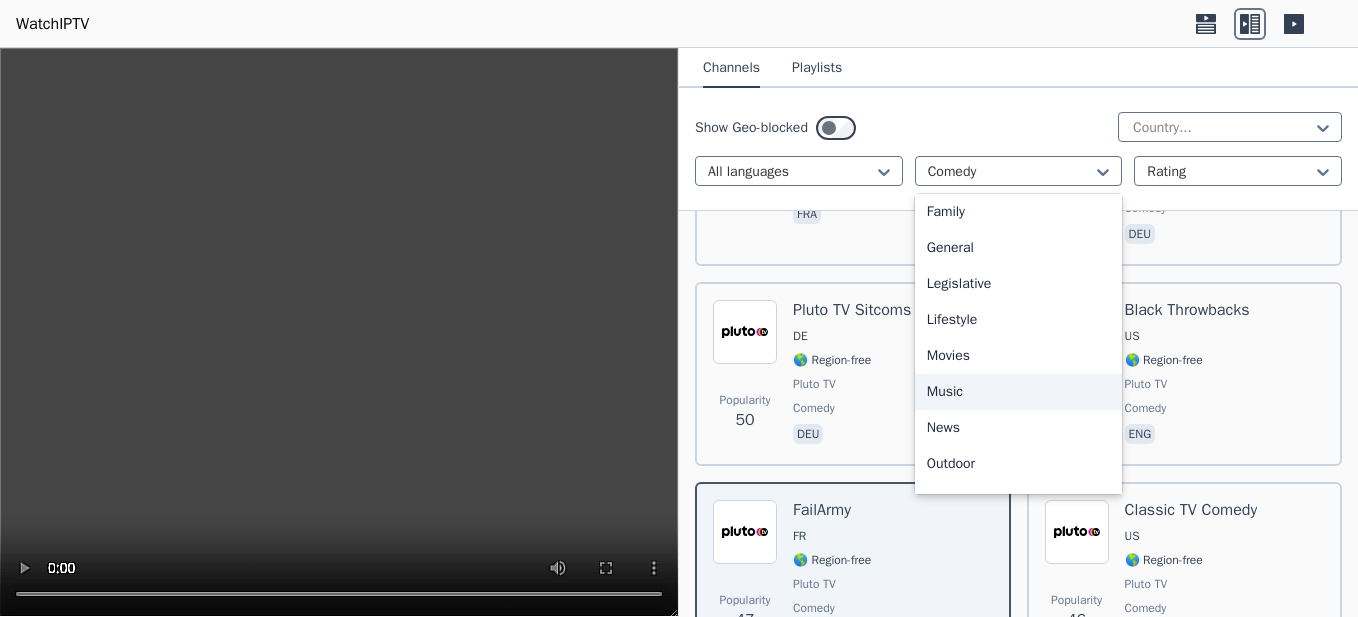click on "Music" at bounding box center (1019, 392) 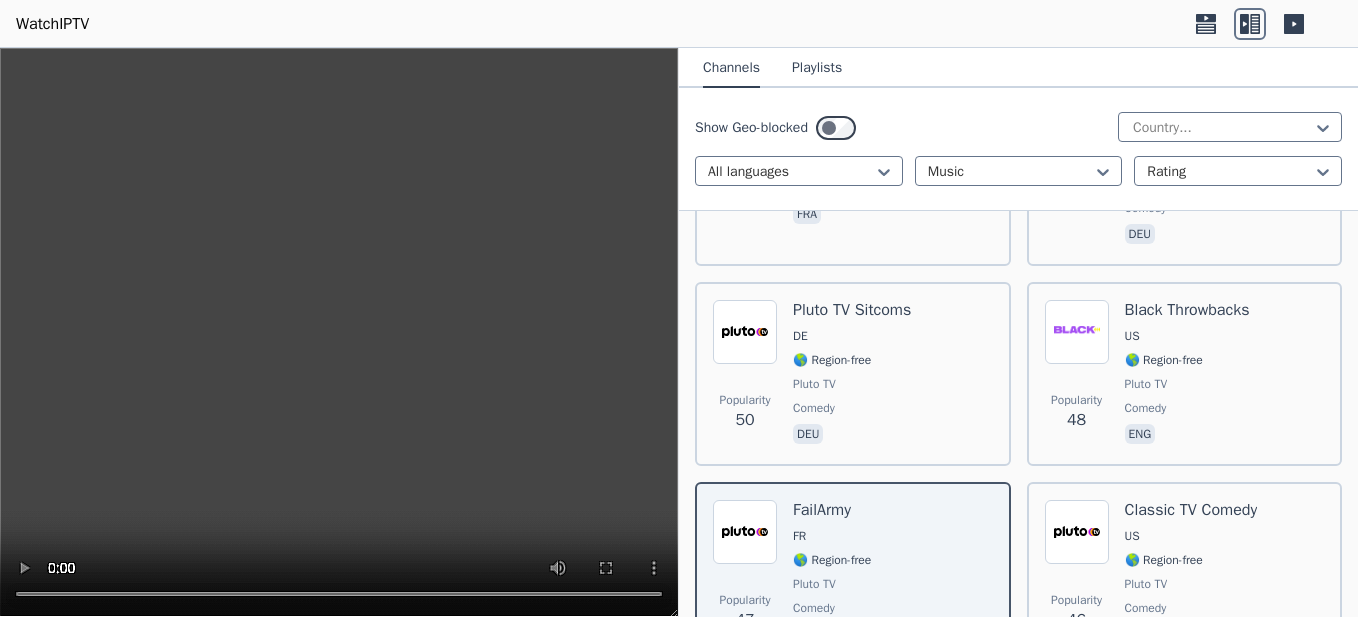 scroll, scrollTop: 0, scrollLeft: 0, axis: both 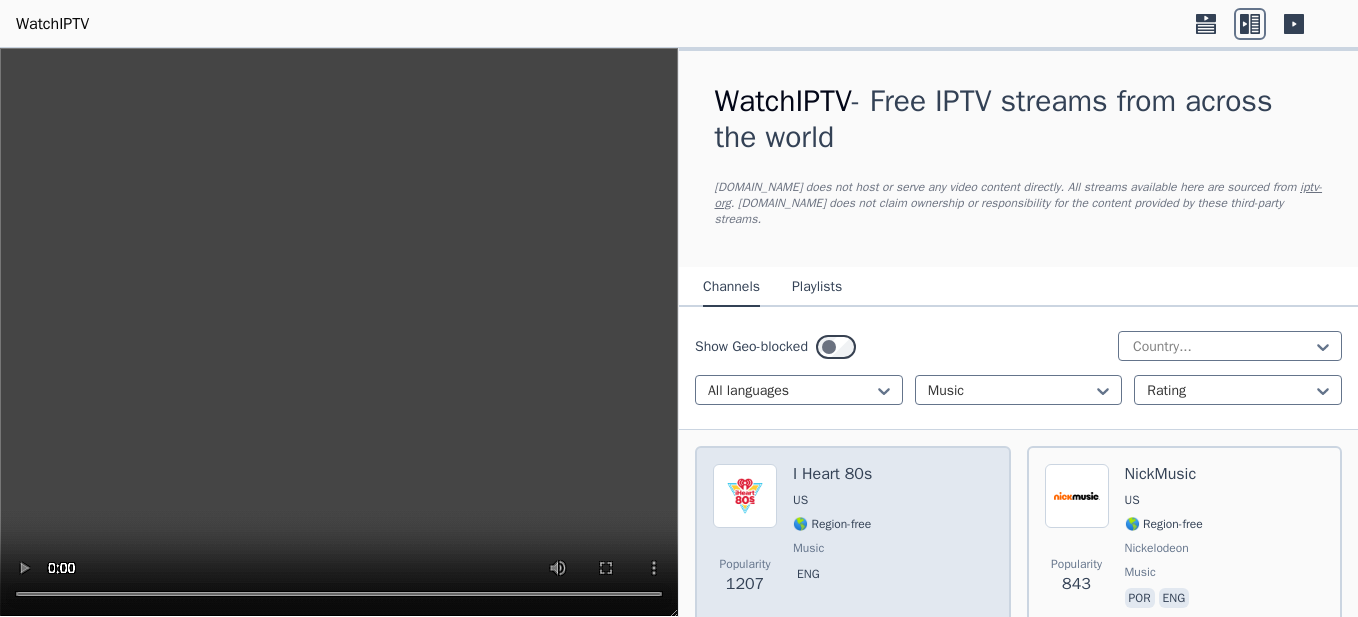click on "I Heart 80s" at bounding box center (832, 474) 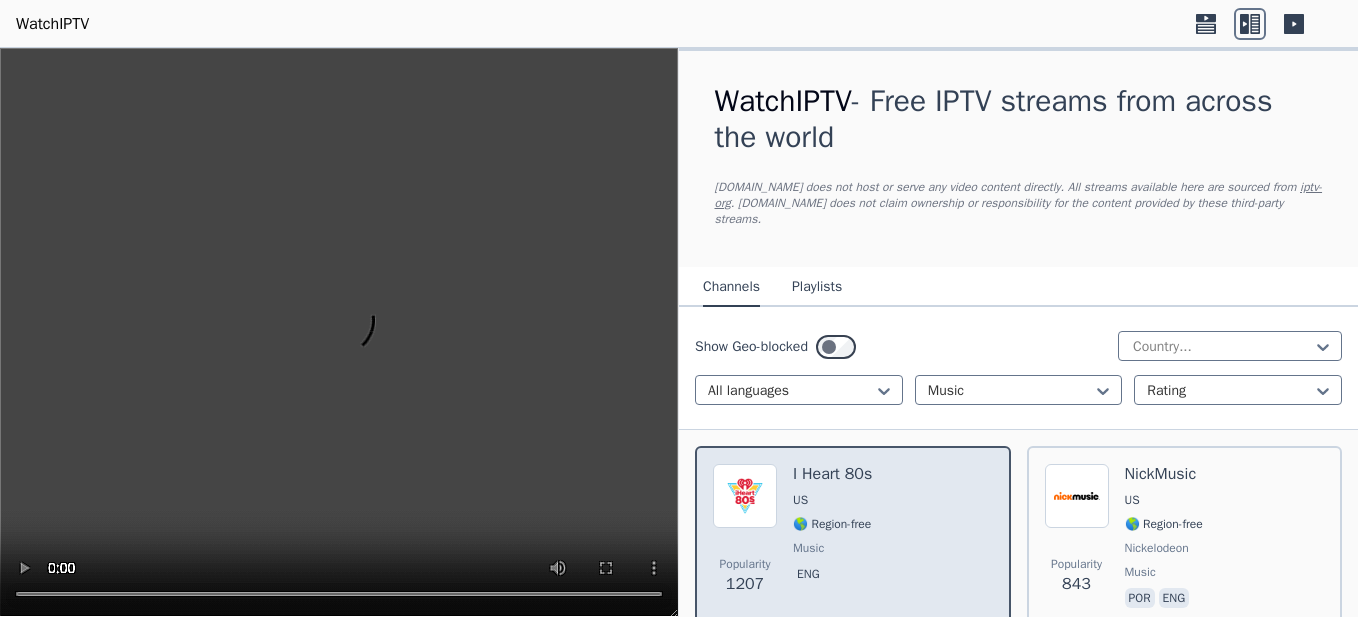 click on "I Heart 80s" at bounding box center (832, 474) 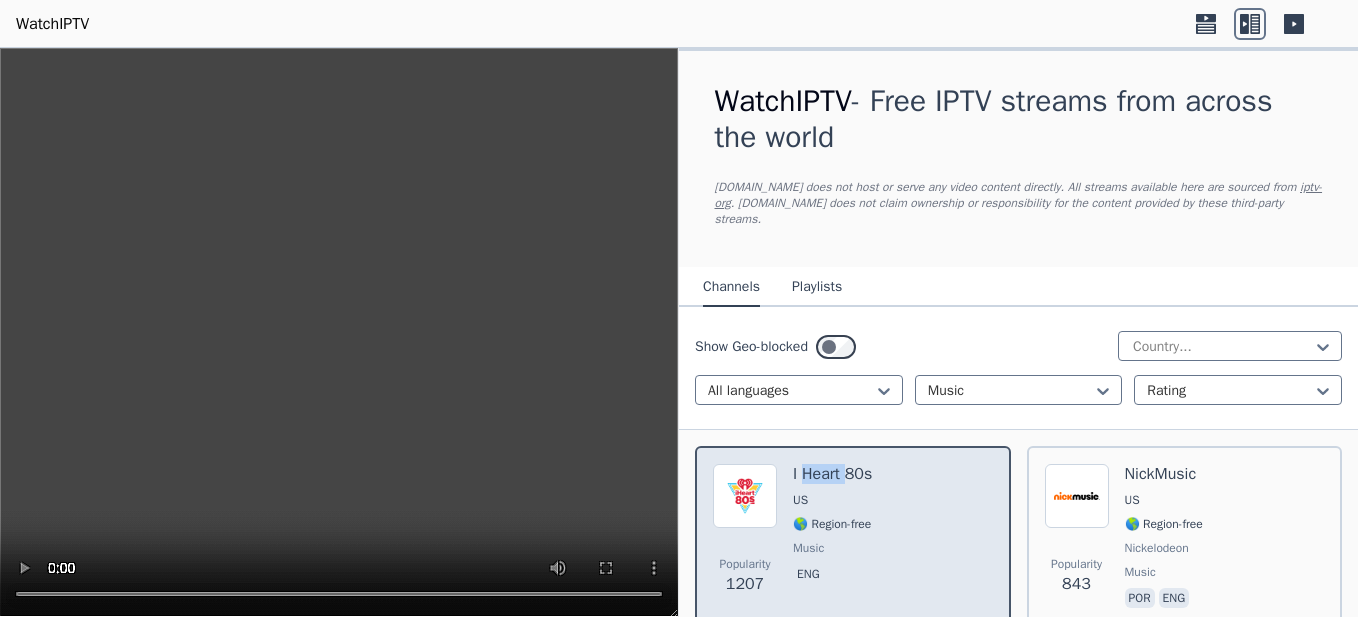 click at bounding box center [745, 496] 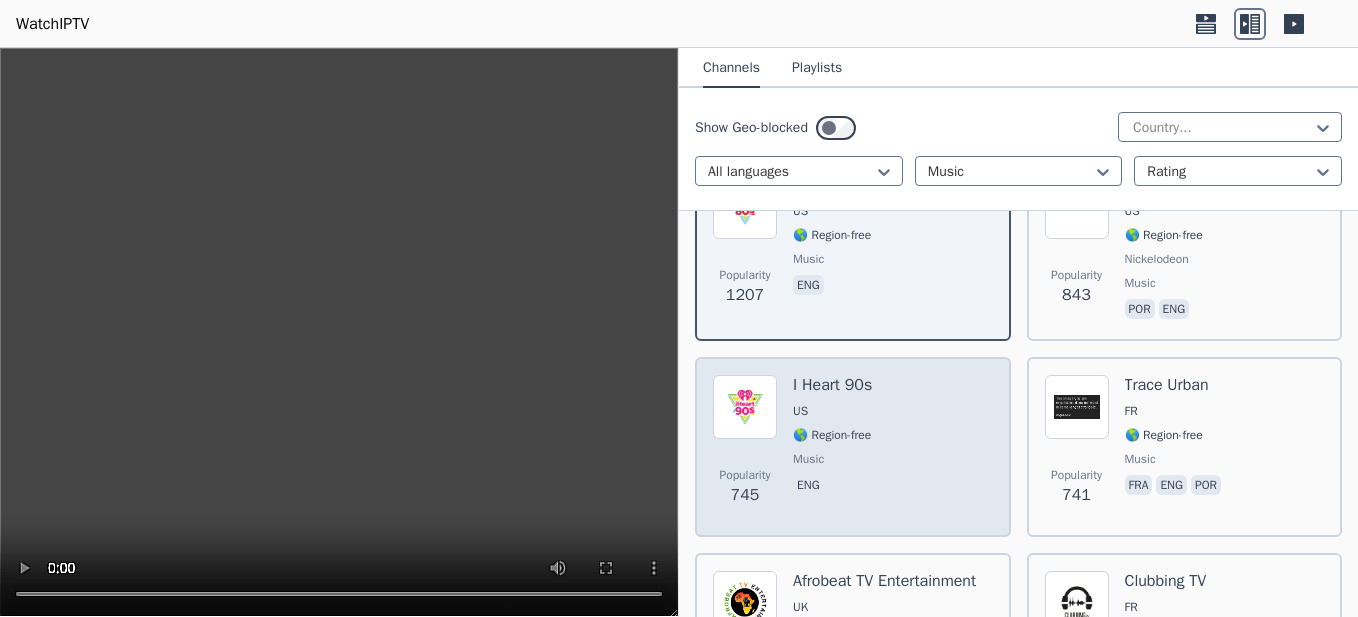 scroll, scrollTop: 300, scrollLeft: 0, axis: vertical 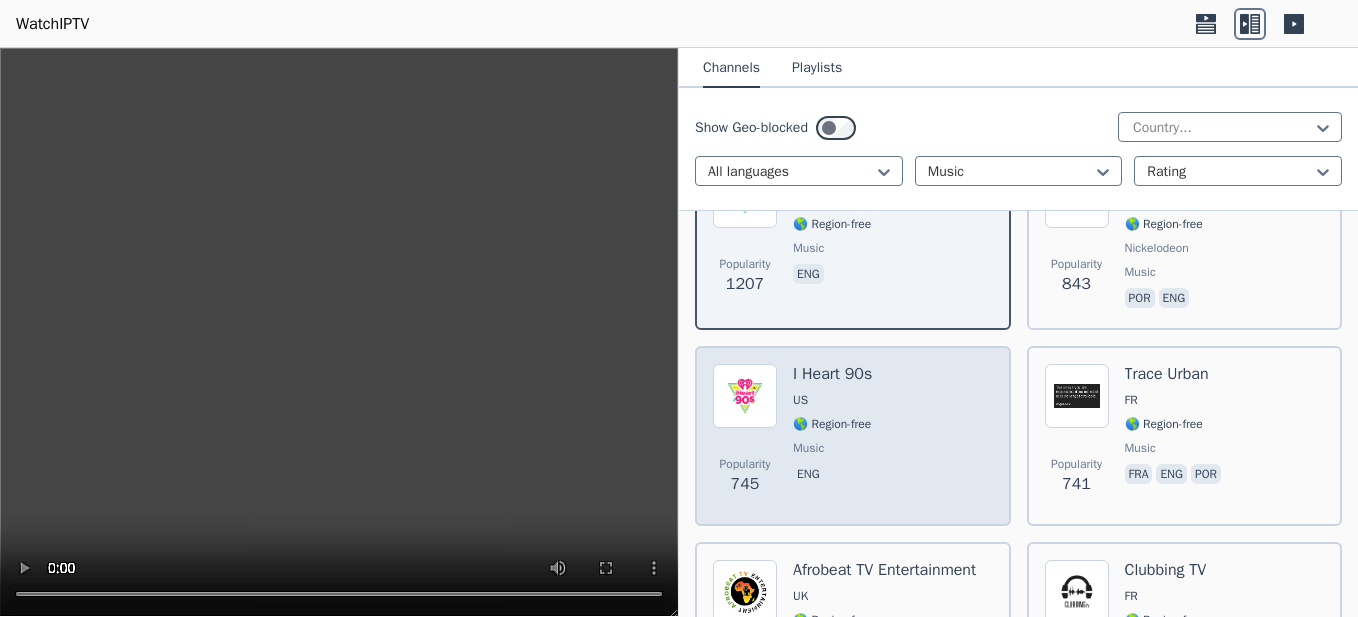 click on "I Heart 90s" at bounding box center [832, 374] 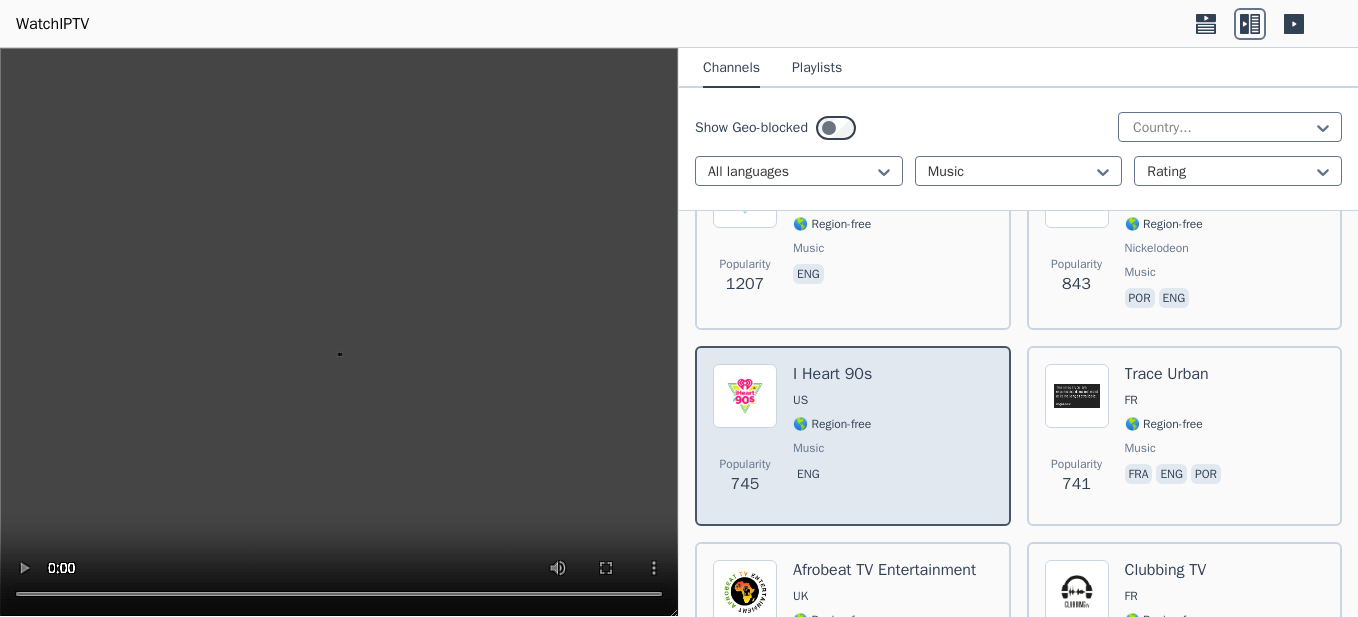 click on "I Heart 90s" at bounding box center [832, 374] 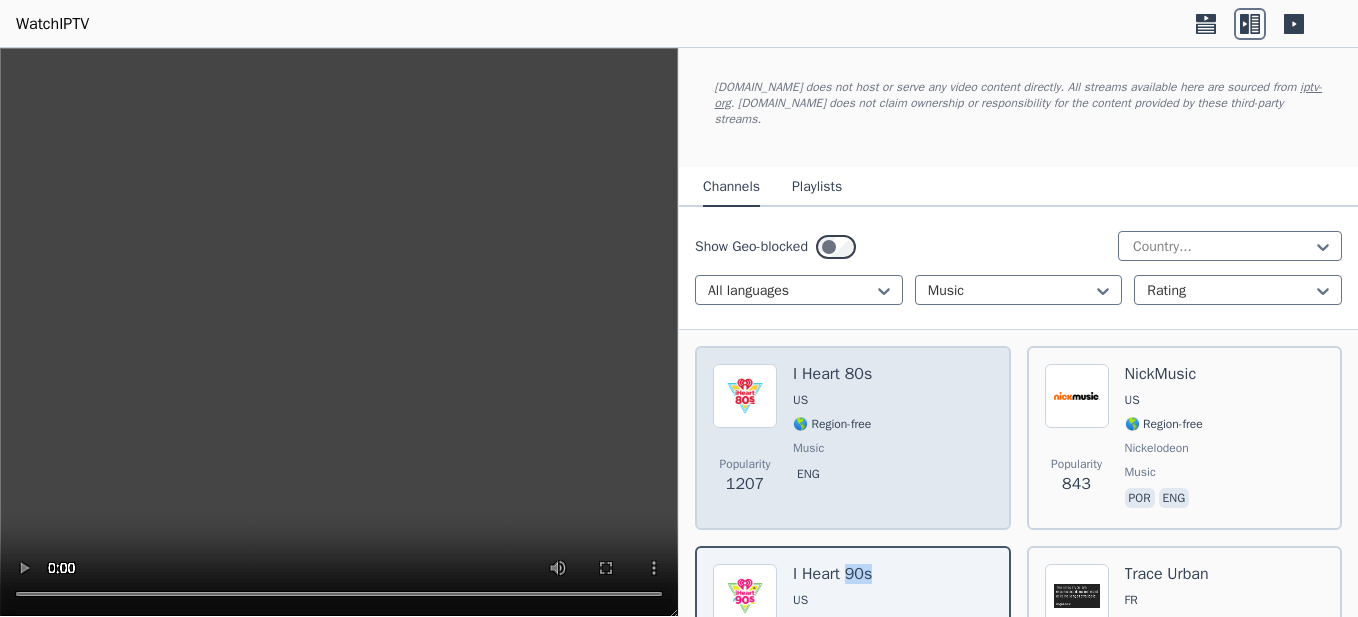 scroll, scrollTop: 200, scrollLeft: 0, axis: vertical 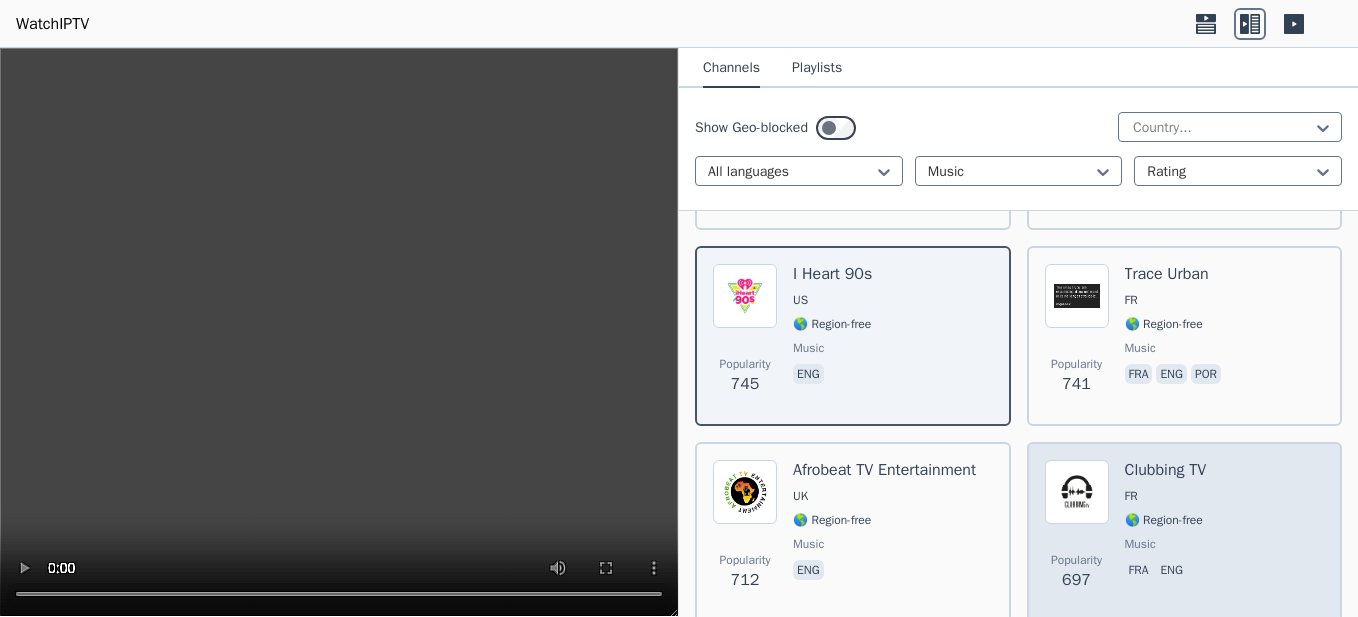 click on "Clubbing TV" at bounding box center (1166, 470) 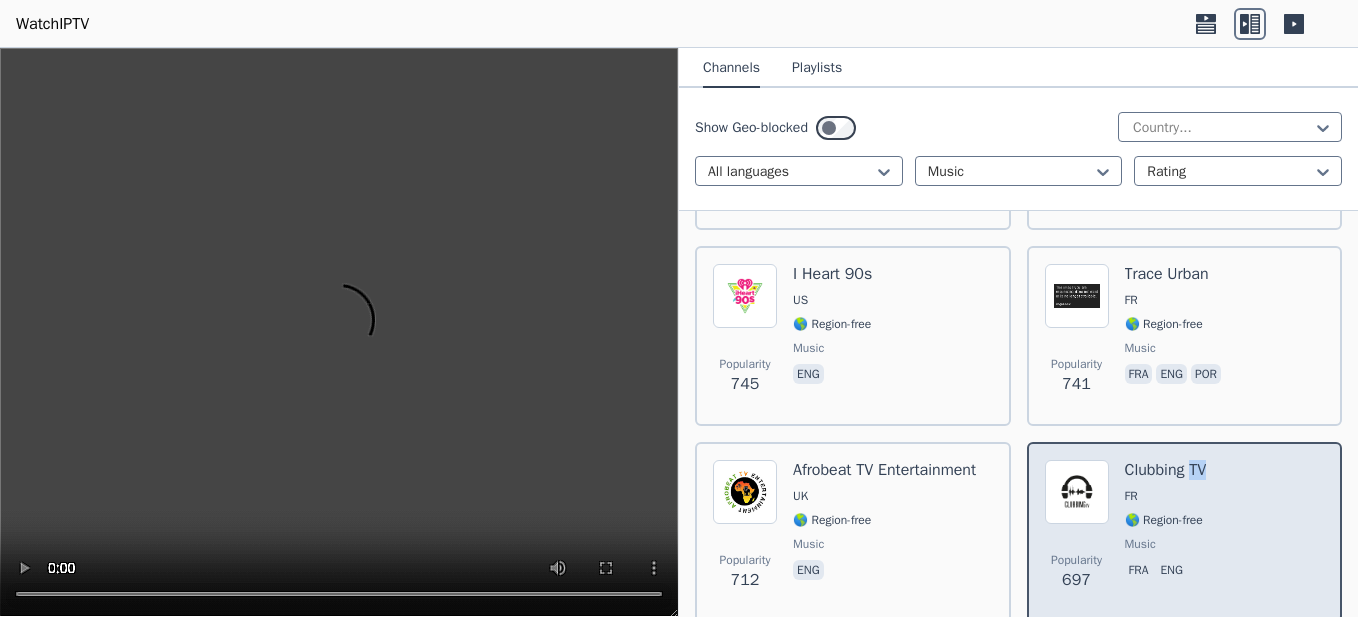 click on "Clubbing TV" at bounding box center (1166, 470) 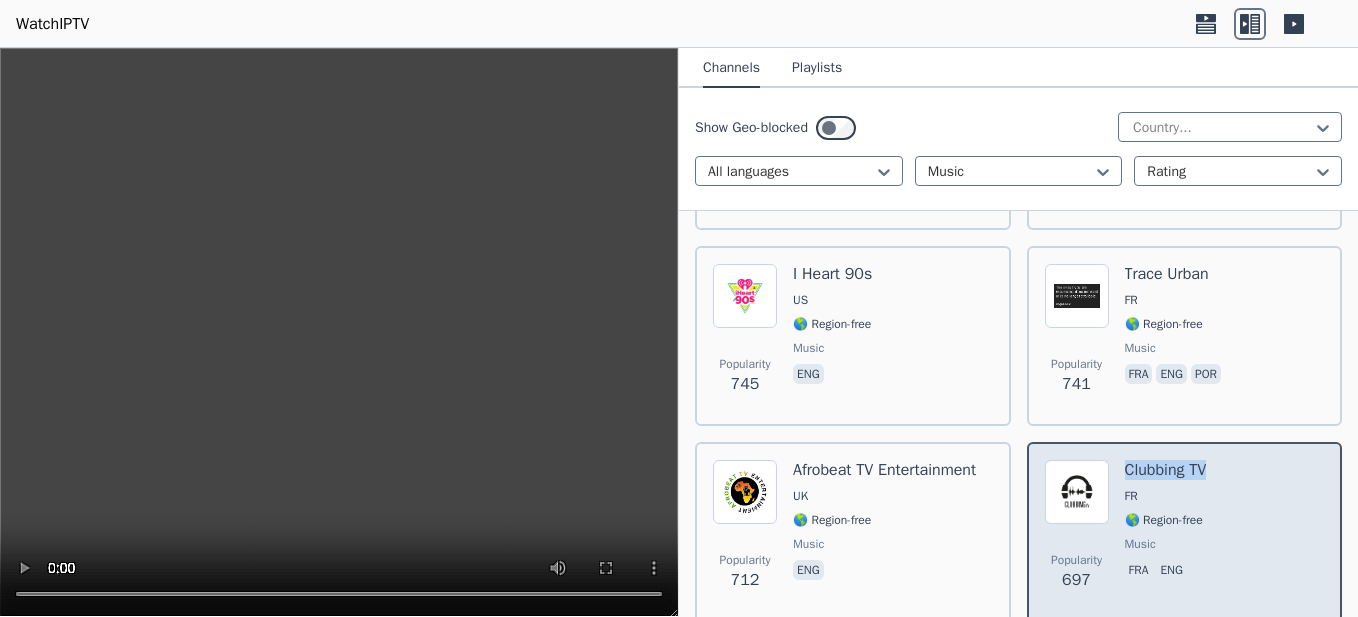 click on "Clubbing TV" at bounding box center (1166, 470) 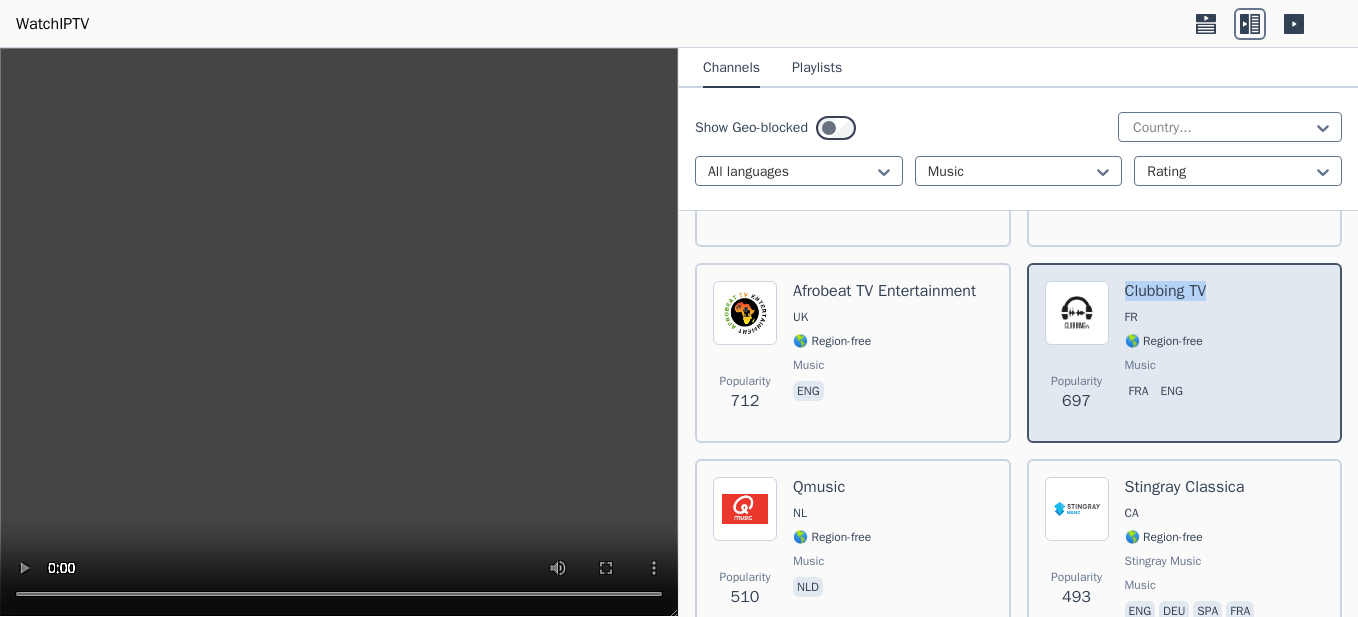 scroll, scrollTop: 500, scrollLeft: 0, axis: vertical 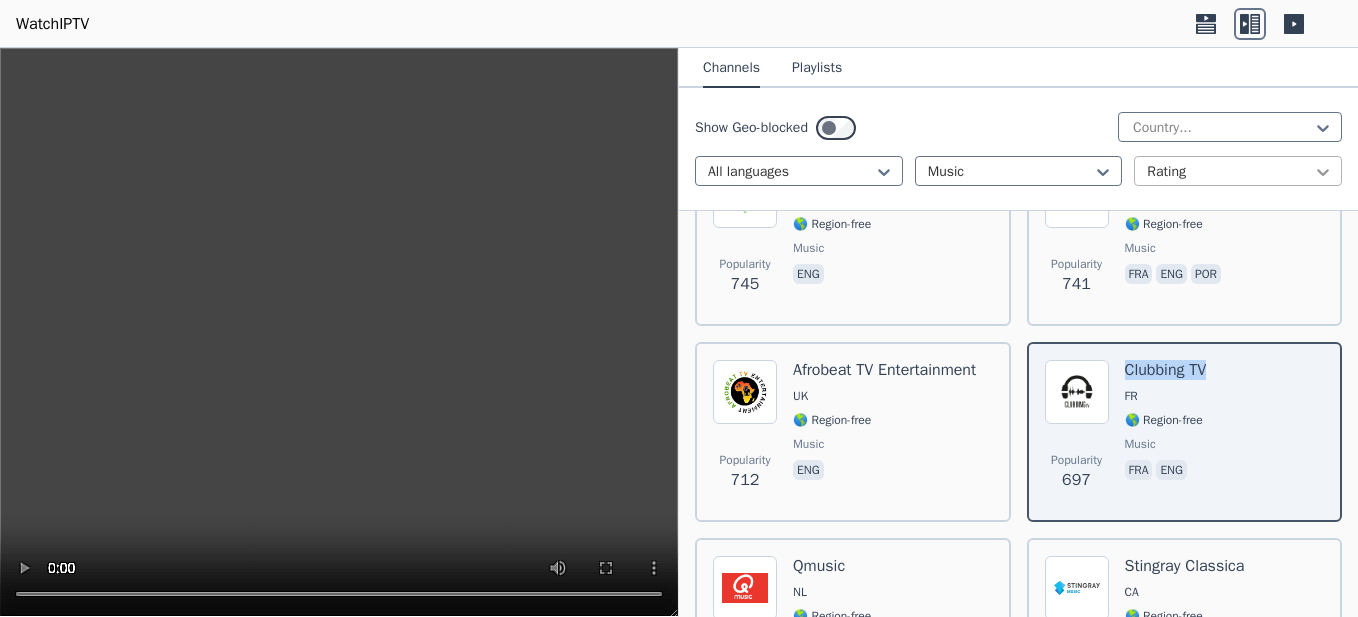 click 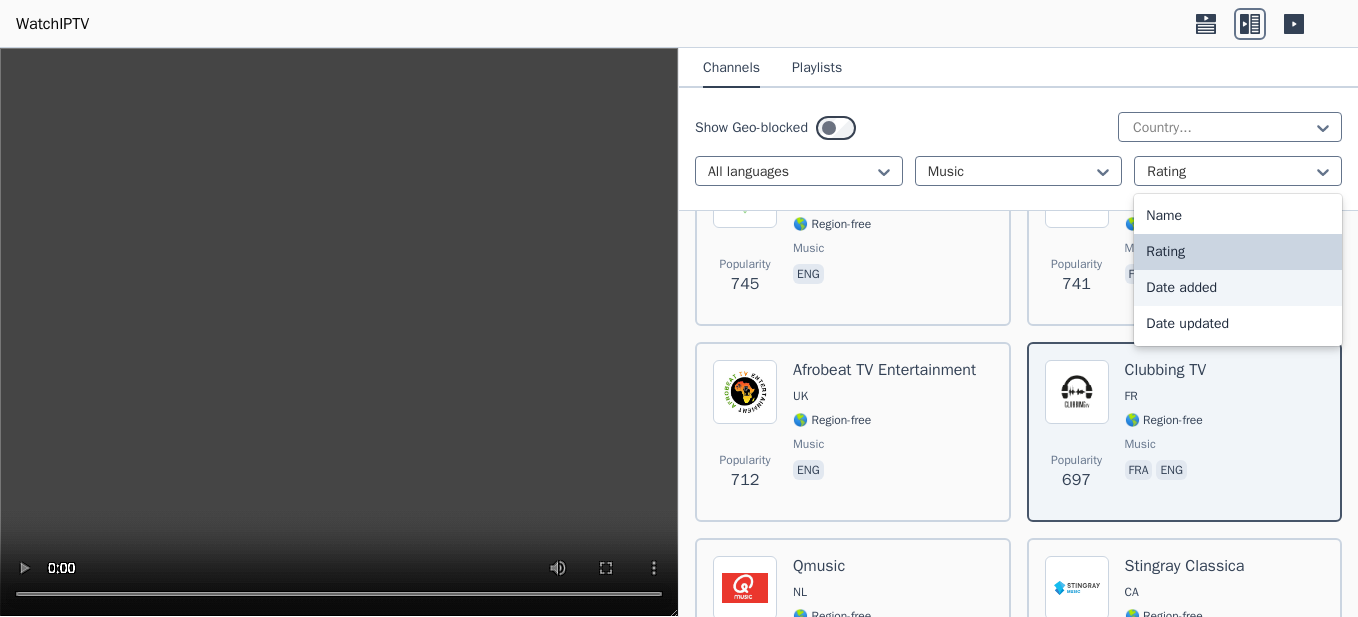 click on "Date added" at bounding box center (1238, 288) 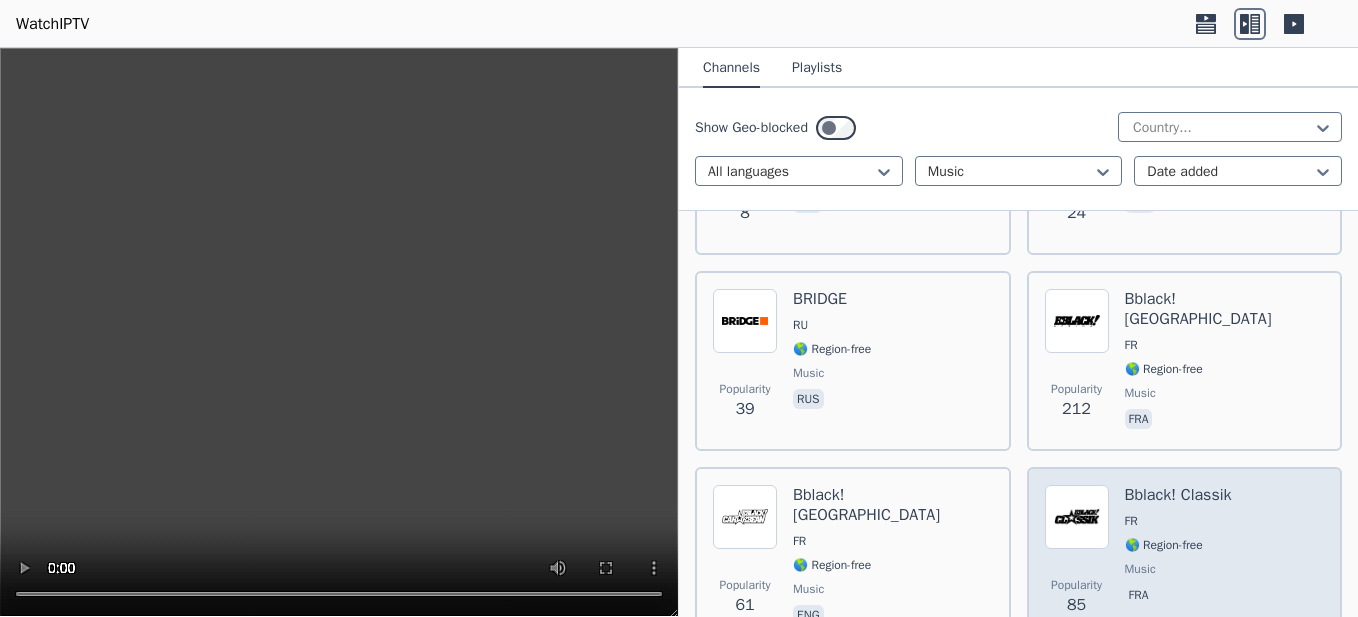 scroll, scrollTop: 600, scrollLeft: 0, axis: vertical 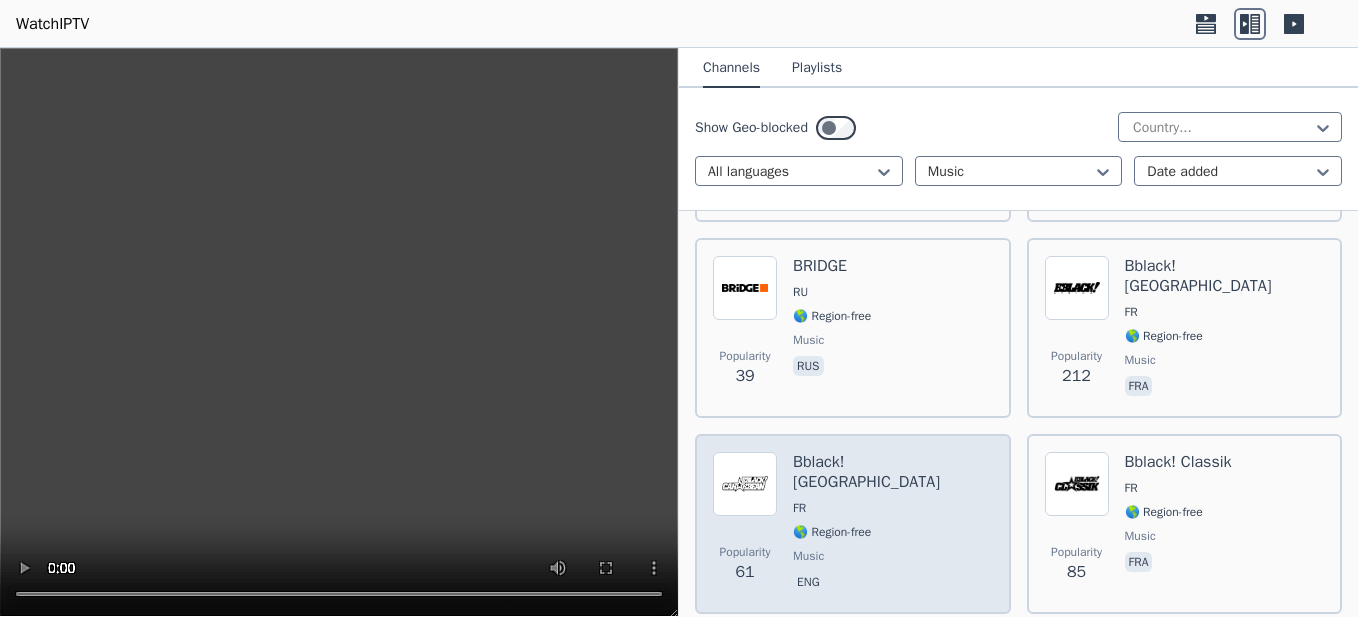 click on "Bblack! [GEOGRAPHIC_DATA]" at bounding box center [893, 472] 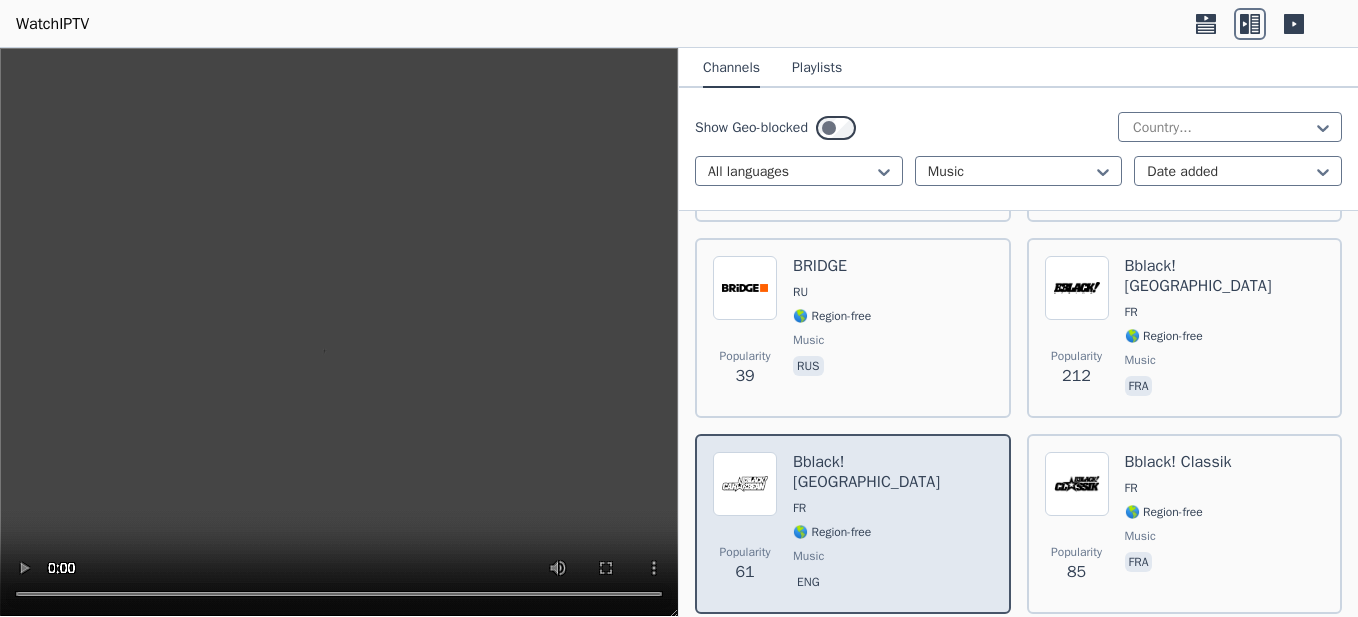 click on "Bblack! [GEOGRAPHIC_DATA]" at bounding box center [893, 472] 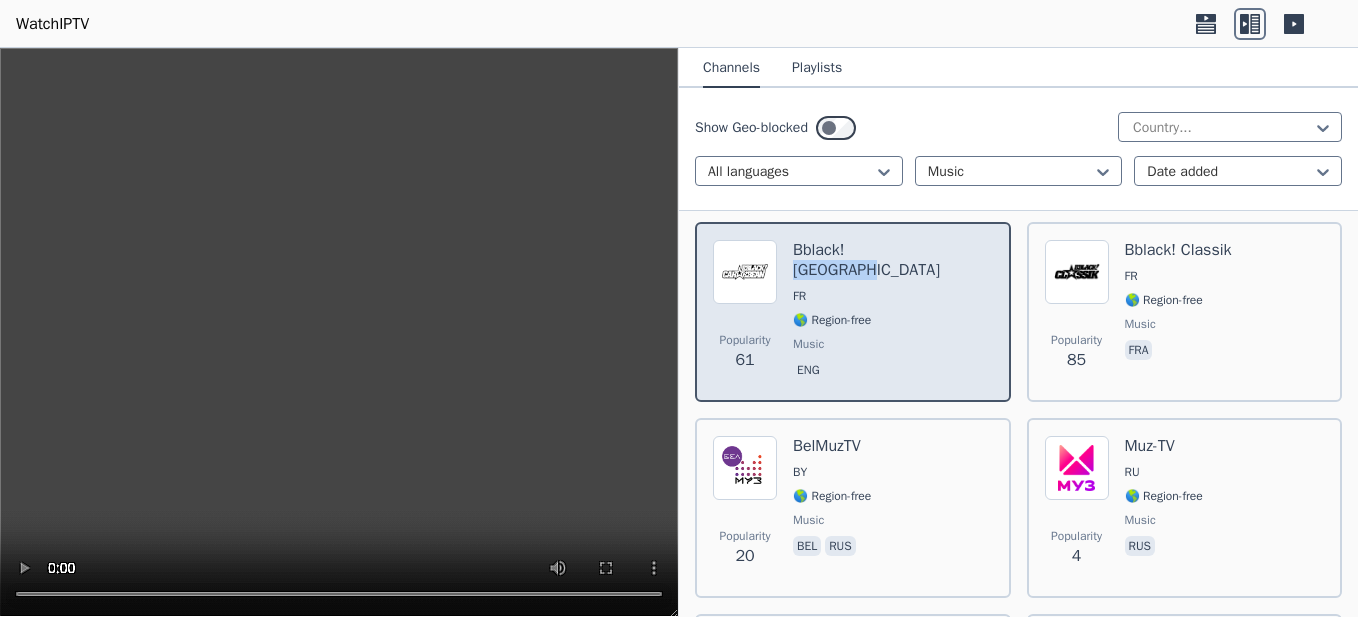 scroll, scrollTop: 900, scrollLeft: 0, axis: vertical 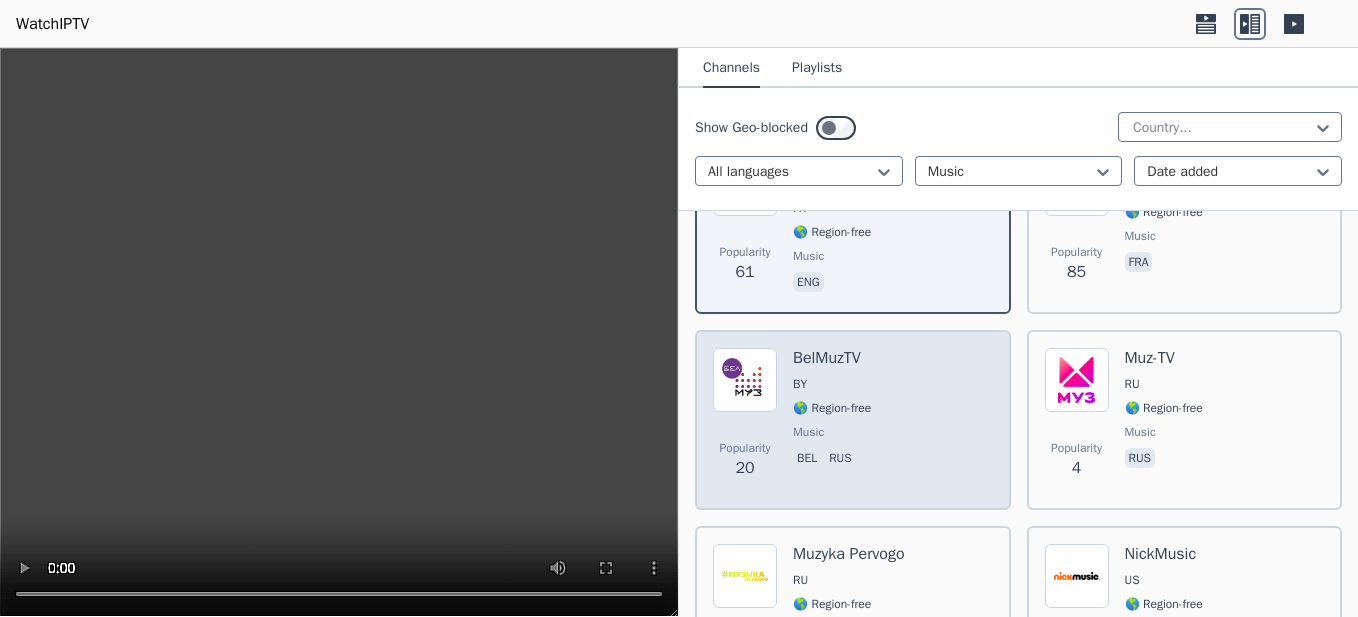 click on "BelMuzTV" at bounding box center [832, 358] 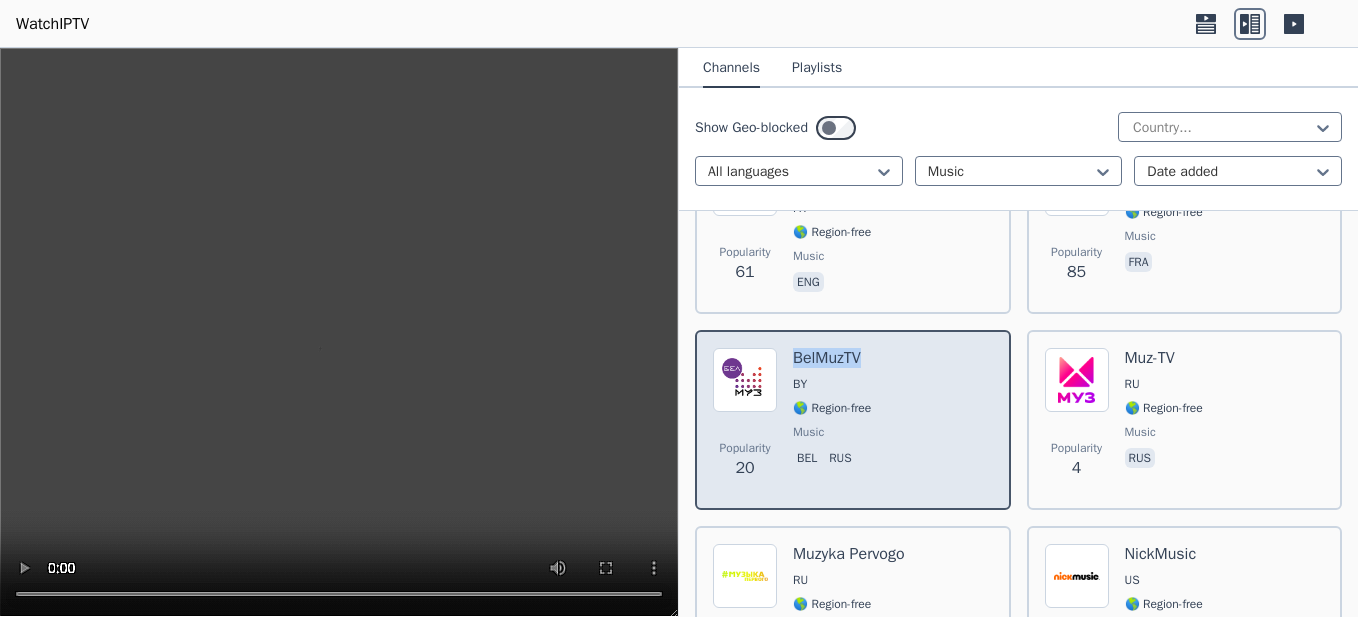 click on "BelMuzTV" at bounding box center [832, 358] 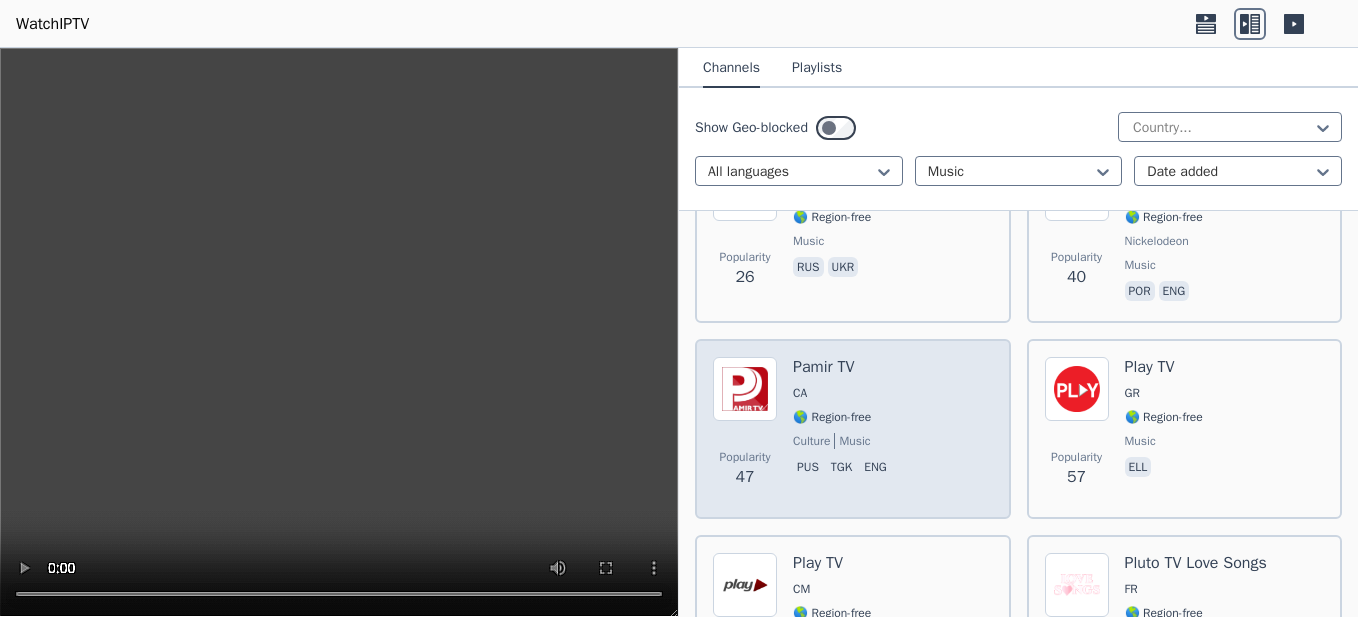 scroll, scrollTop: 1400, scrollLeft: 0, axis: vertical 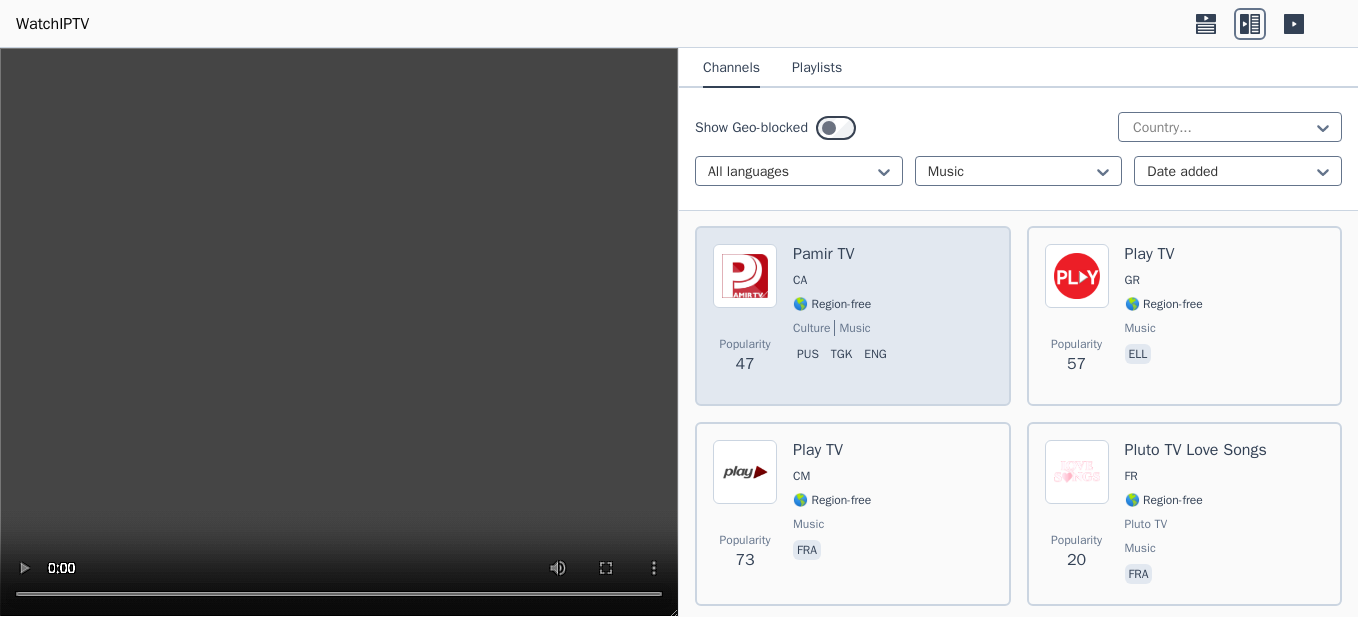 click on "Pamir TV" at bounding box center (844, 254) 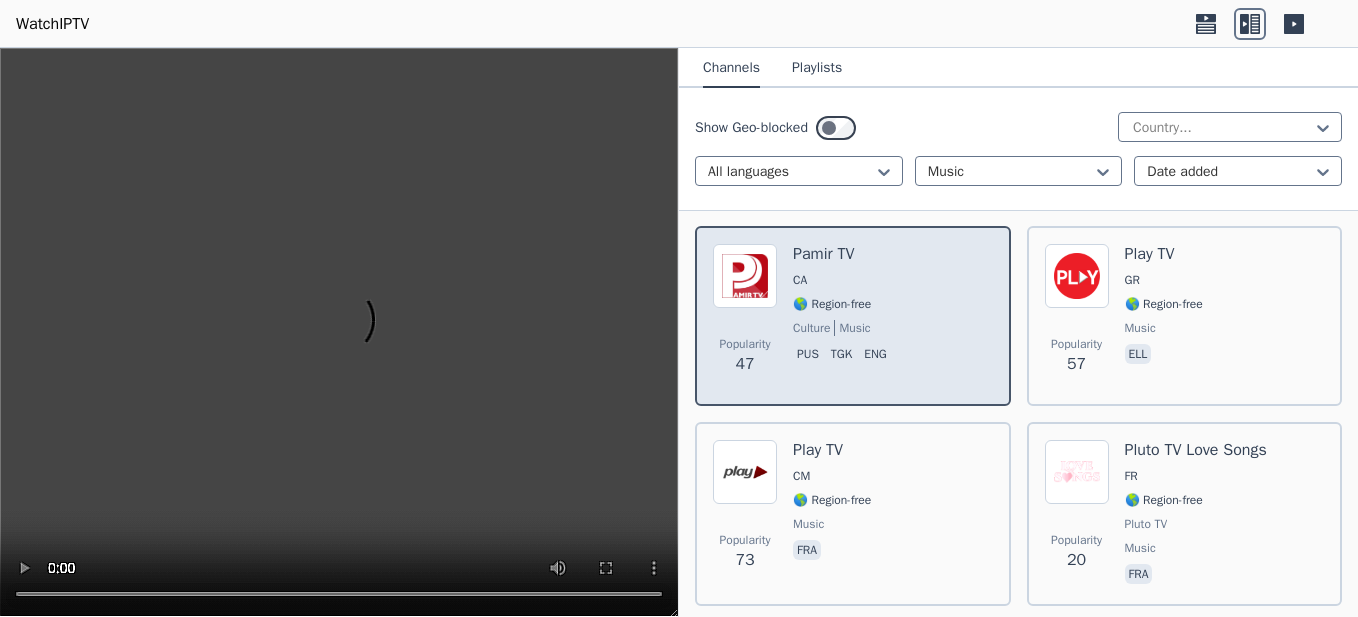 click on "Pamir TV" at bounding box center (844, 254) 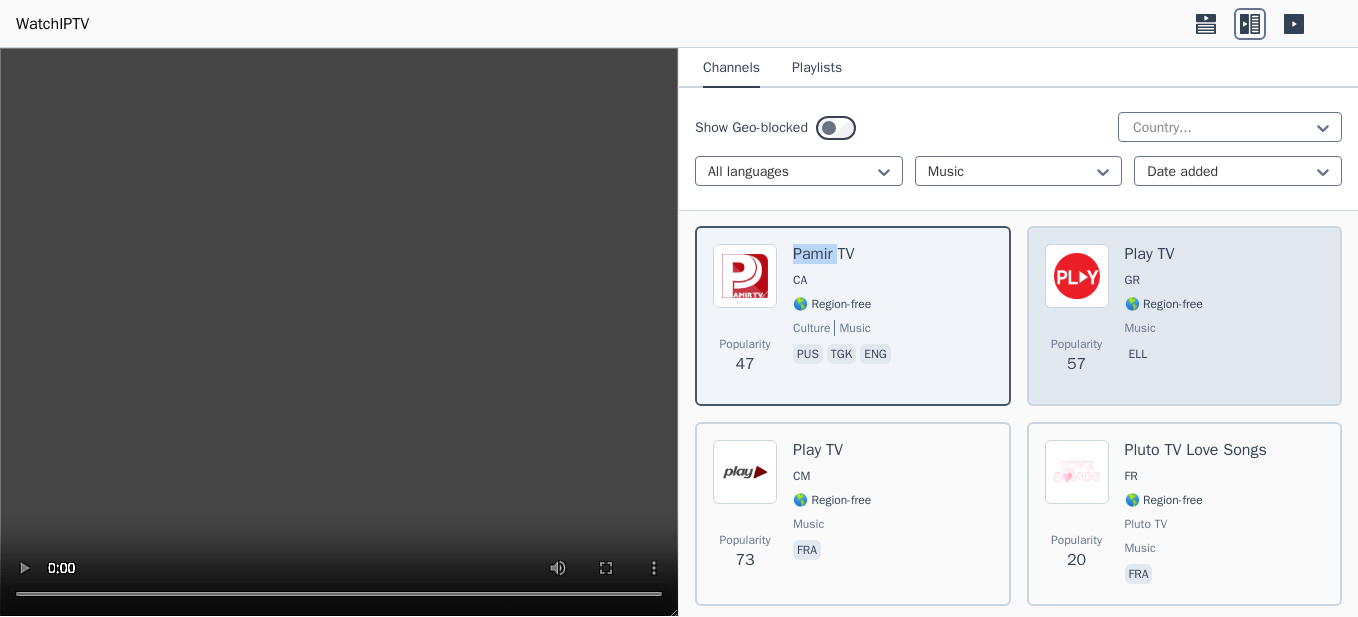 click at bounding box center (1077, 276) 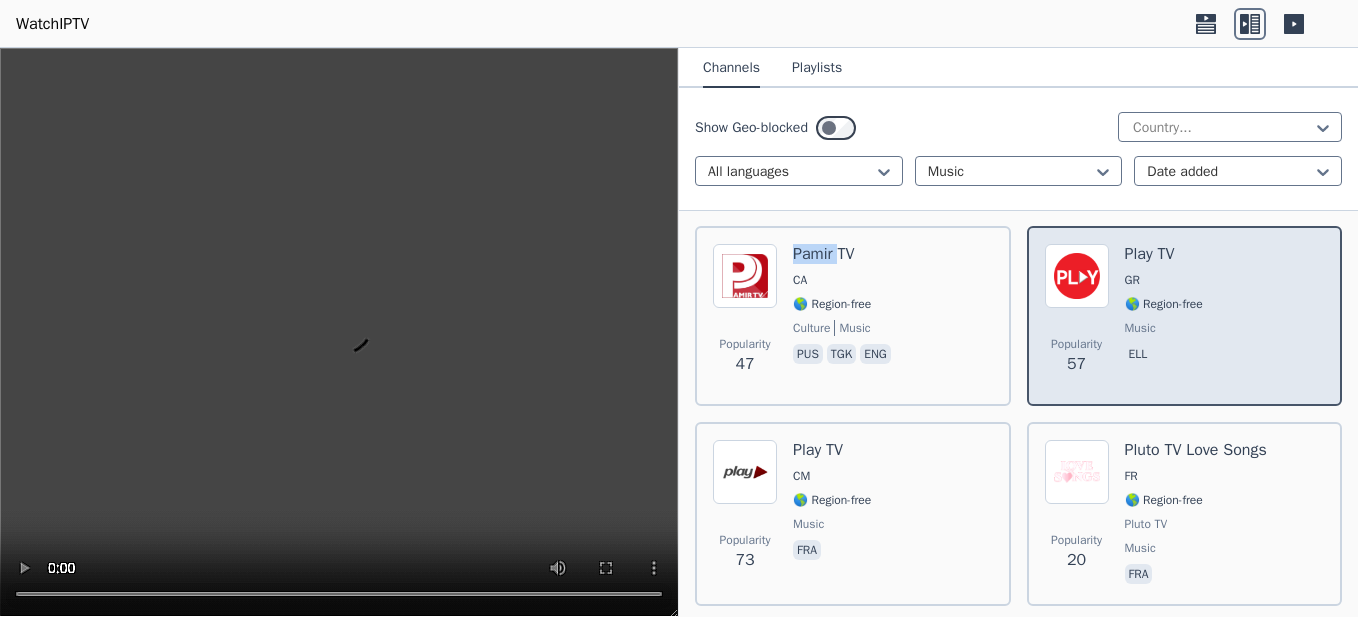 click at bounding box center (1077, 276) 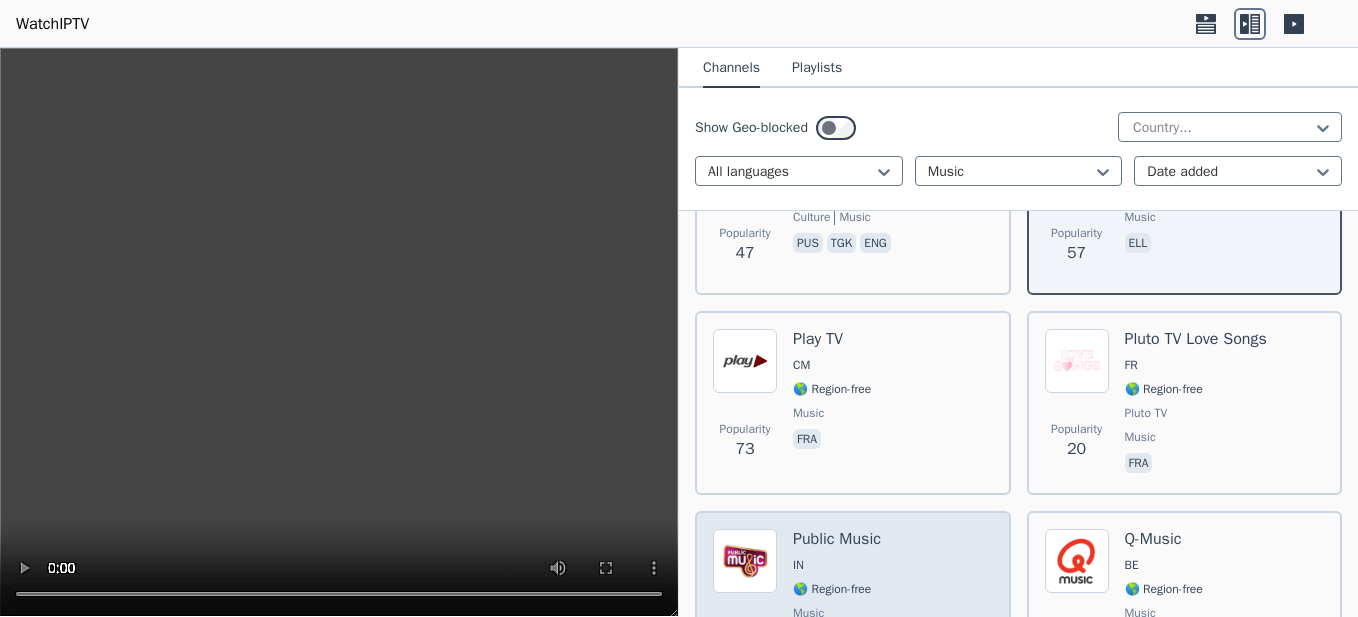 scroll, scrollTop: 1600, scrollLeft: 0, axis: vertical 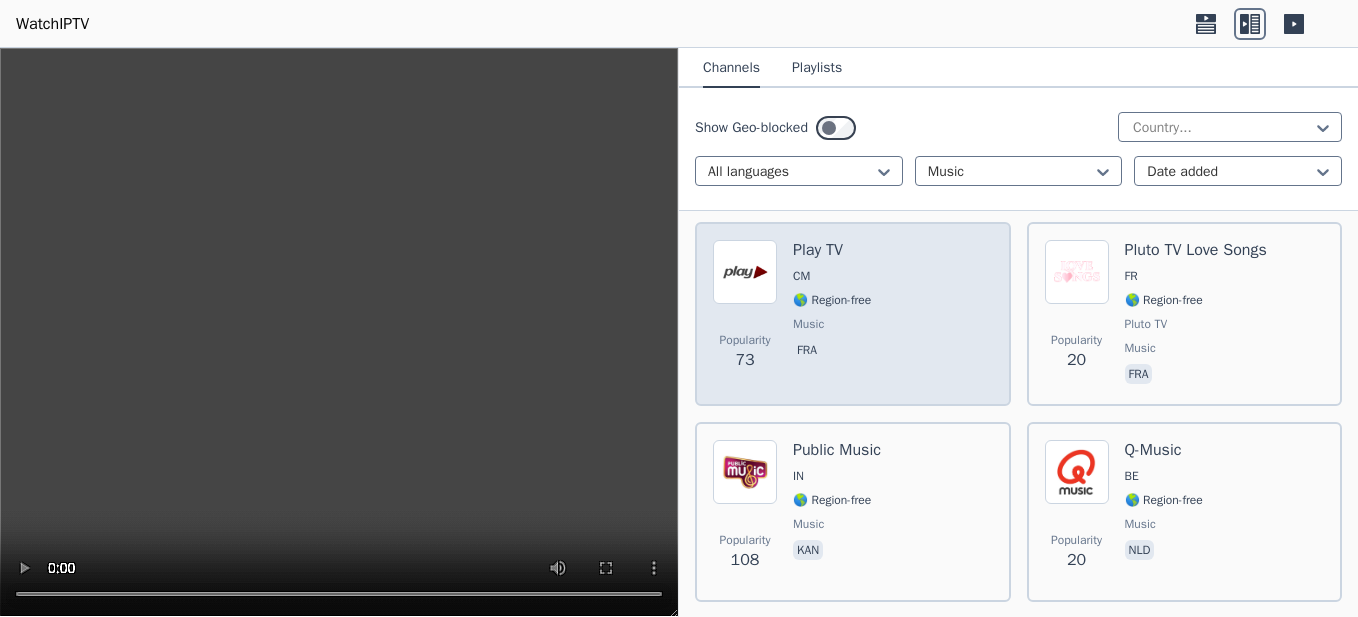 click at bounding box center (745, 272) 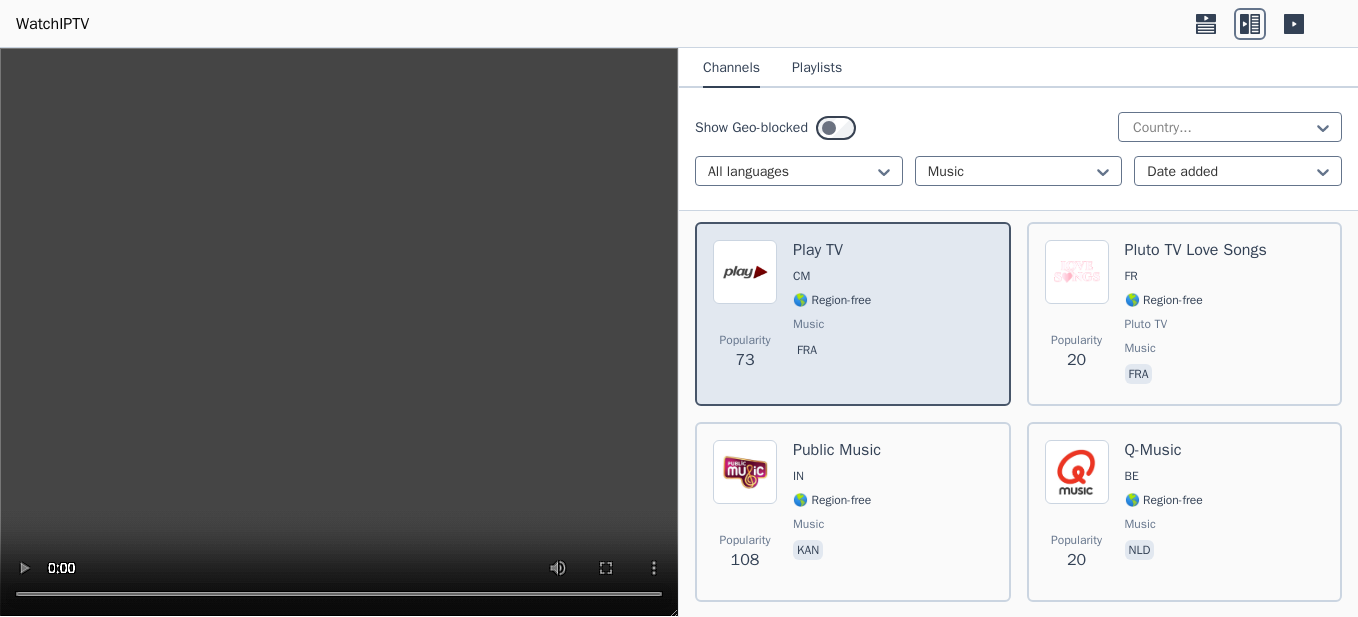 click at bounding box center [745, 272] 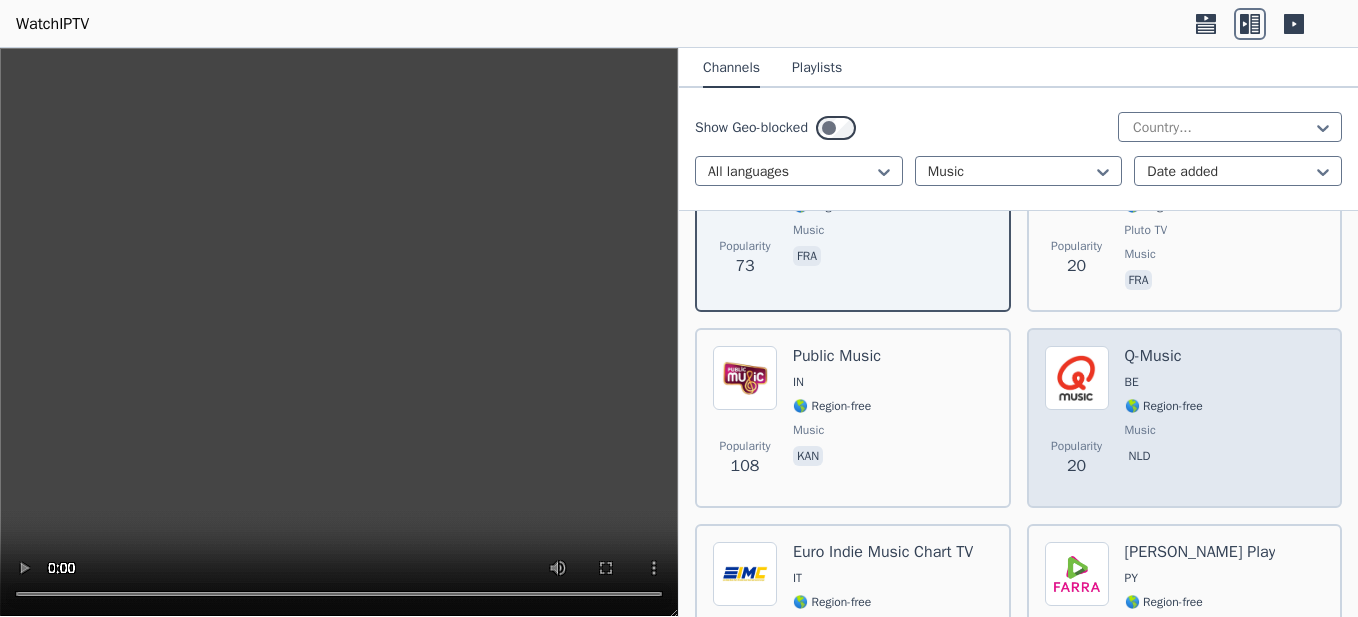 scroll, scrollTop: 1700, scrollLeft: 0, axis: vertical 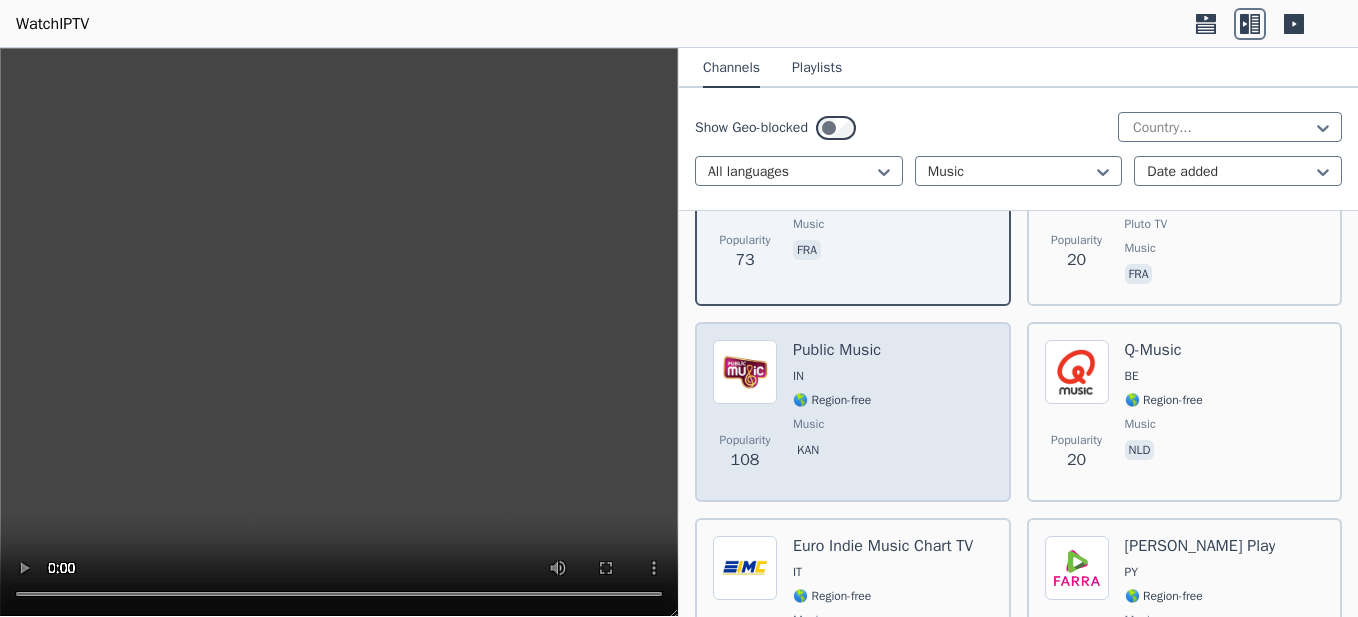 click at bounding box center (745, 372) 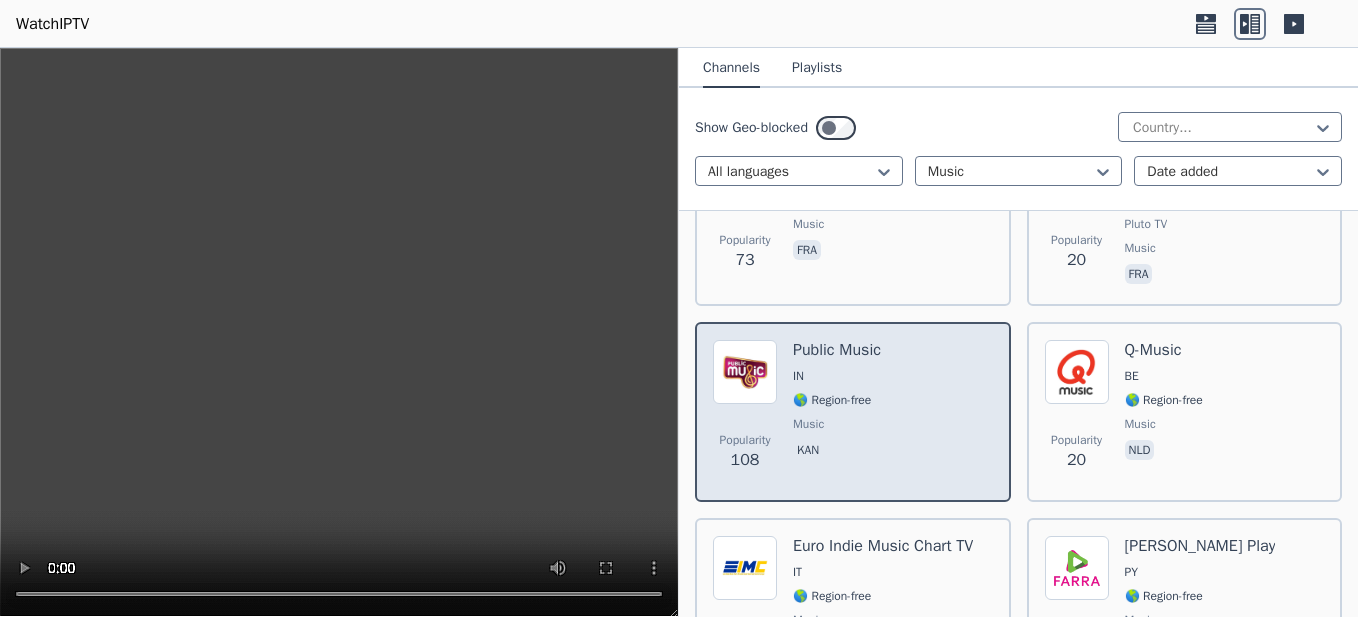 click at bounding box center [745, 372] 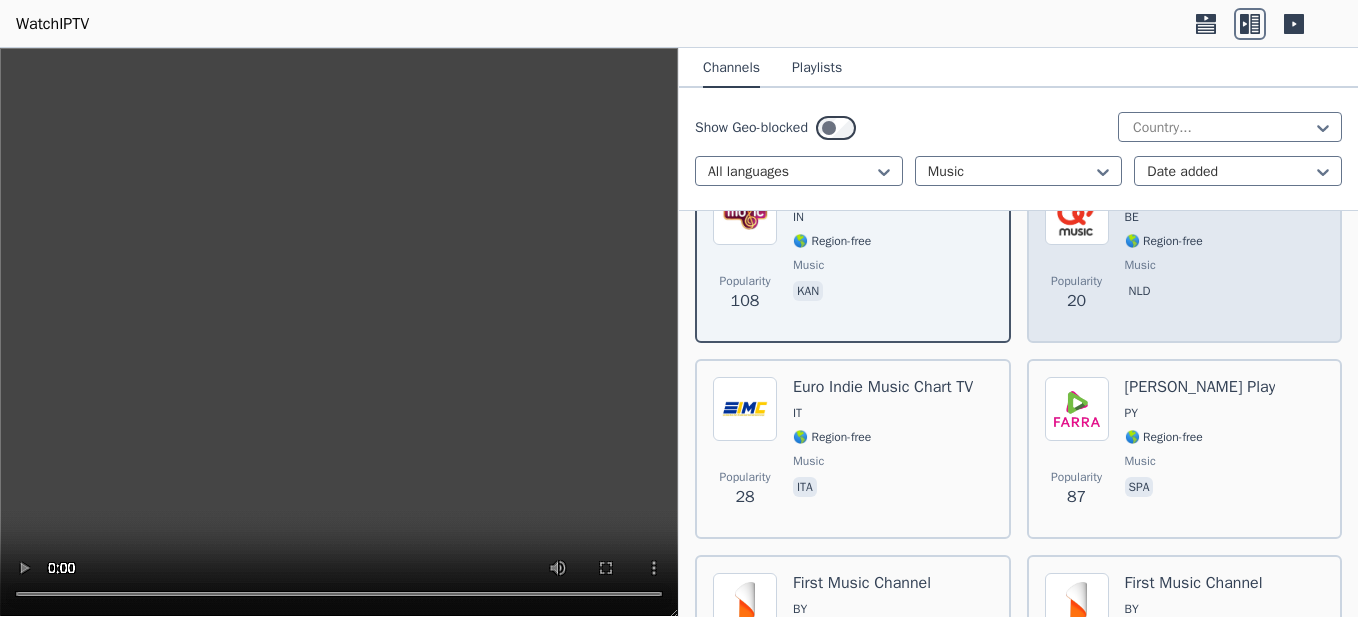 scroll, scrollTop: 2000, scrollLeft: 0, axis: vertical 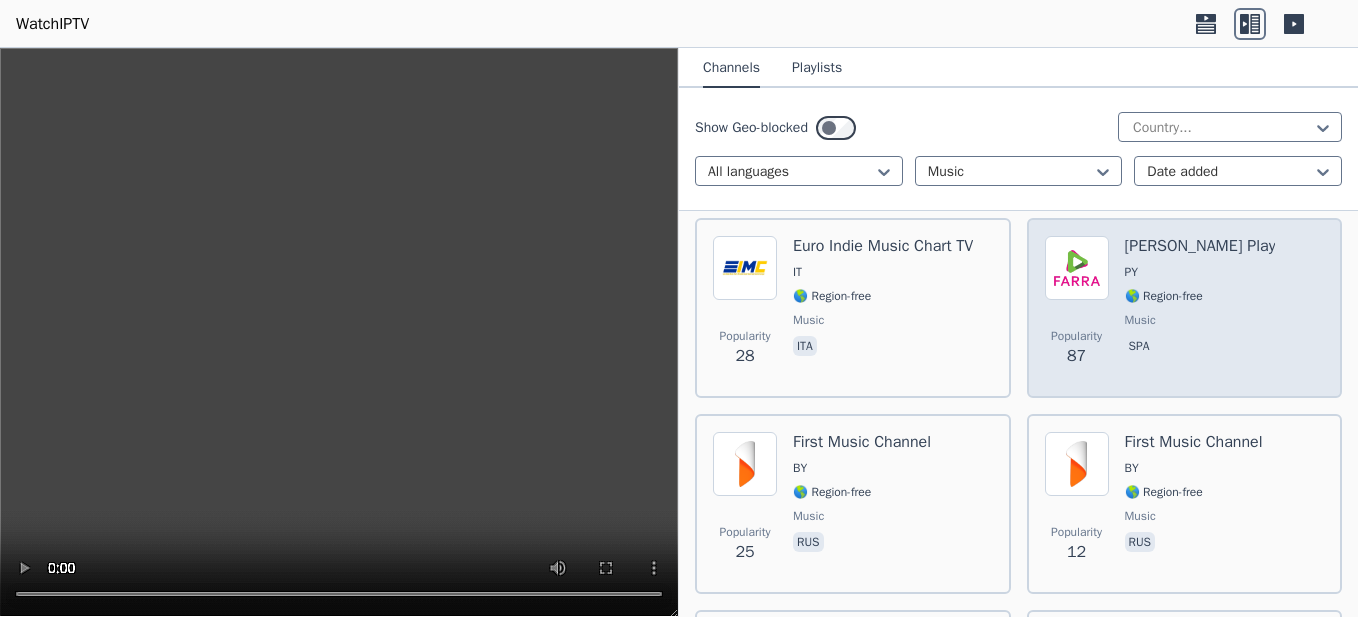 click at bounding box center (1077, 268) 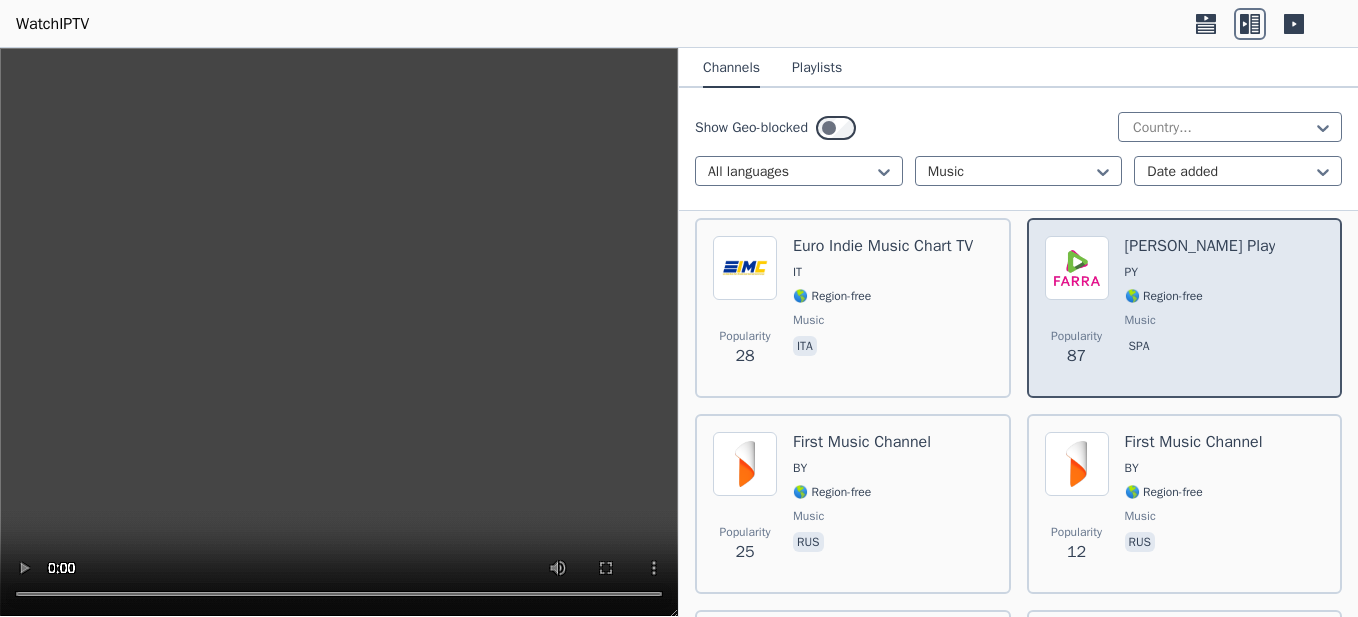 click at bounding box center (1077, 268) 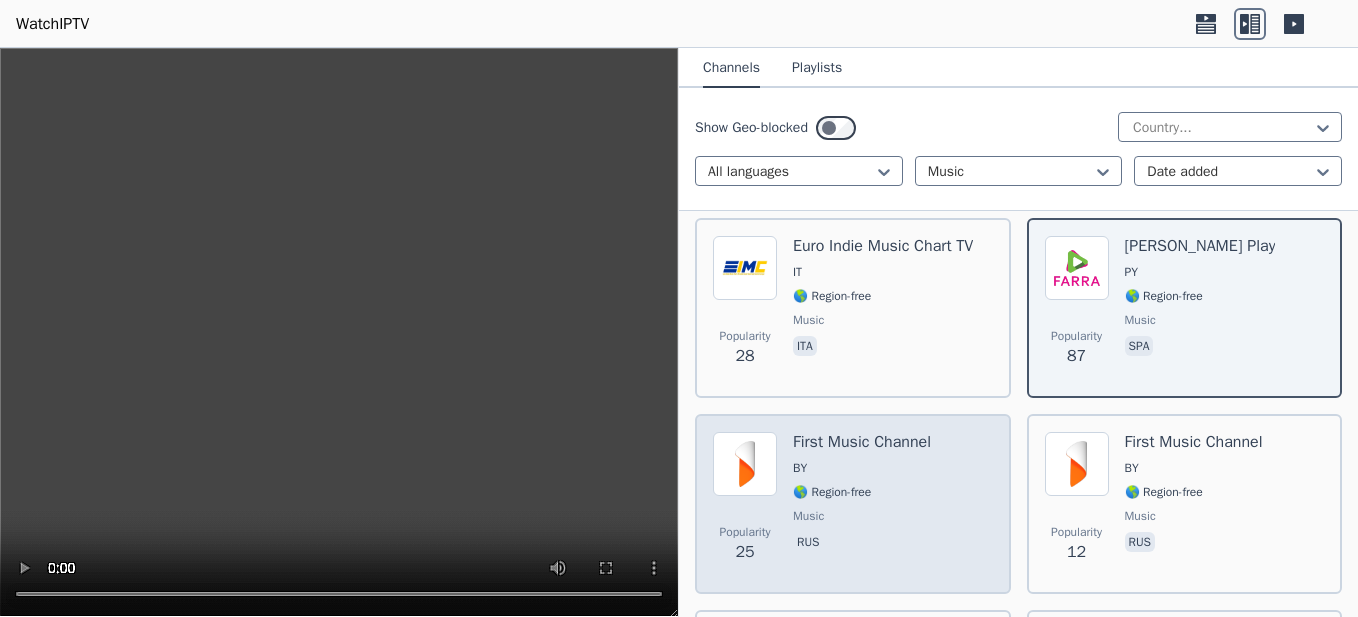 click on "First Music Channel" at bounding box center (862, 442) 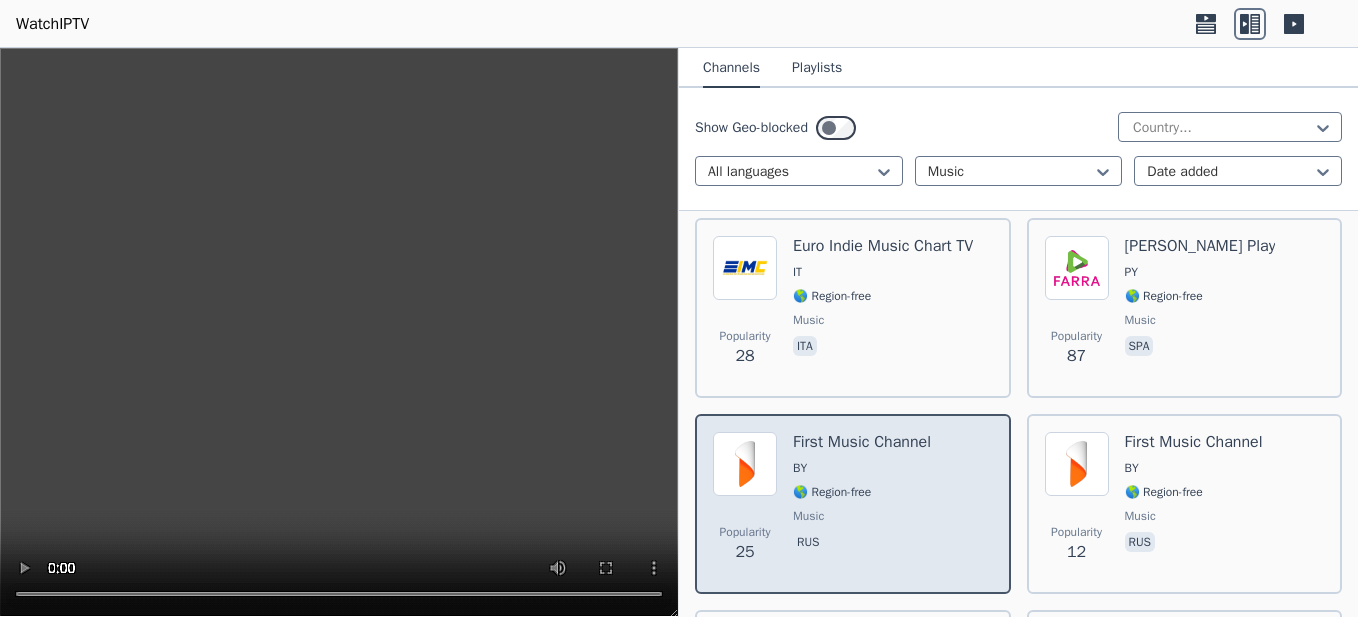 click on "First Music Channel" at bounding box center [862, 442] 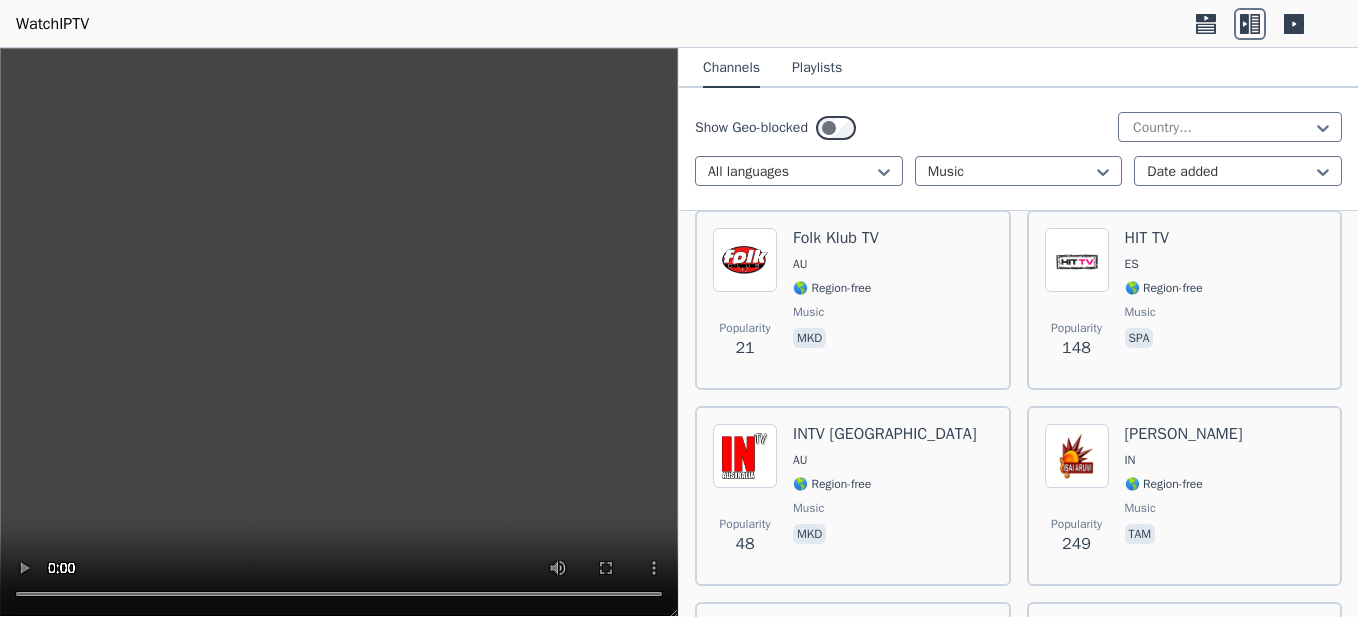 scroll, scrollTop: 1900, scrollLeft: 0, axis: vertical 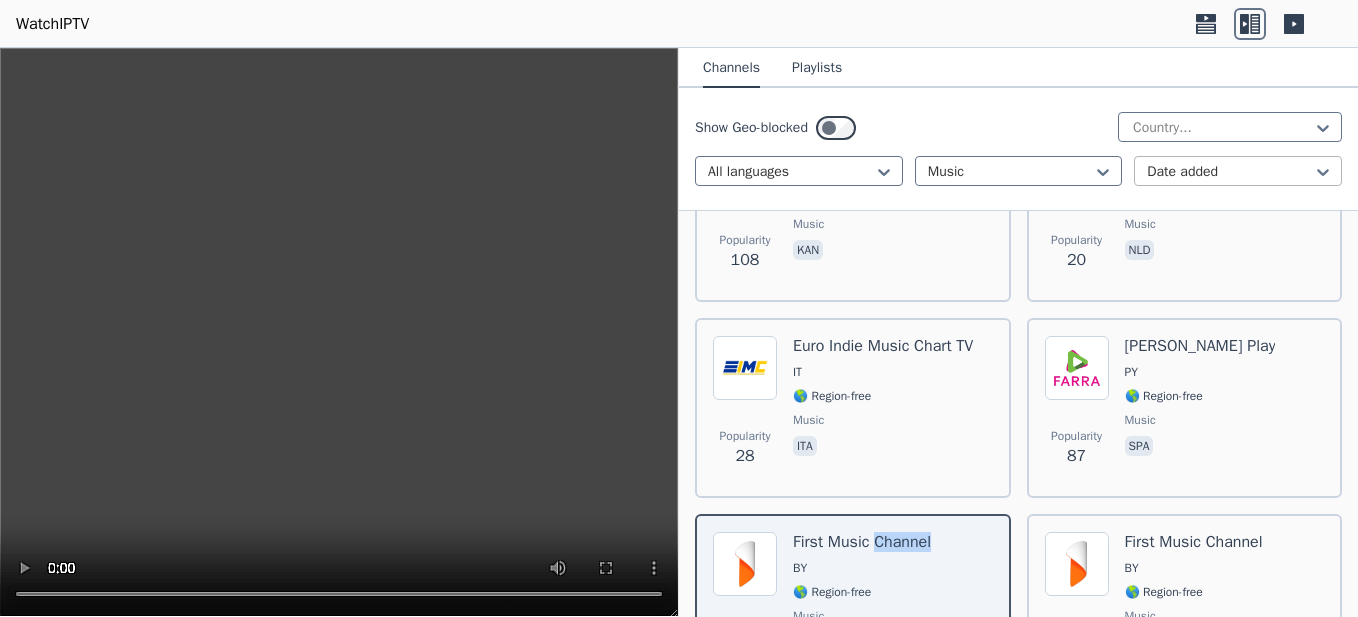 click on "Date added" at bounding box center (1238, 171) 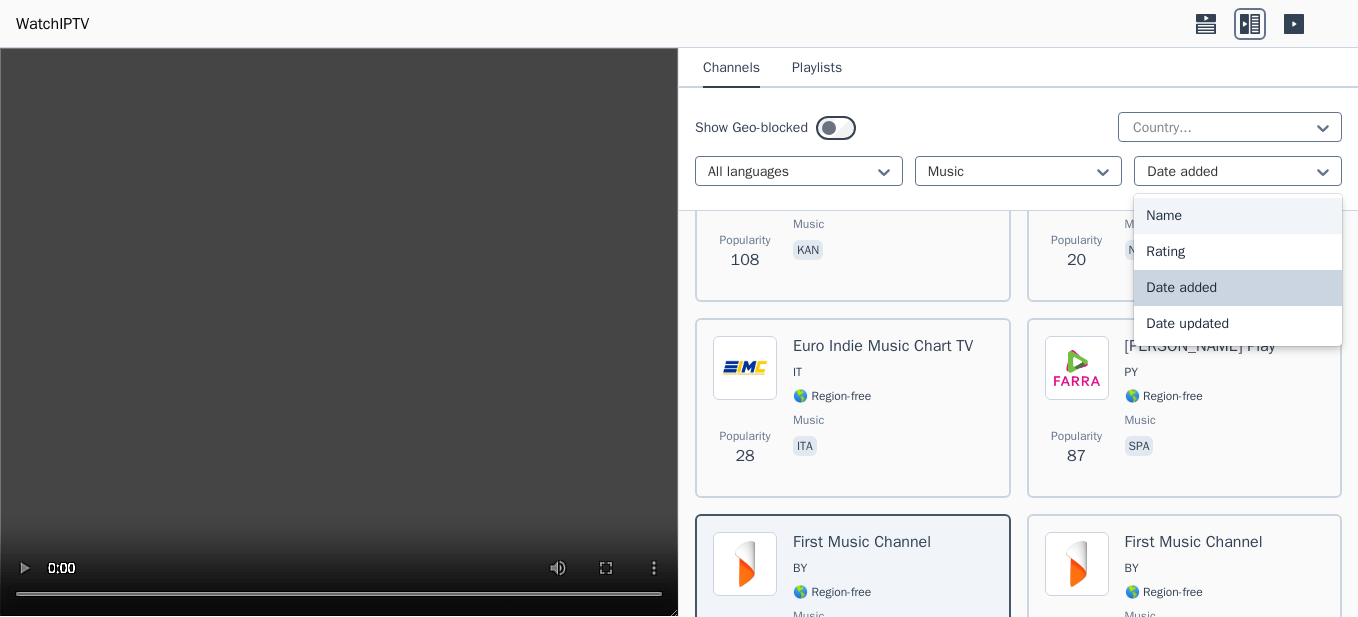 click on "Name" at bounding box center [1238, 216] 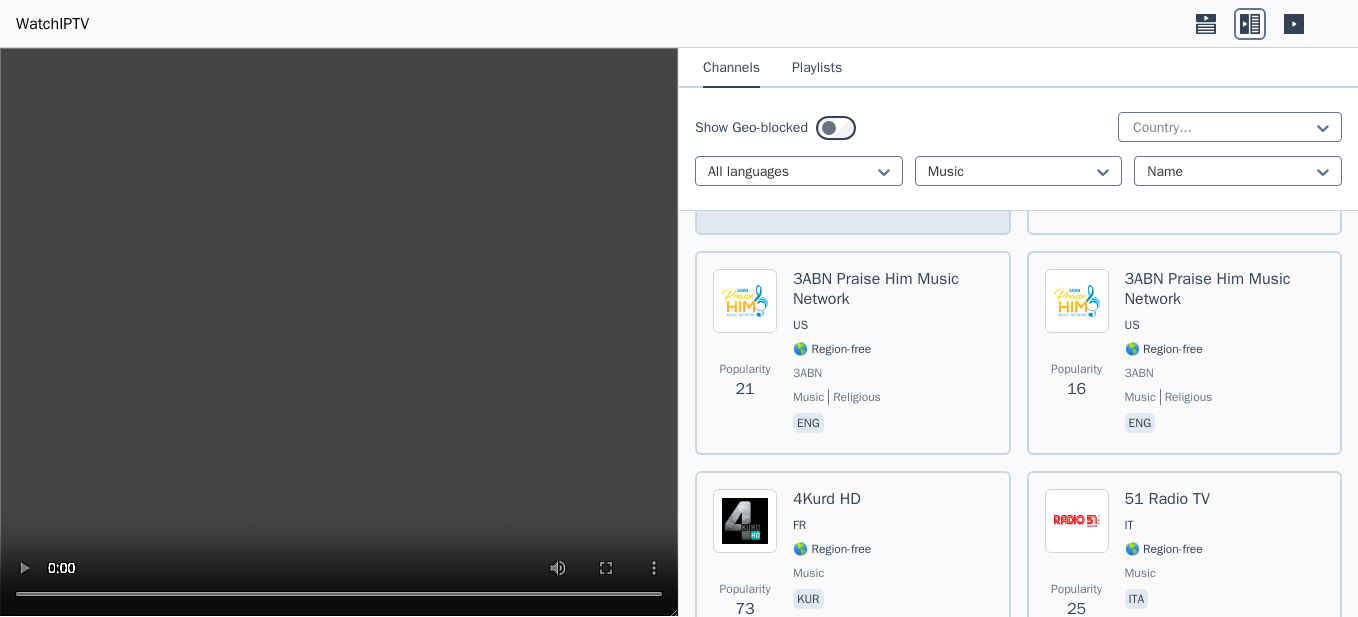 scroll, scrollTop: 400, scrollLeft: 0, axis: vertical 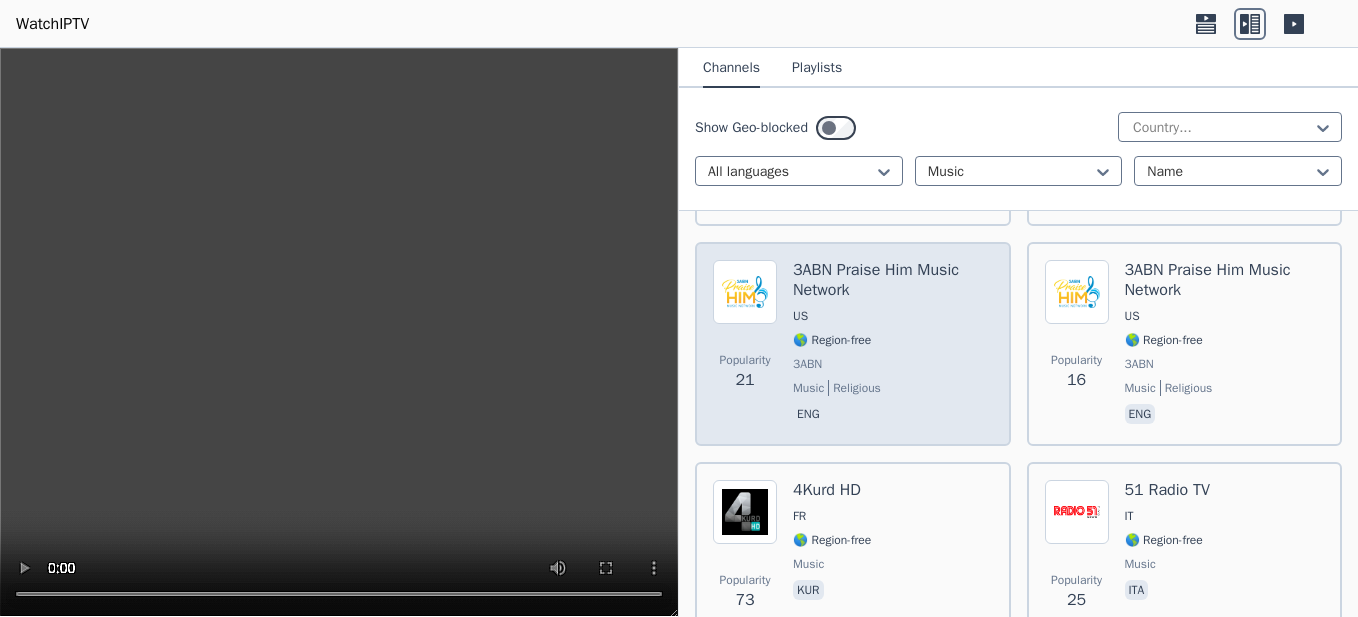 click on "3ABN Praise Him Music Network" at bounding box center (893, 280) 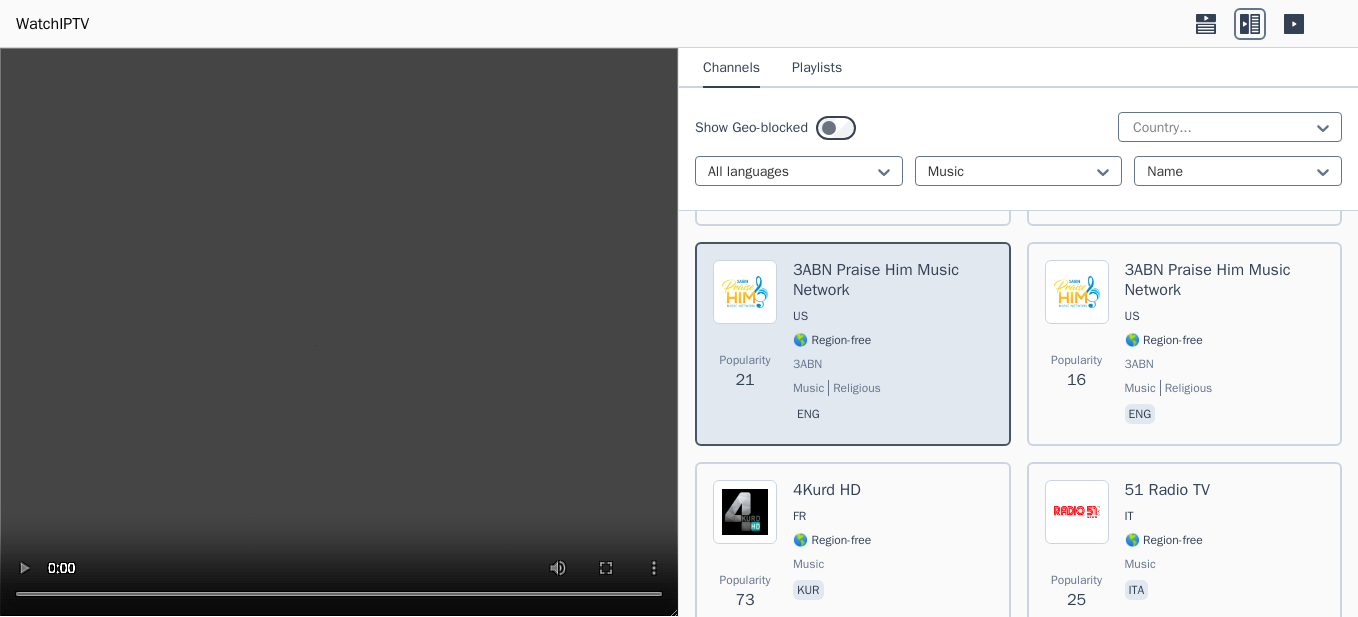 click on "3ABN Praise Him Music Network" at bounding box center (893, 280) 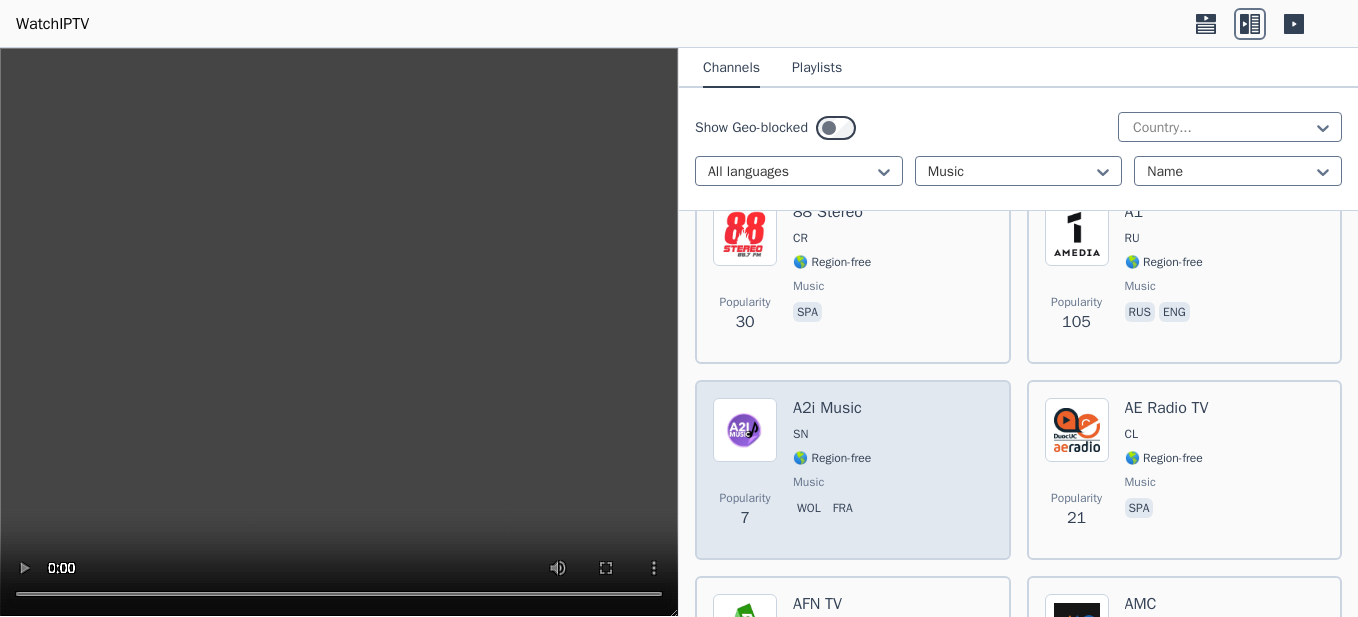 scroll, scrollTop: 1100, scrollLeft: 0, axis: vertical 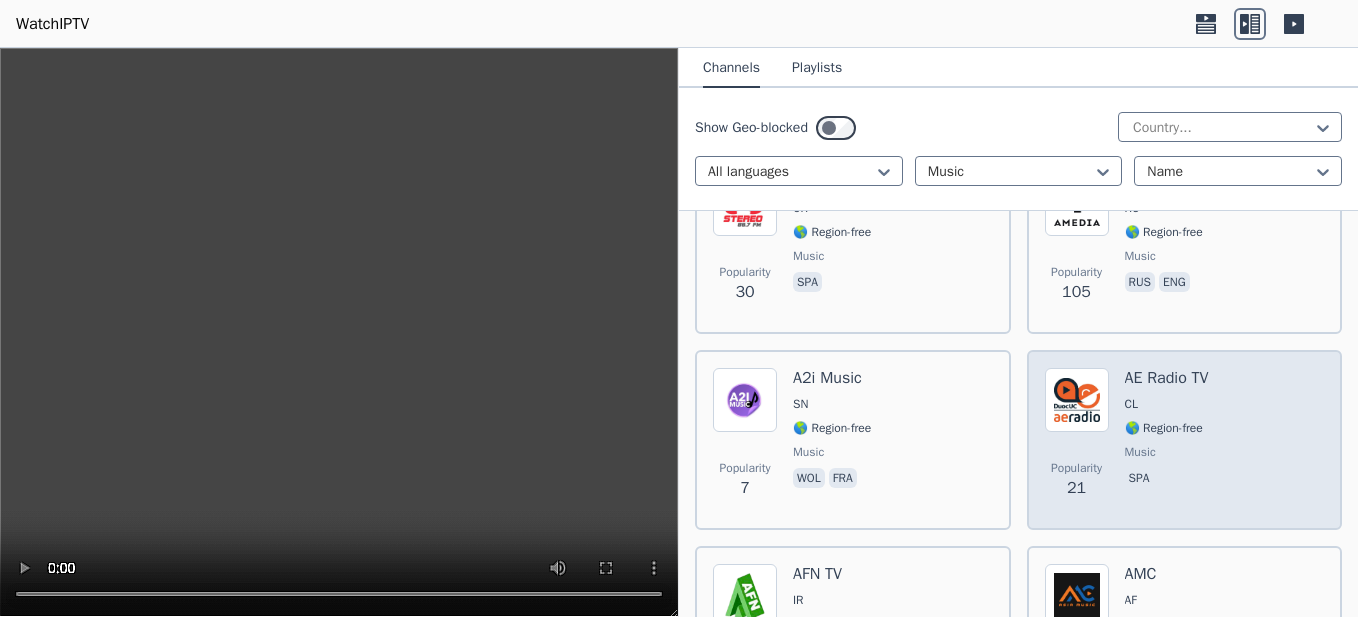 click at bounding box center [1077, 400] 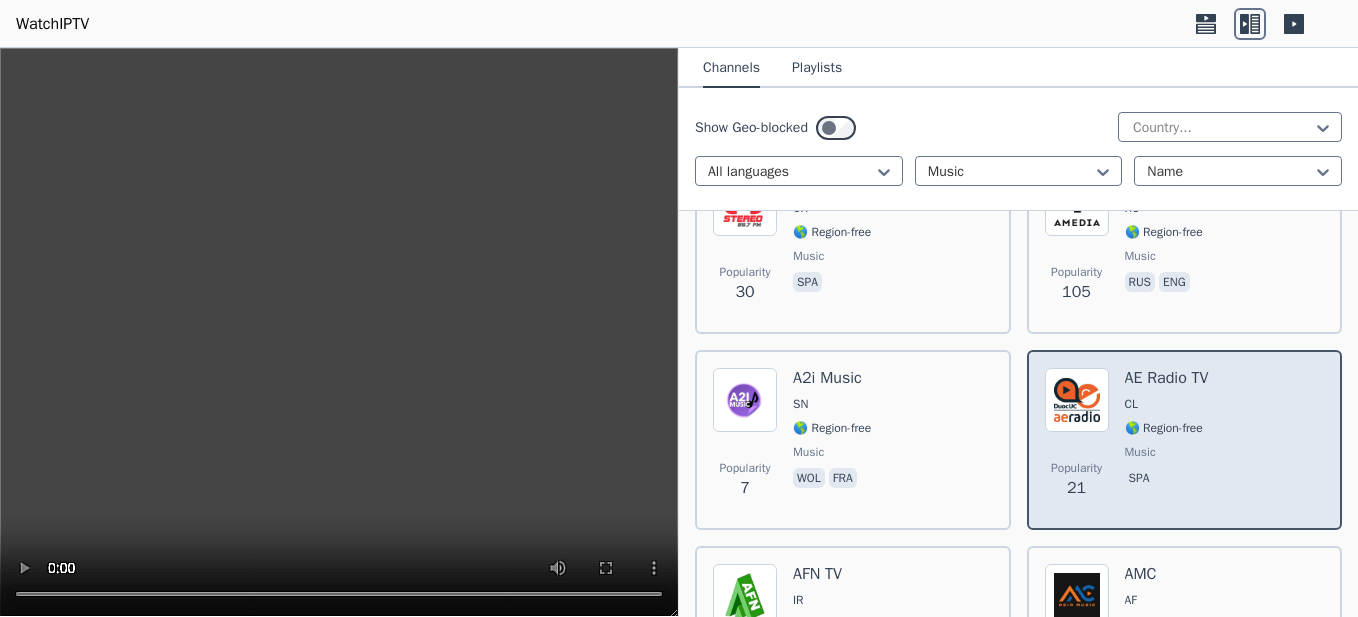 click at bounding box center [1077, 400] 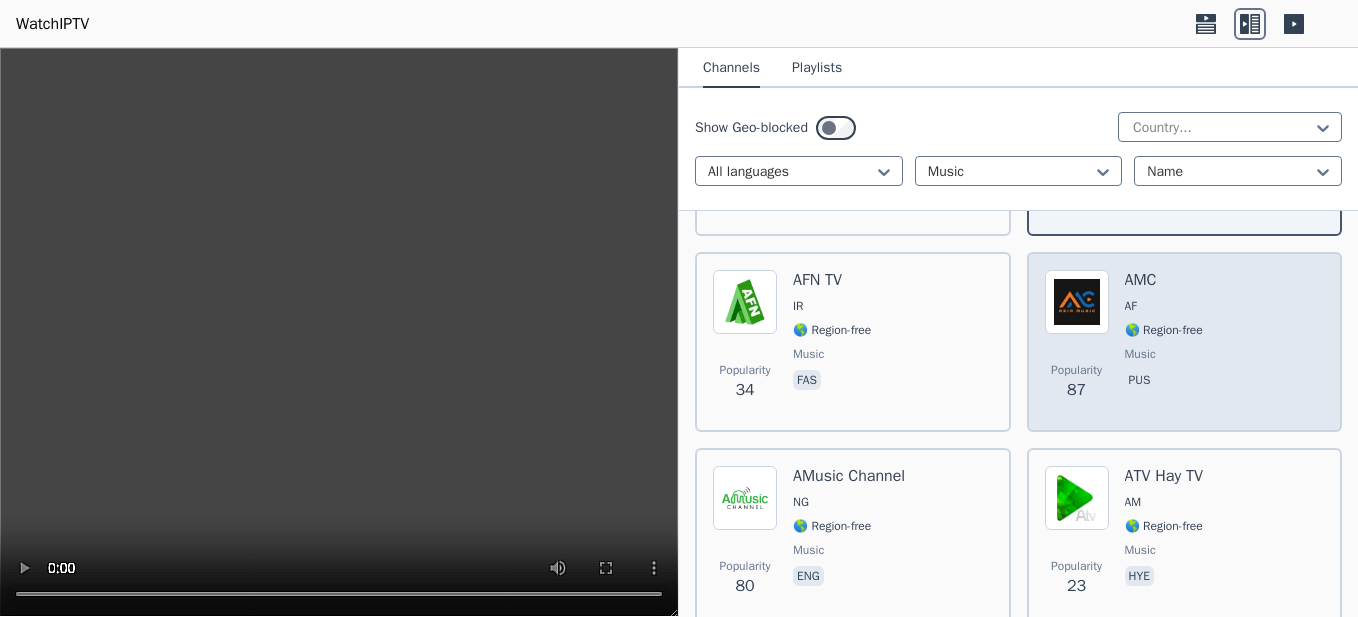 scroll, scrollTop: 1400, scrollLeft: 0, axis: vertical 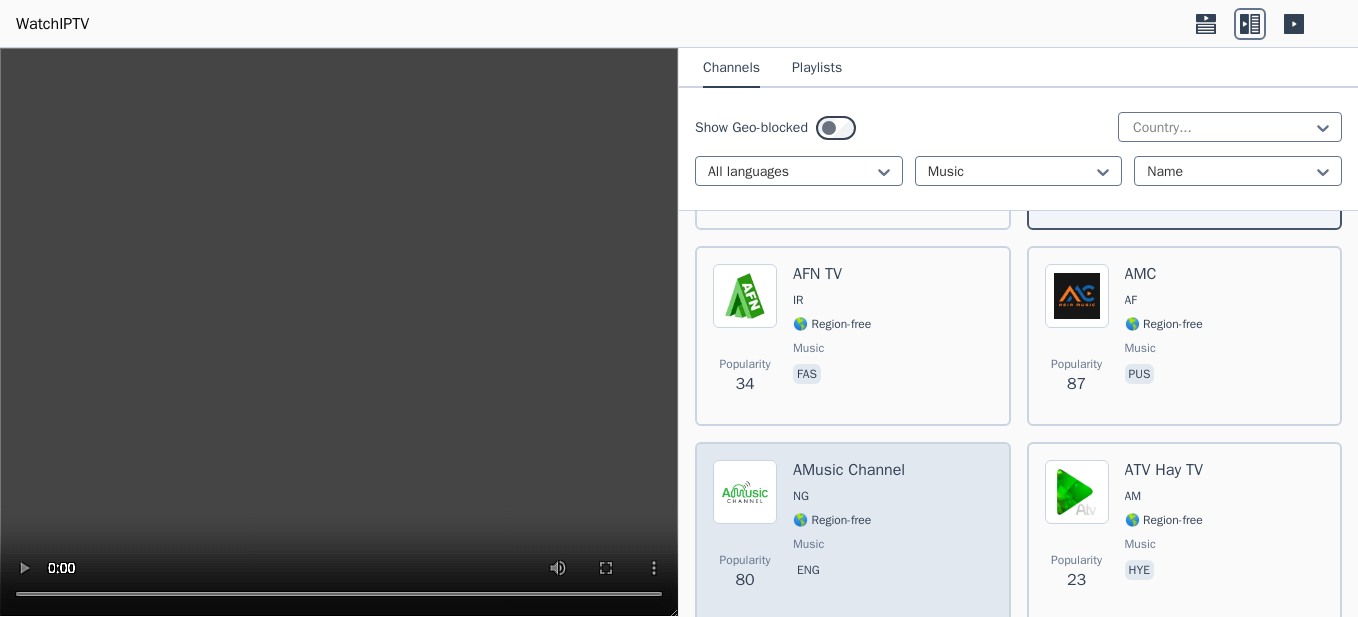 click at bounding box center [745, 492] 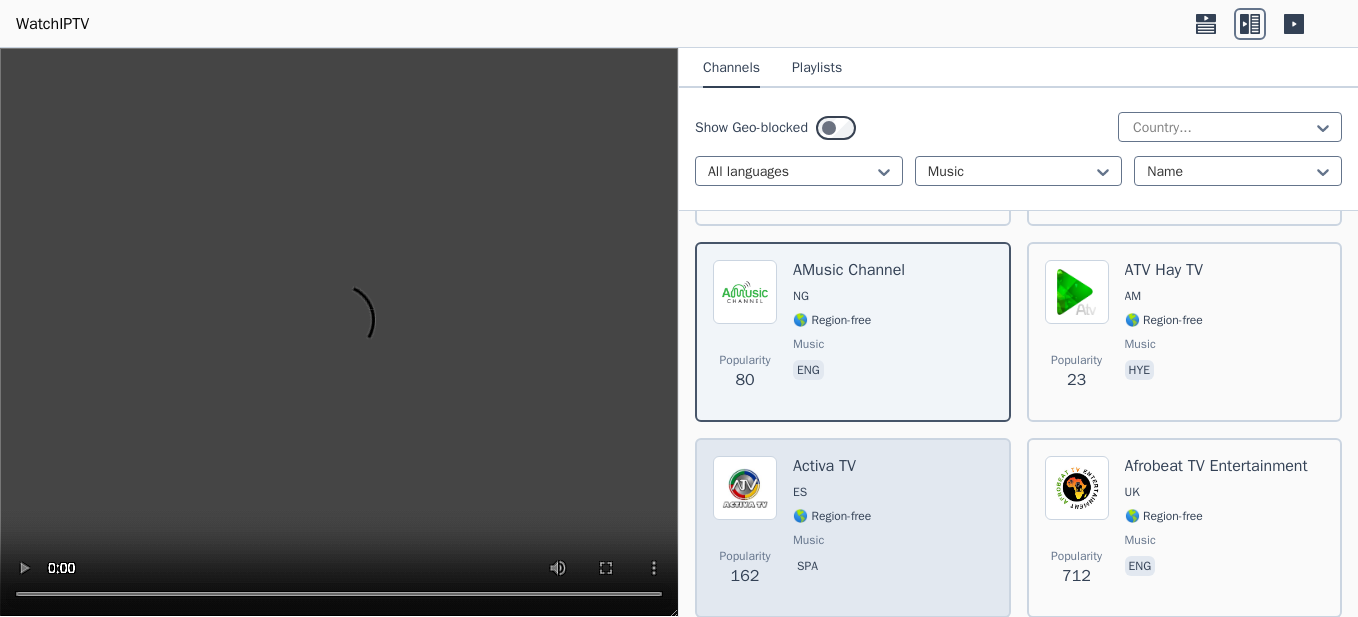 scroll, scrollTop: 1800, scrollLeft: 0, axis: vertical 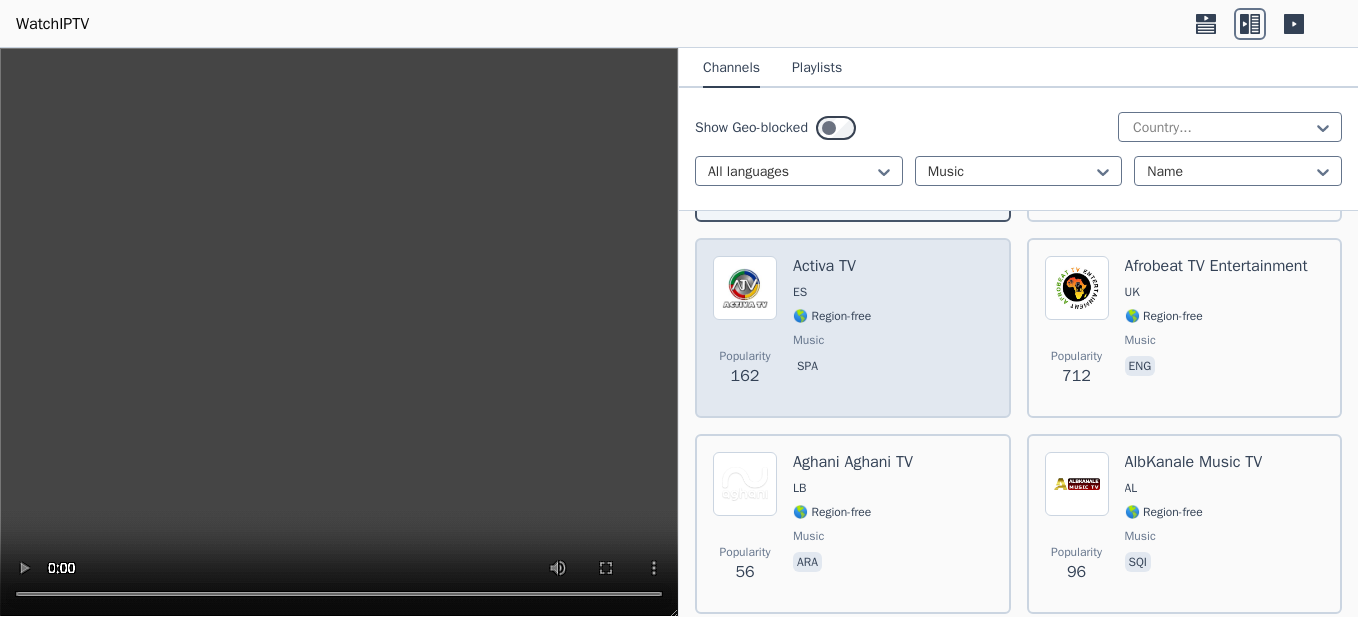 click at bounding box center (745, 288) 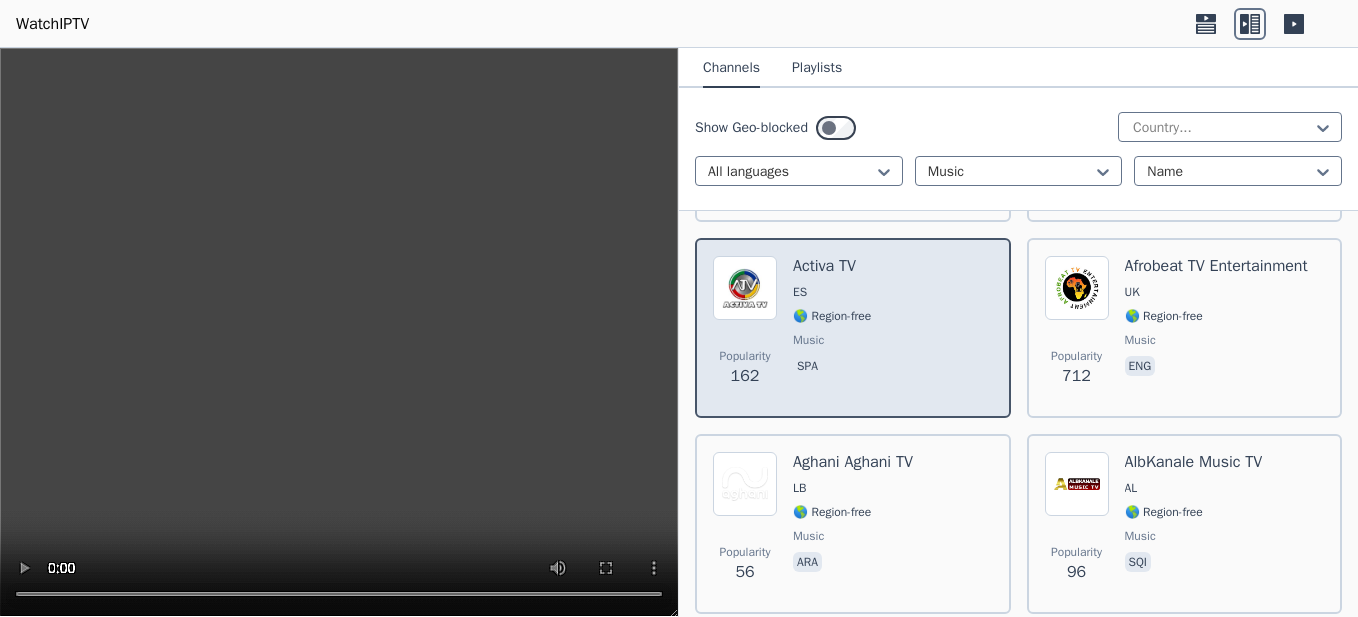 click at bounding box center (745, 288) 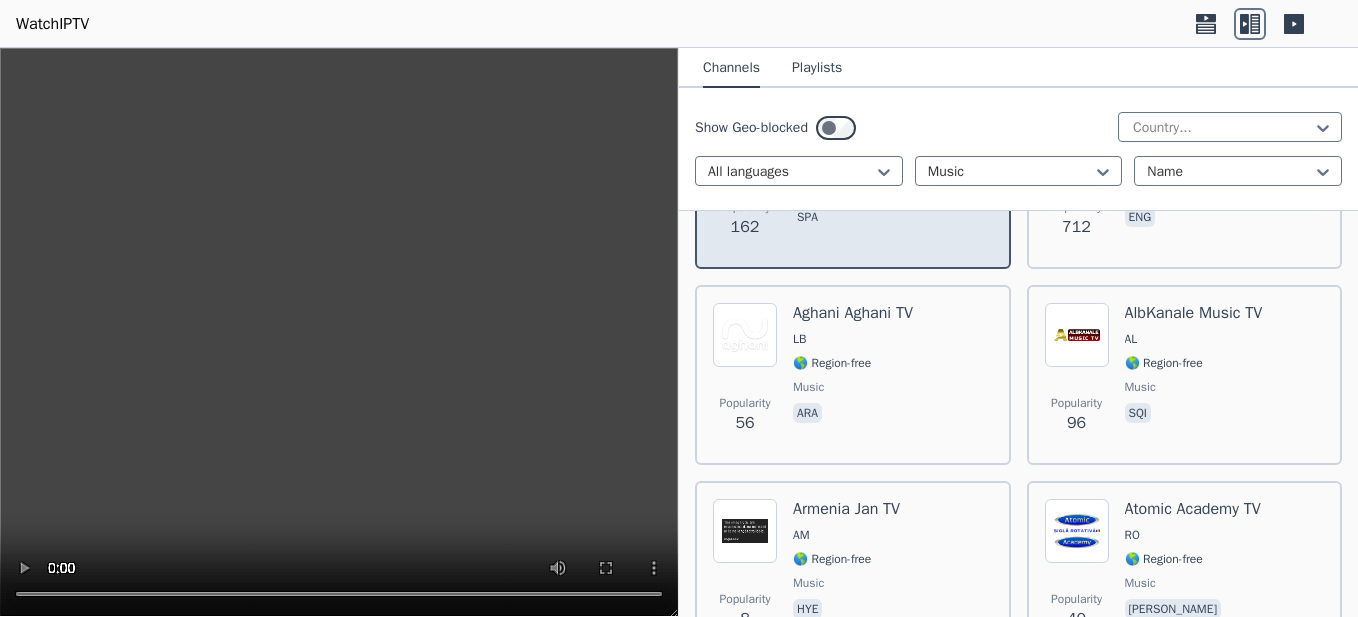 scroll, scrollTop: 2000, scrollLeft: 0, axis: vertical 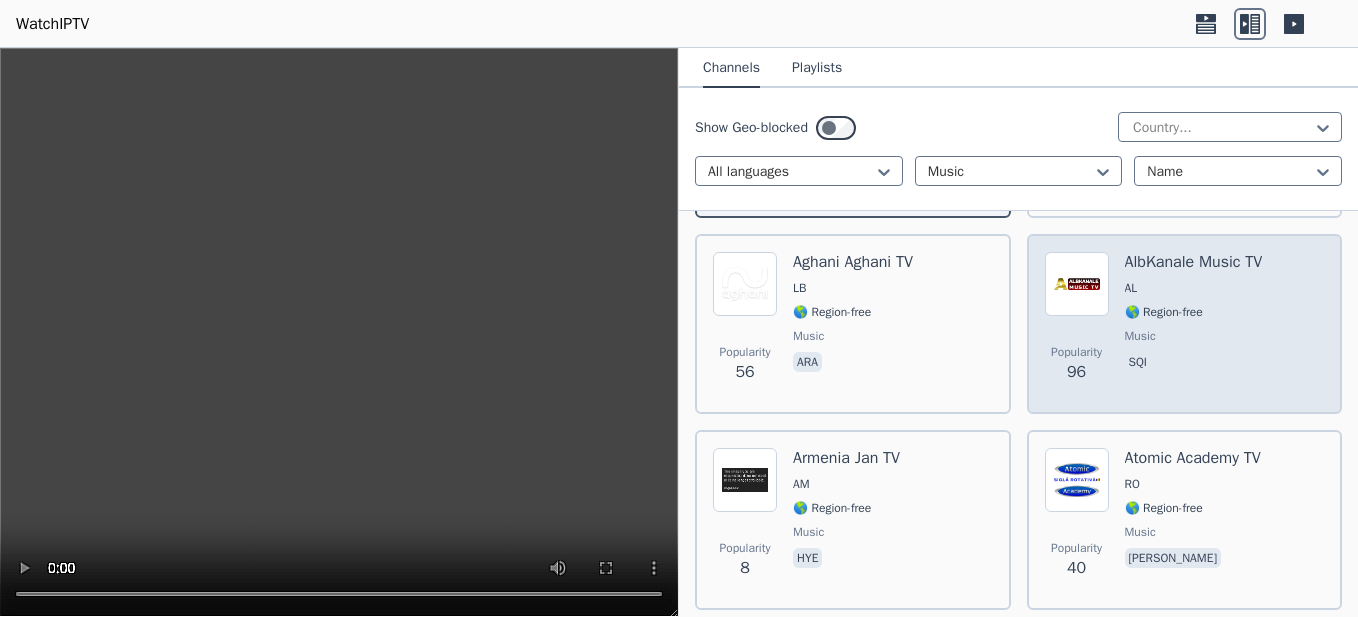 click at bounding box center [1077, 284] 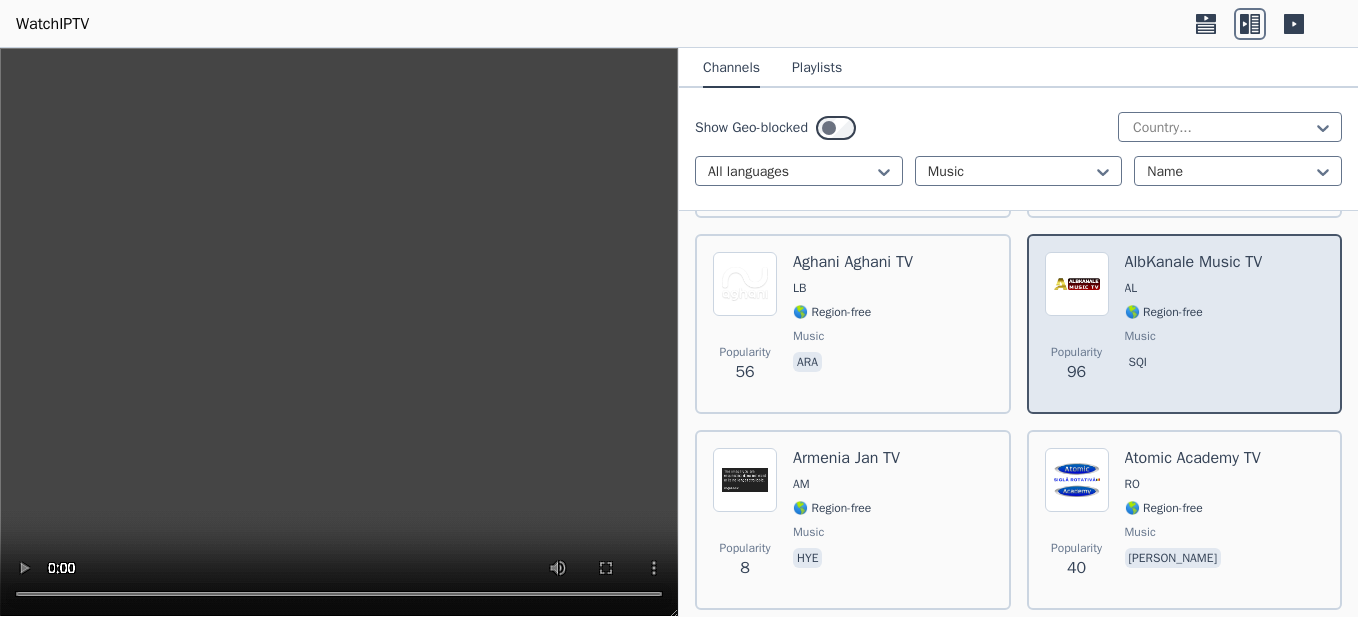 click at bounding box center (1077, 284) 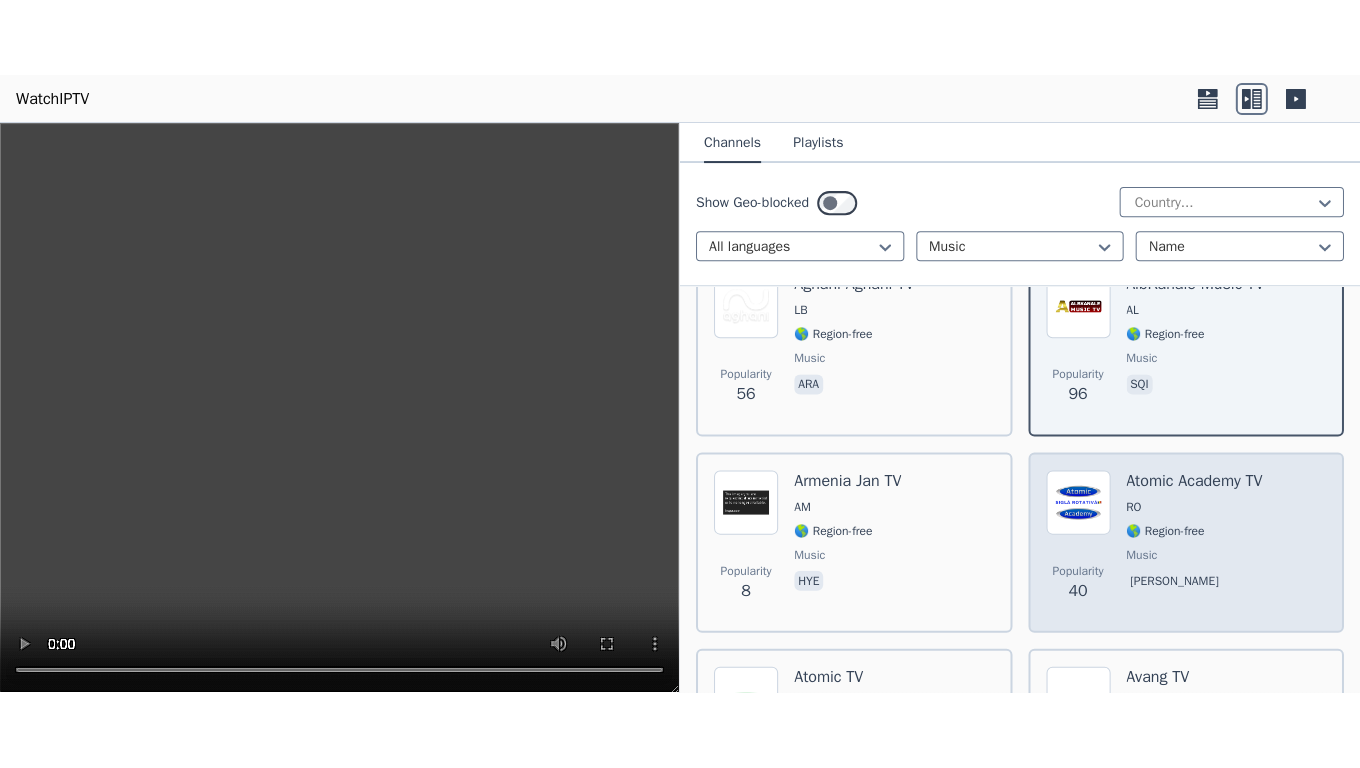 scroll, scrollTop: 2200, scrollLeft: 0, axis: vertical 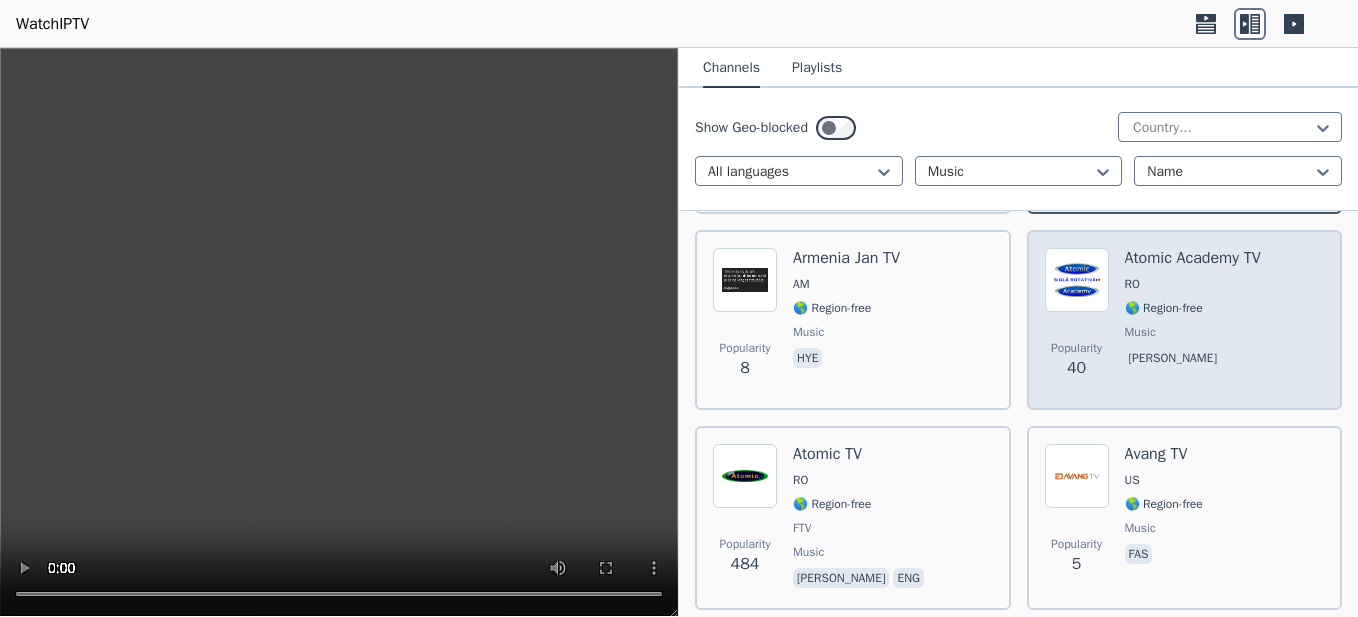click at bounding box center [1077, 280] 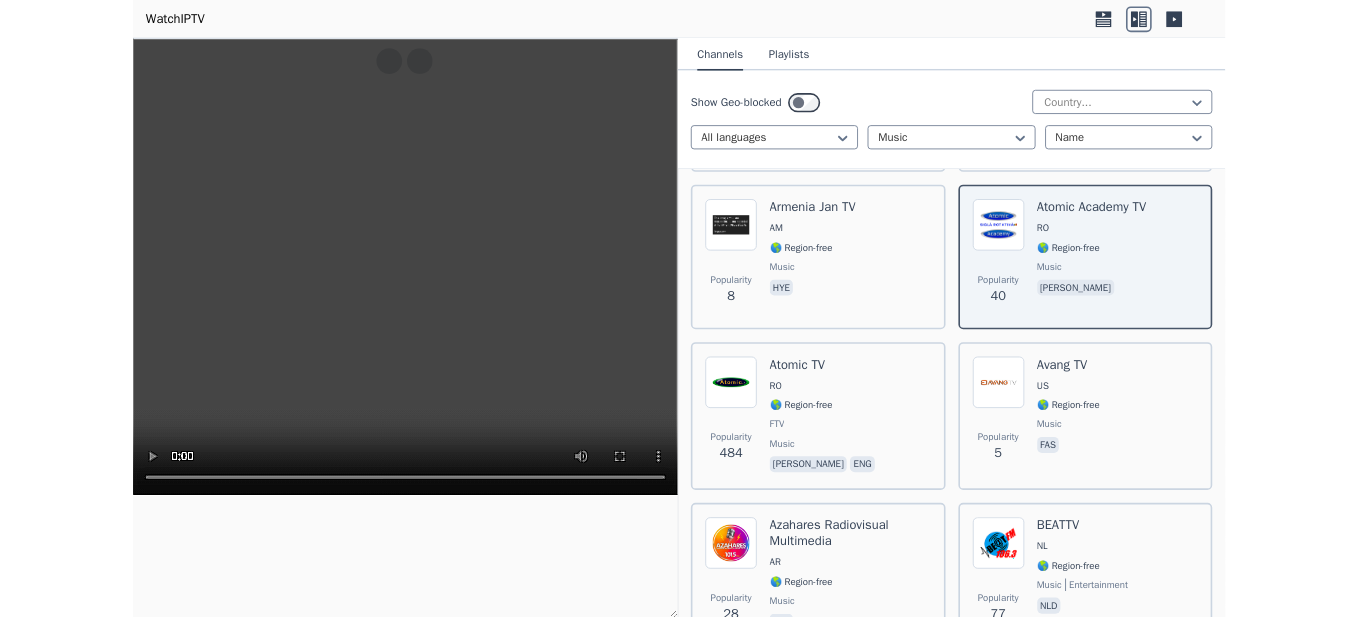 scroll, scrollTop: 2180, scrollLeft: 0, axis: vertical 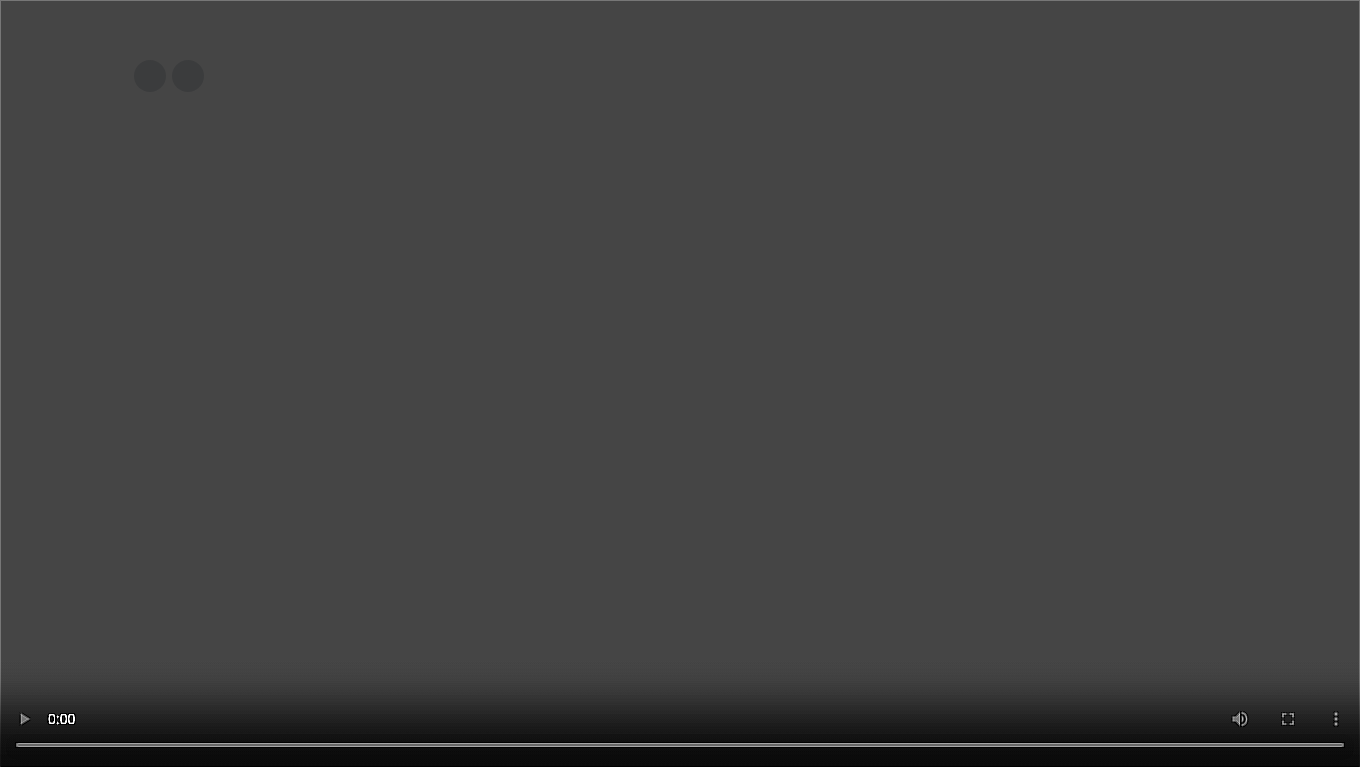 click on "Popularity 5 Avang TV US 🌎 Region-free music fas" at bounding box center (1101, 518) 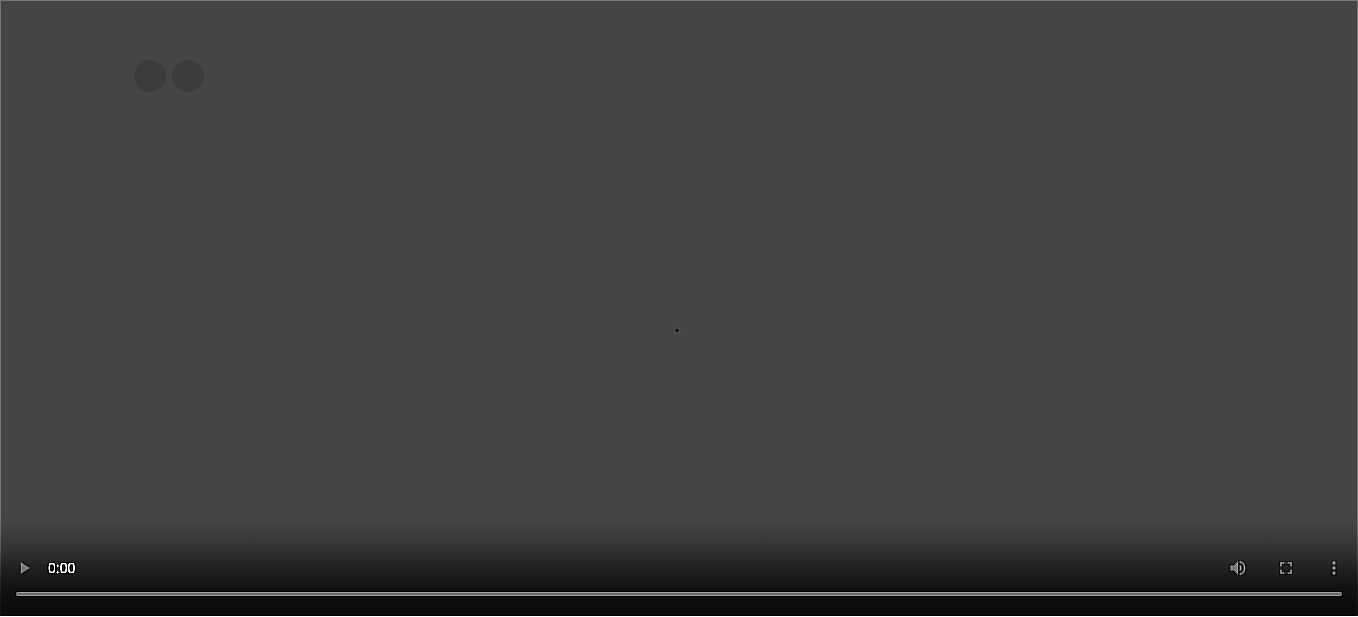 scroll, scrollTop: 2380, scrollLeft: 0, axis: vertical 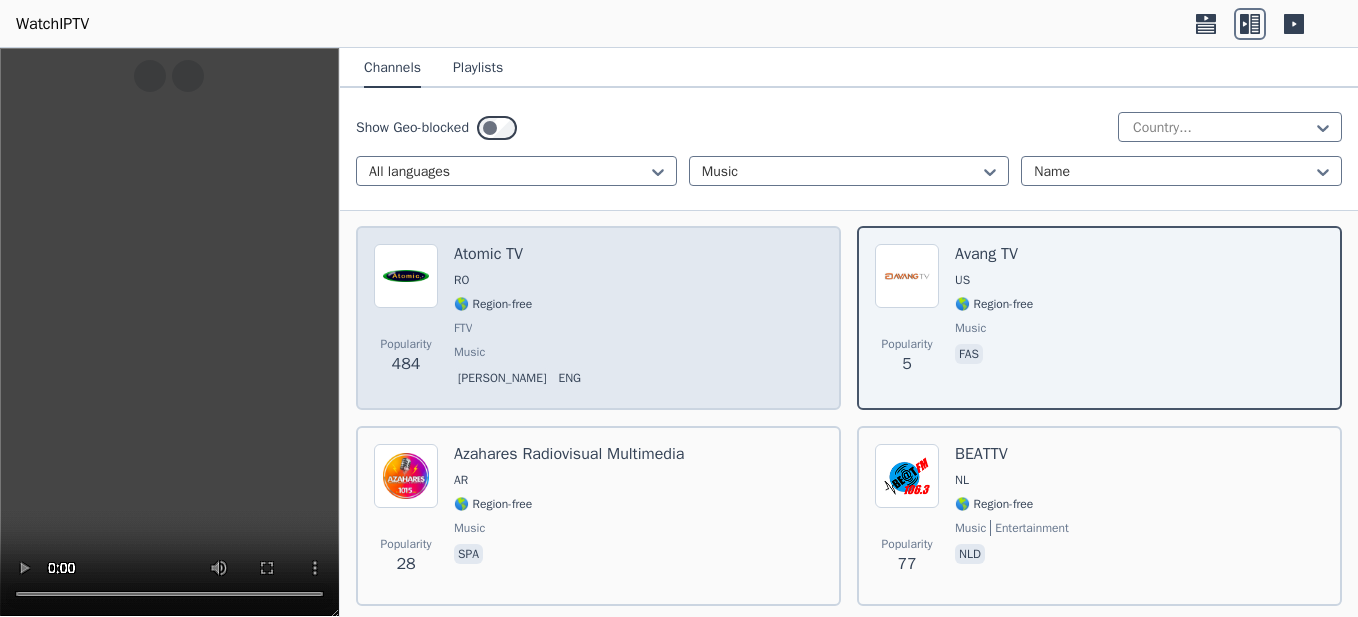 click on "Atomic TV" at bounding box center [521, 254] 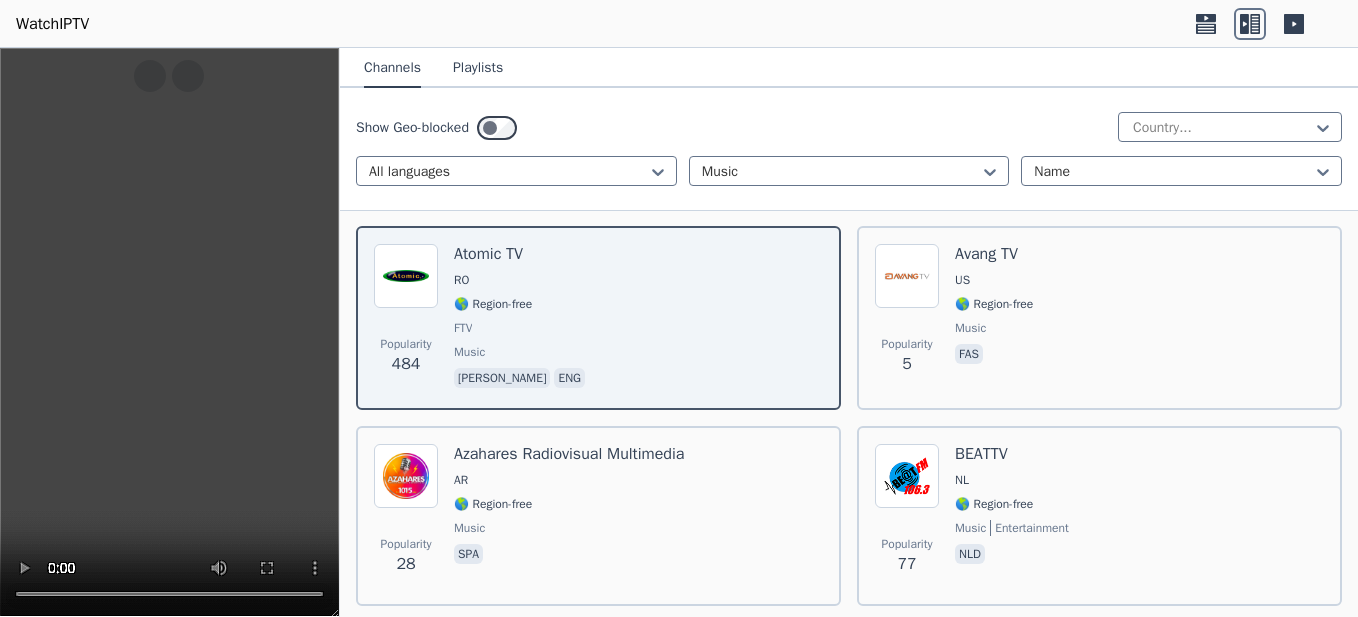 click at bounding box center [169, 332] 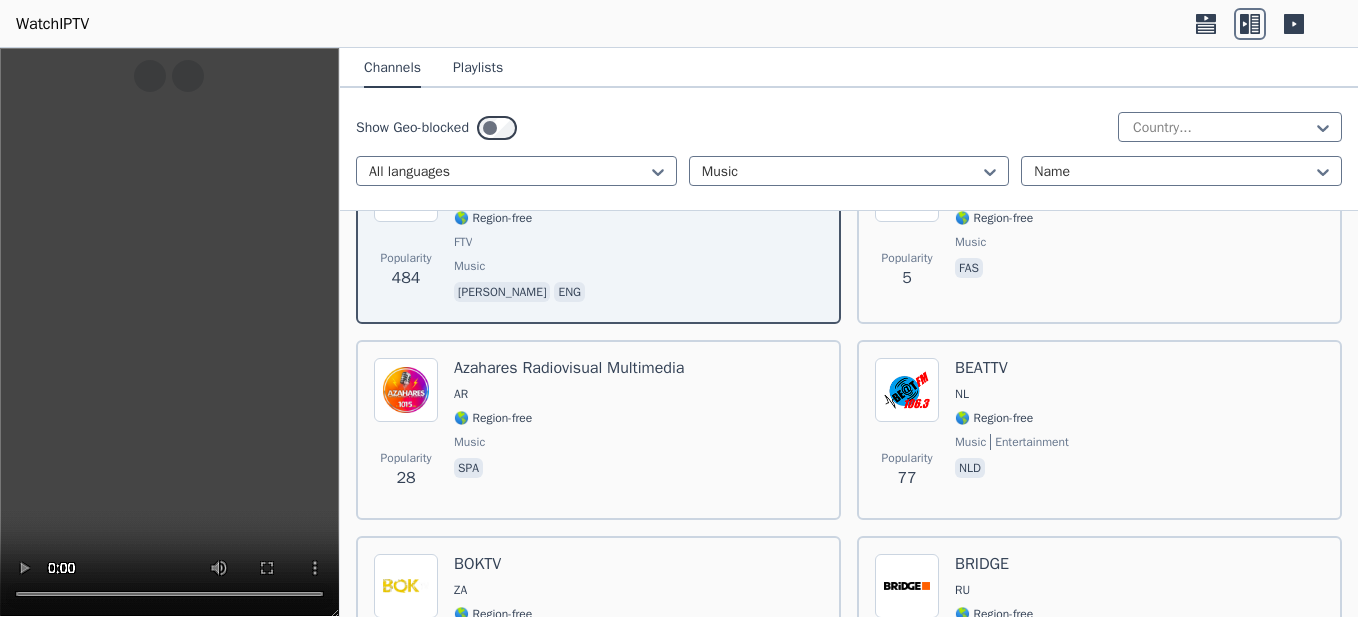 scroll, scrollTop: 2480, scrollLeft: 0, axis: vertical 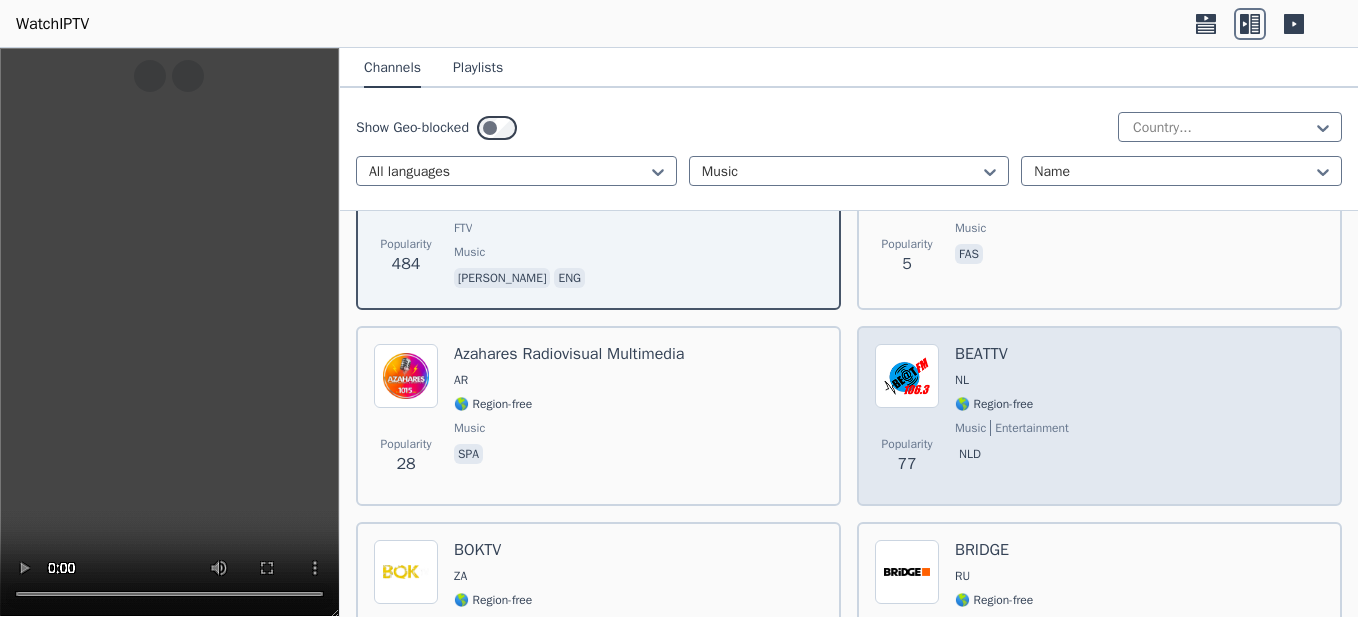 click on "BEATTV" at bounding box center (1012, 354) 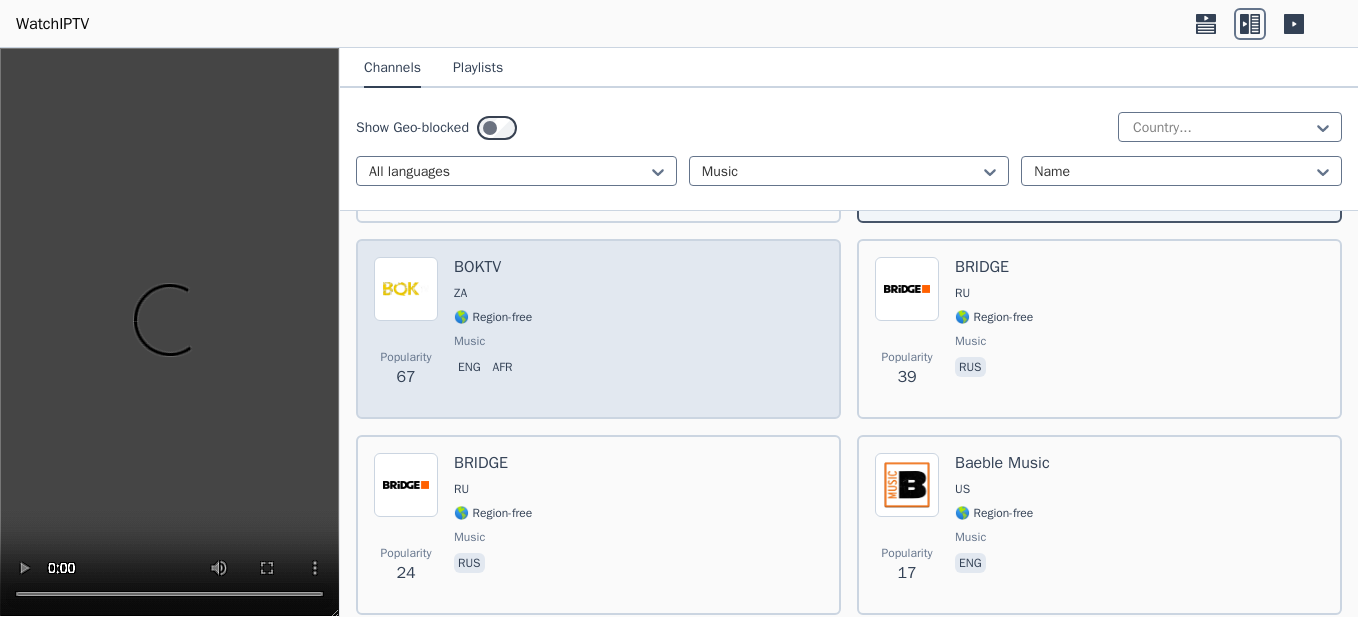scroll, scrollTop: 2780, scrollLeft: 0, axis: vertical 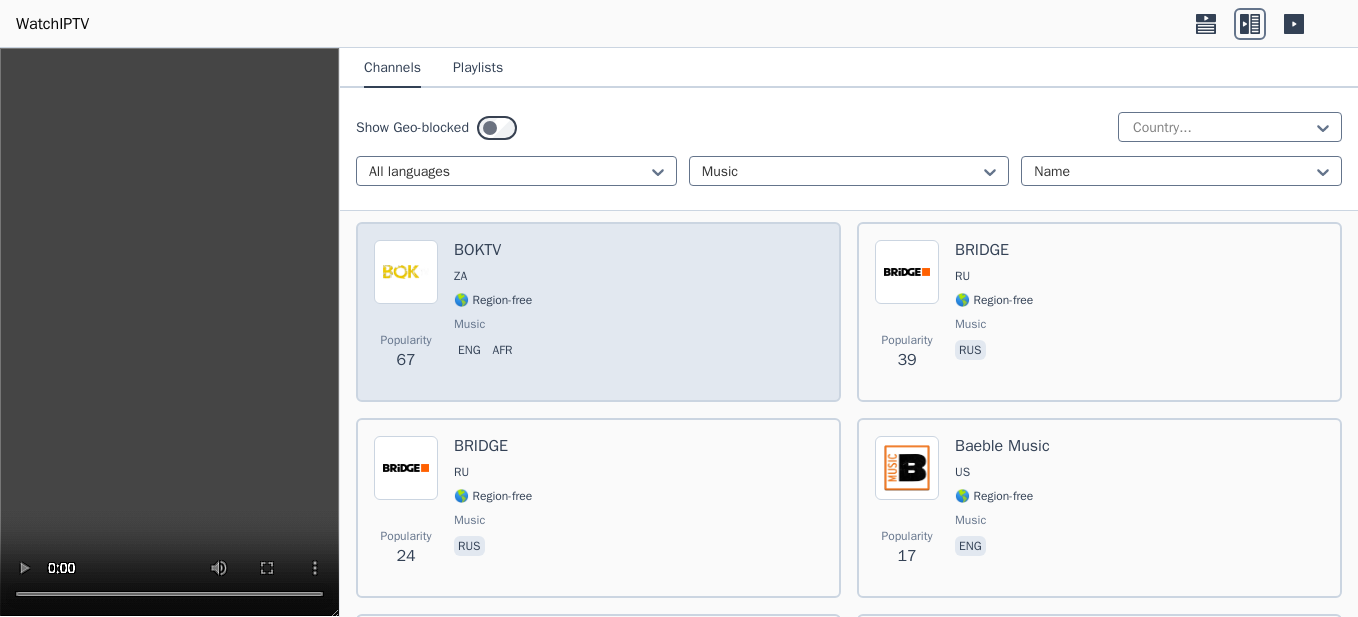 click on "BOKTV" at bounding box center (493, 250) 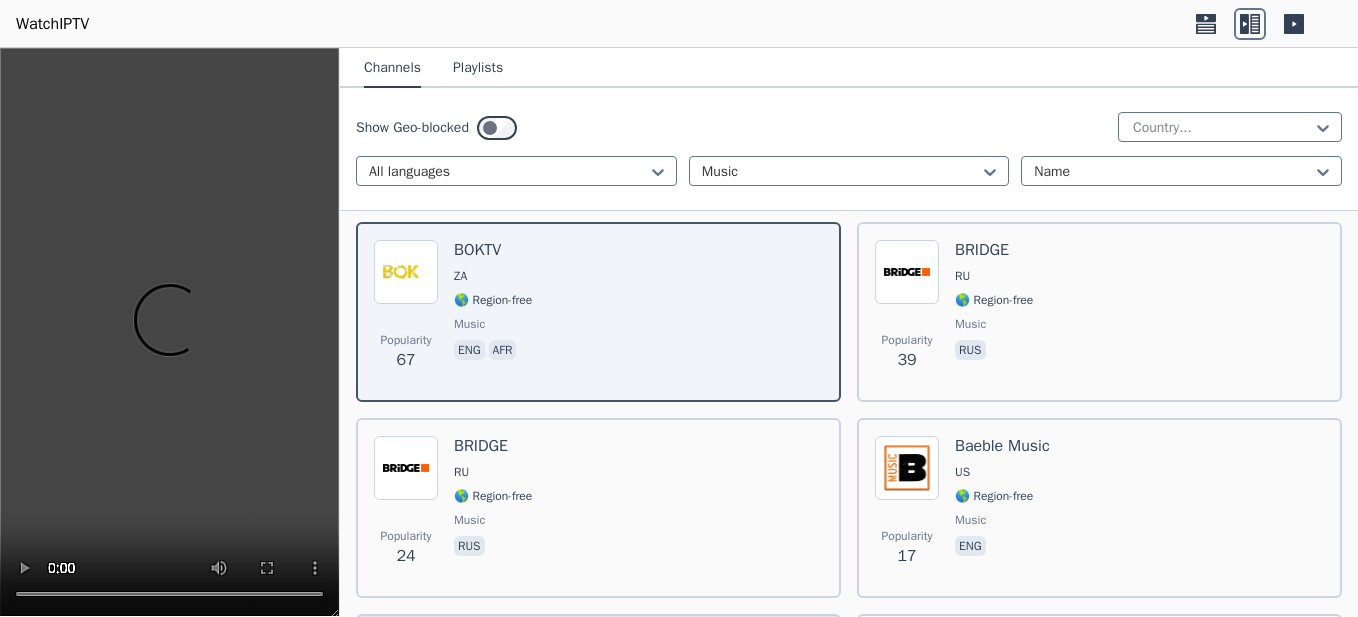 scroll, scrollTop: 2980, scrollLeft: 0, axis: vertical 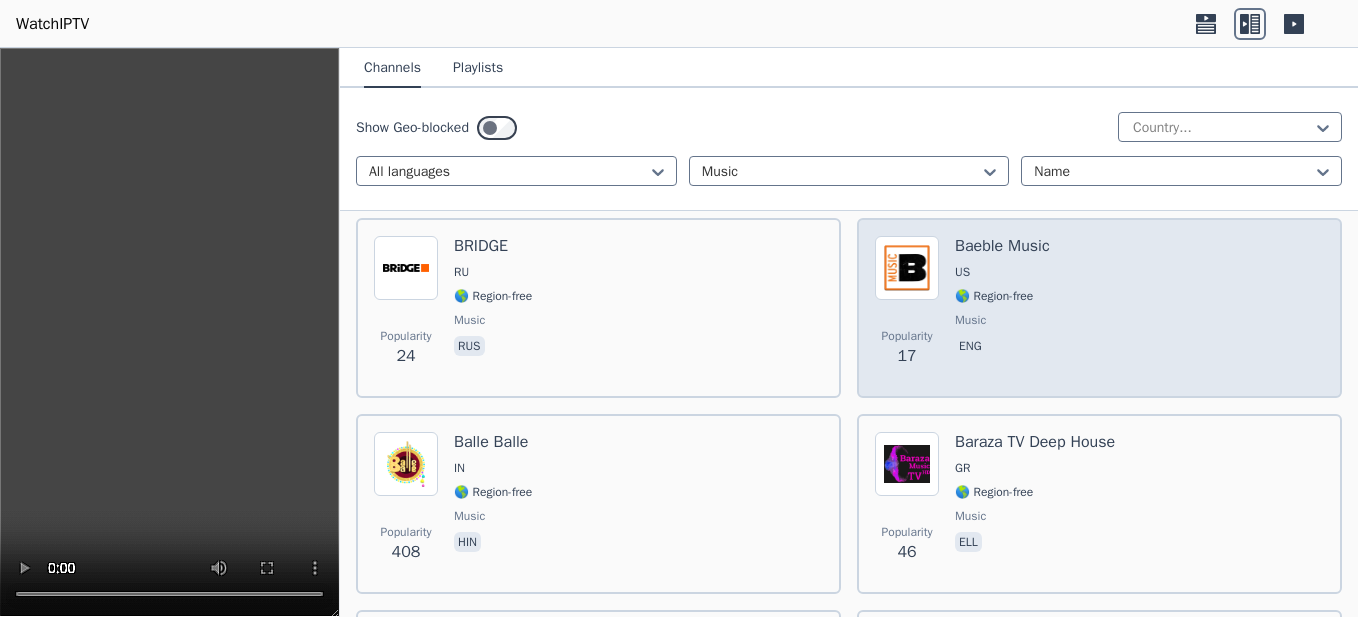 click at bounding box center [907, 268] 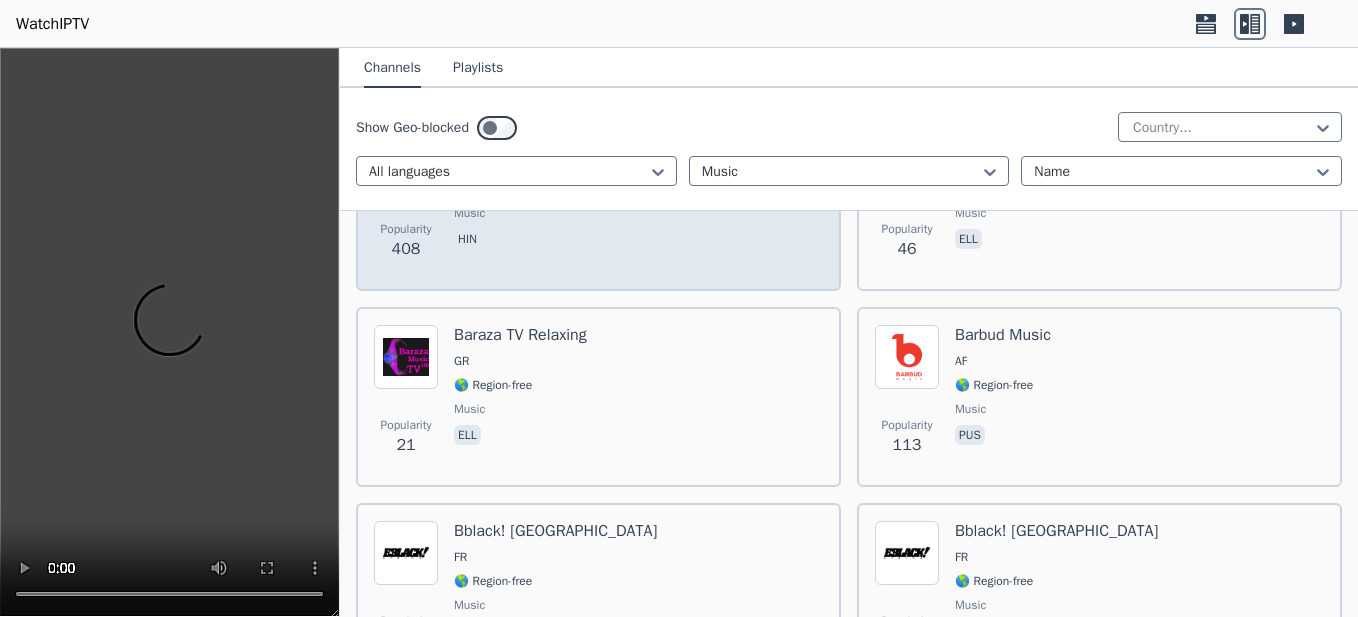 scroll, scrollTop: 3380, scrollLeft: 0, axis: vertical 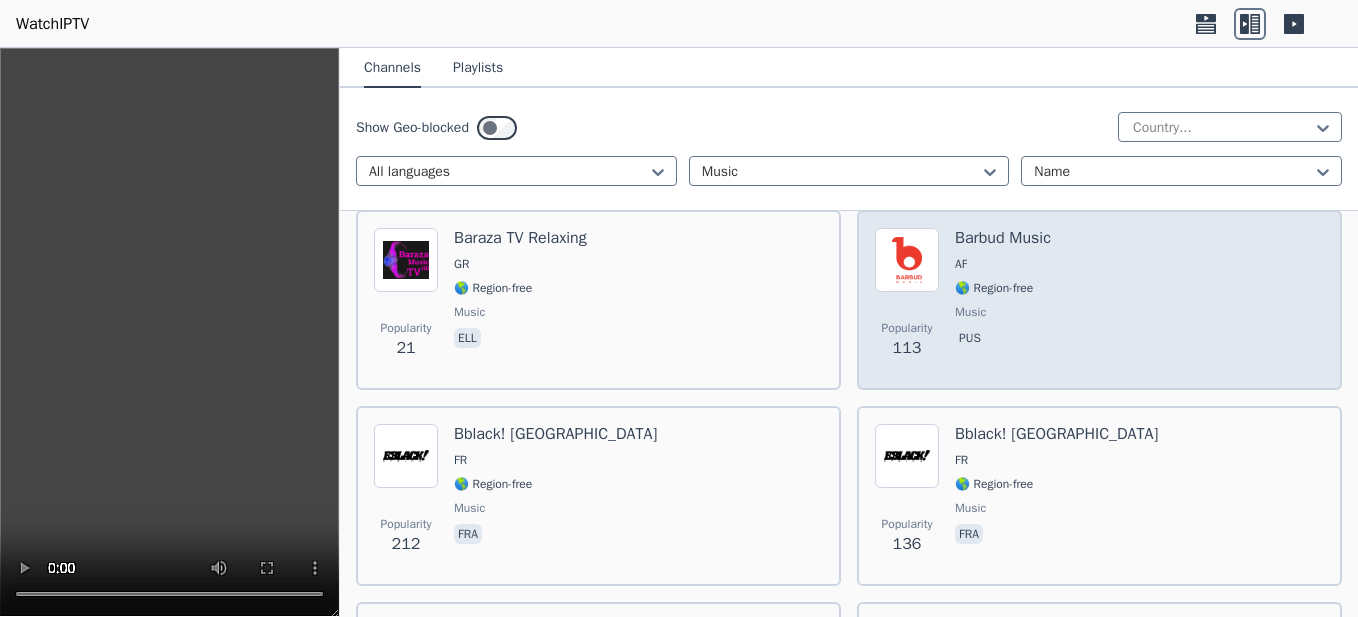 click at bounding box center (907, 260) 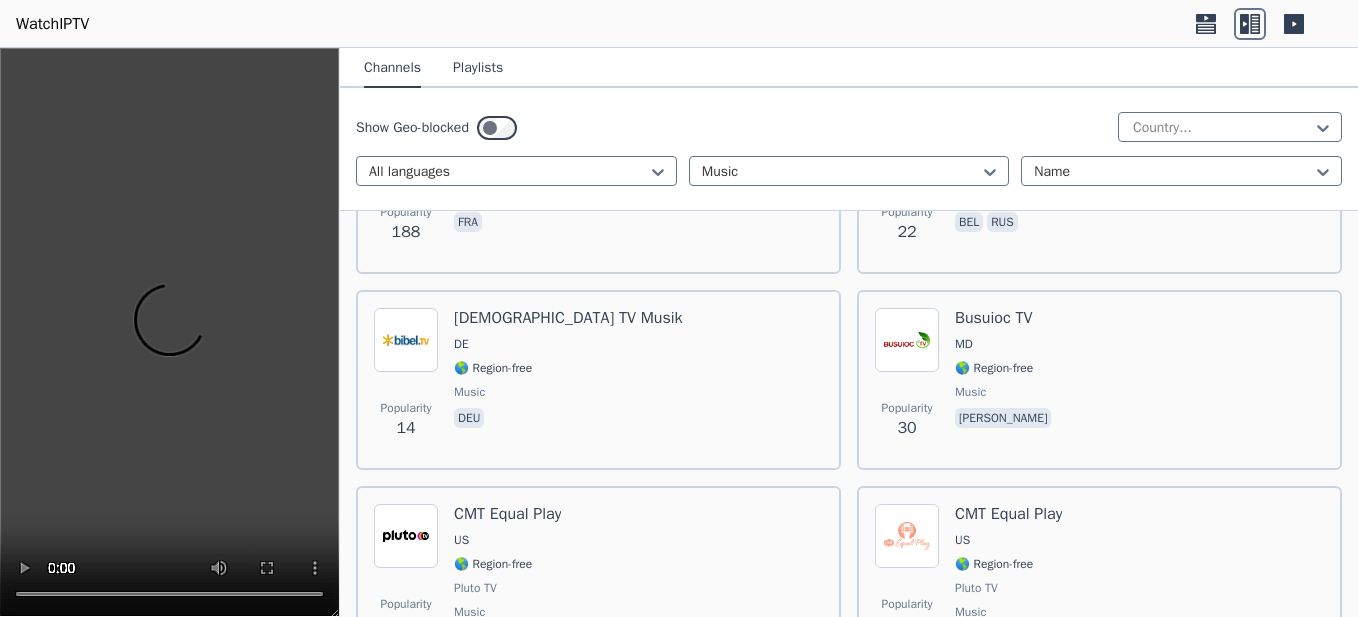 scroll, scrollTop: 4680, scrollLeft: 0, axis: vertical 